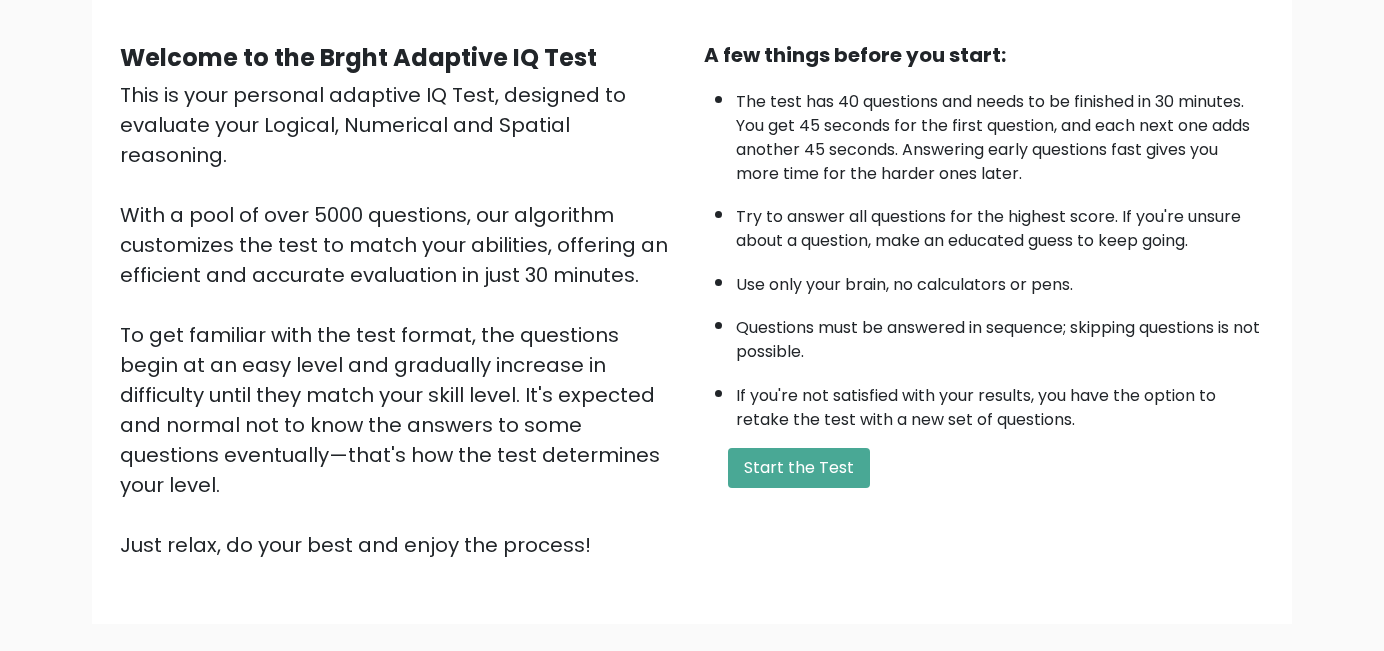 scroll, scrollTop: 265, scrollLeft: 0, axis: vertical 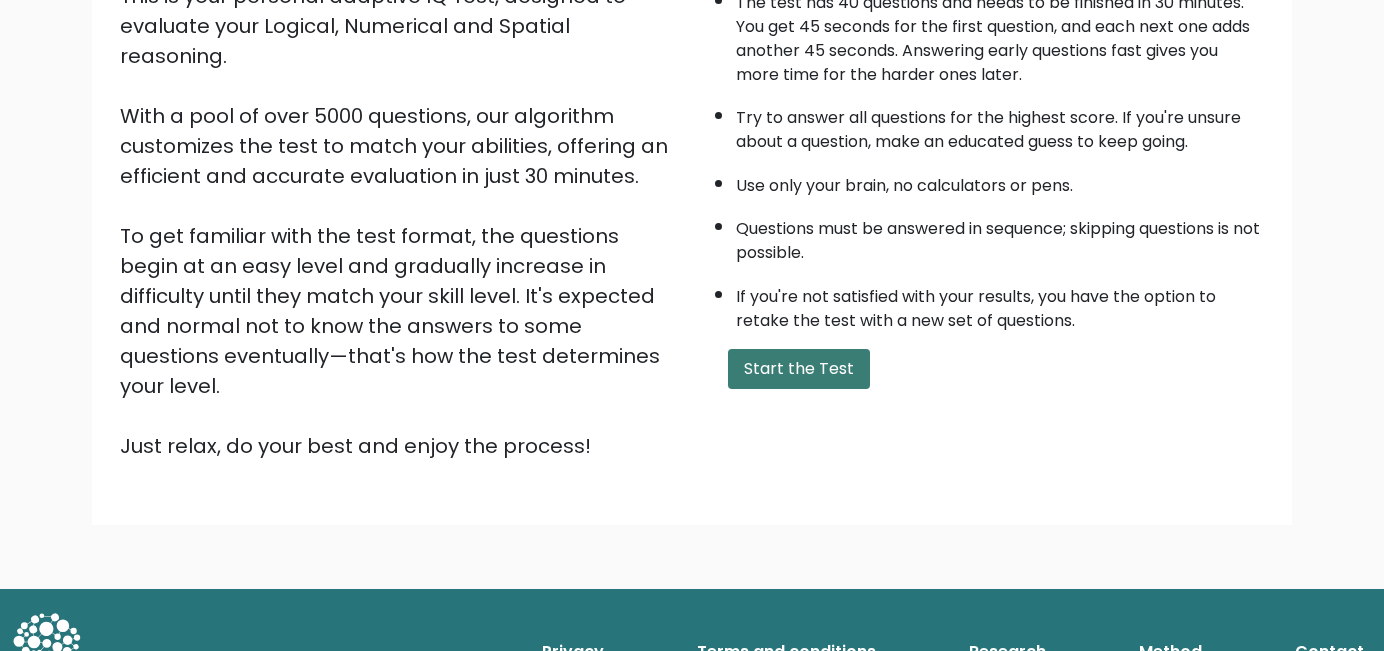 click on "Start the Test" at bounding box center [799, 369] 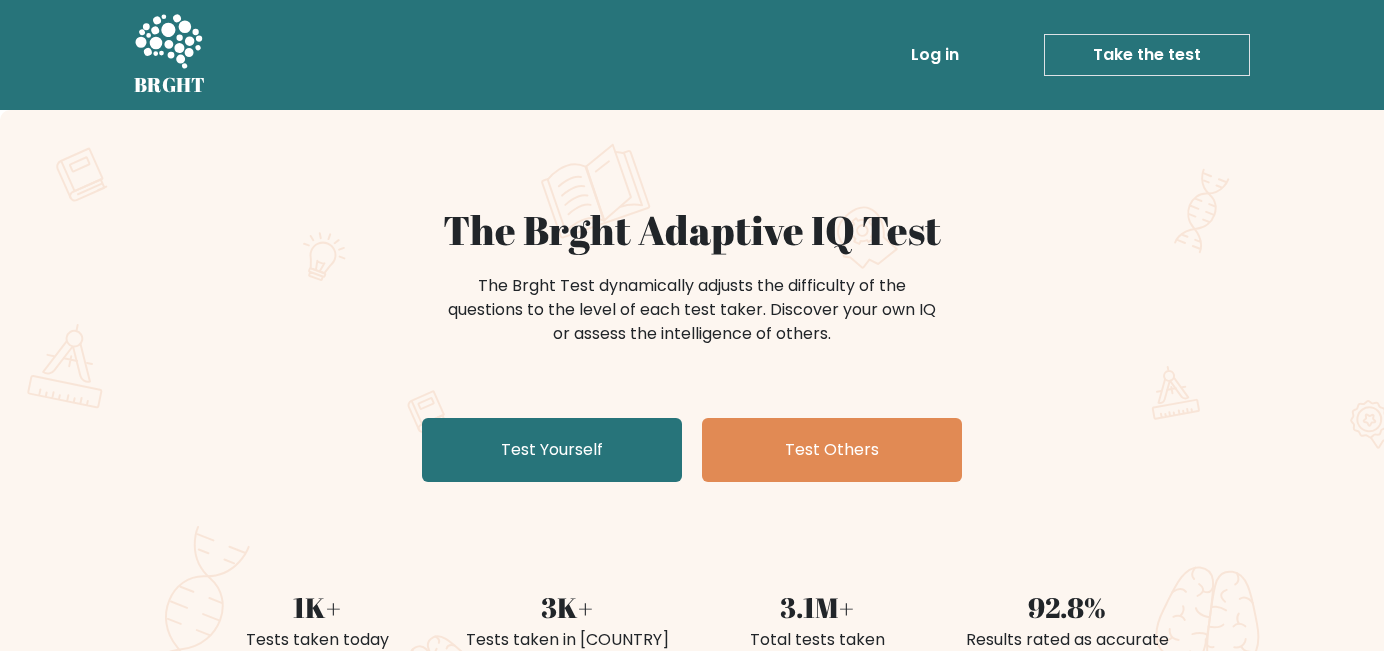 scroll, scrollTop: 0, scrollLeft: 0, axis: both 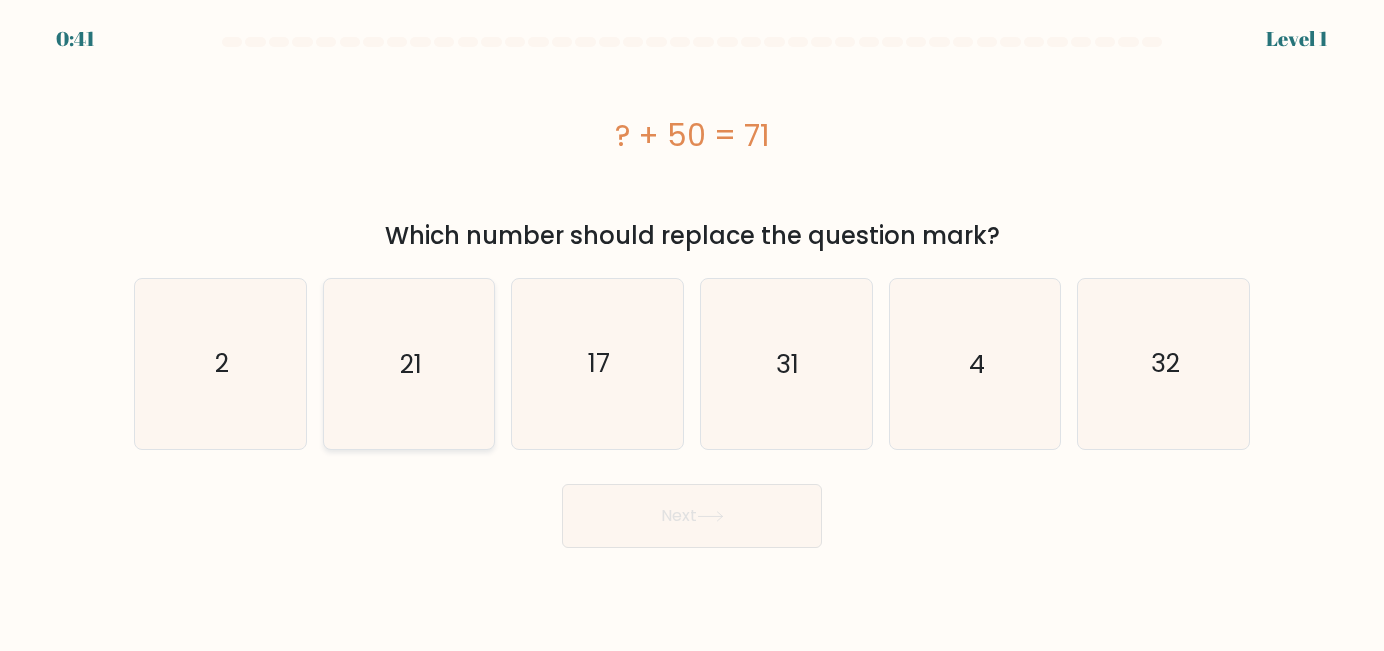 click on "21" 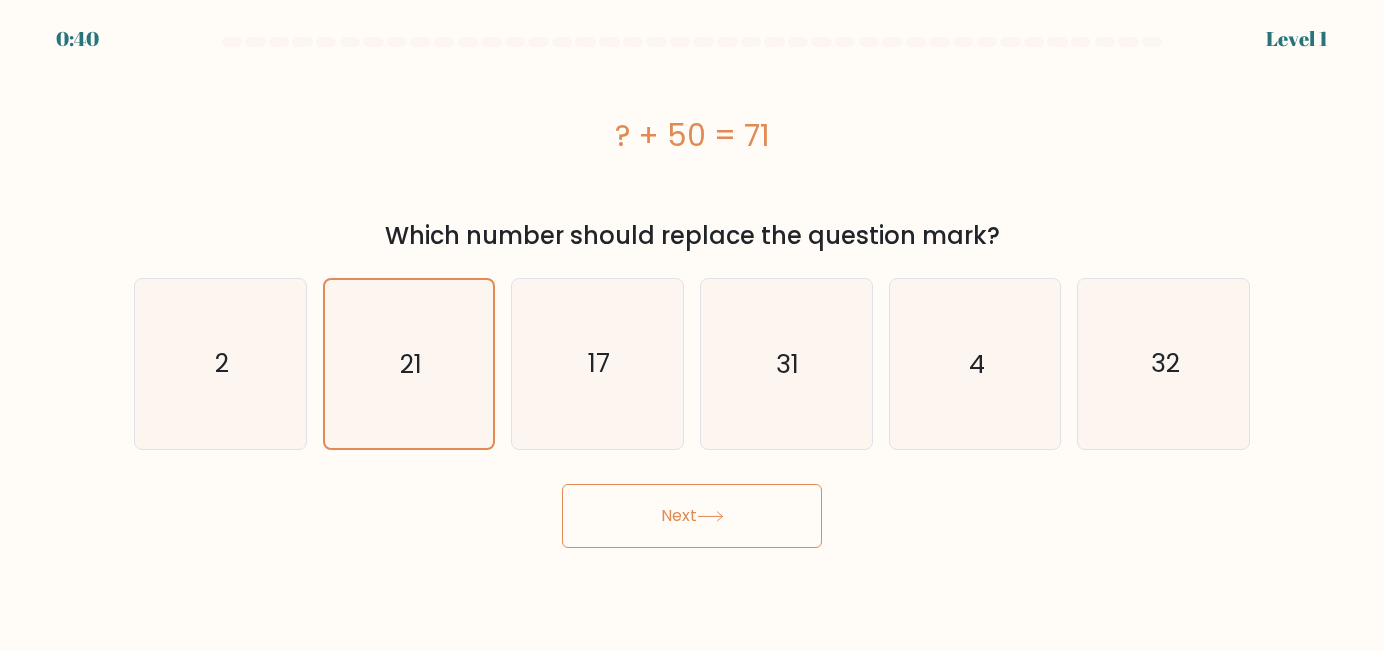 click on "Next" at bounding box center [692, 516] 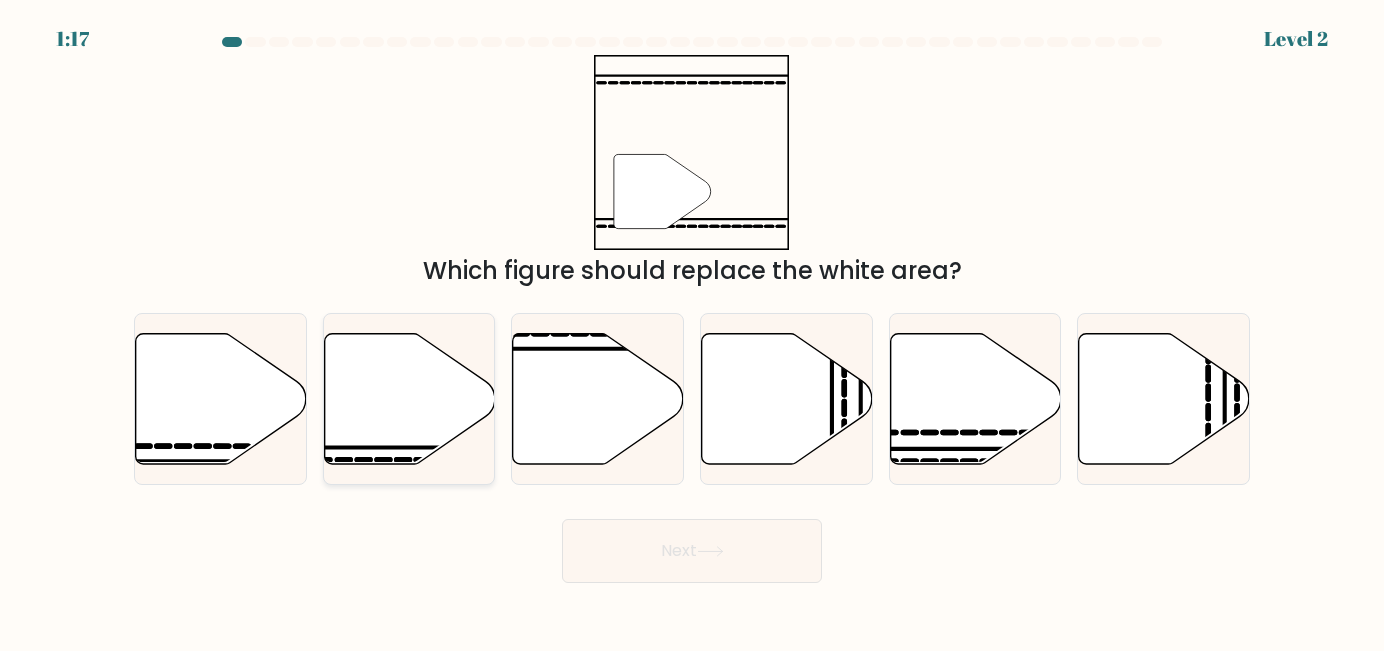click 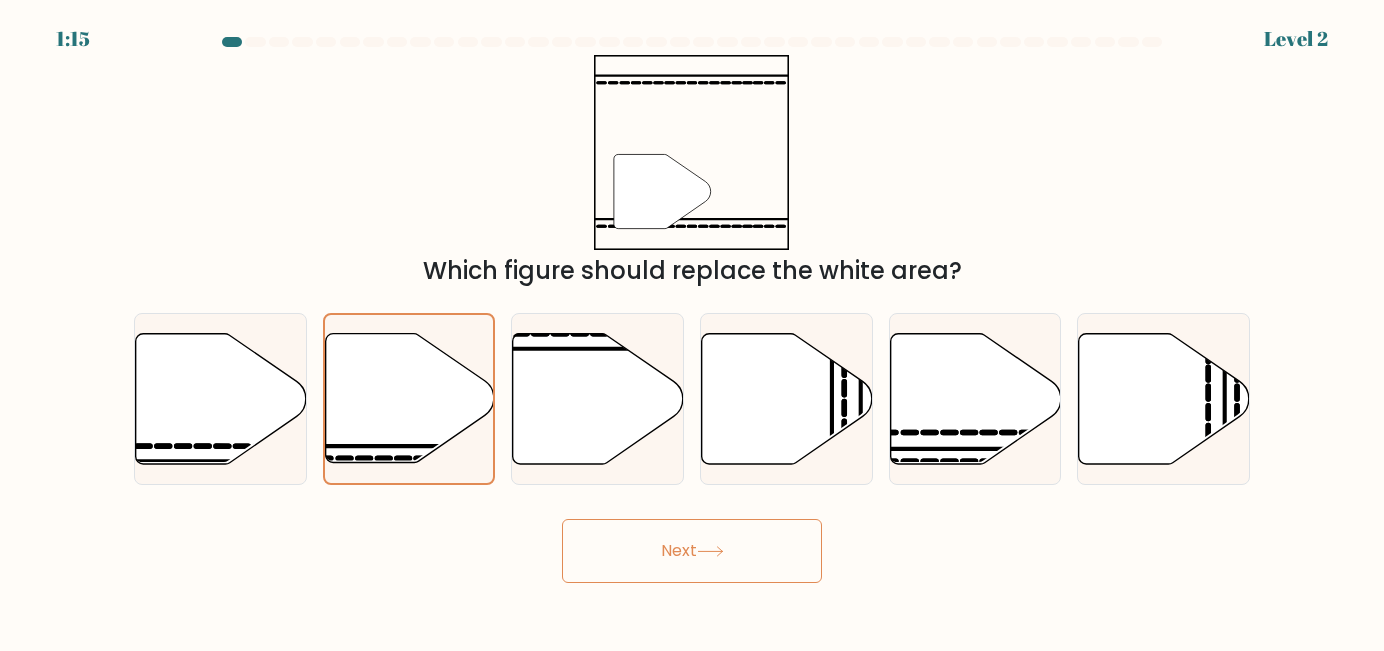 click on "Next" at bounding box center (692, 551) 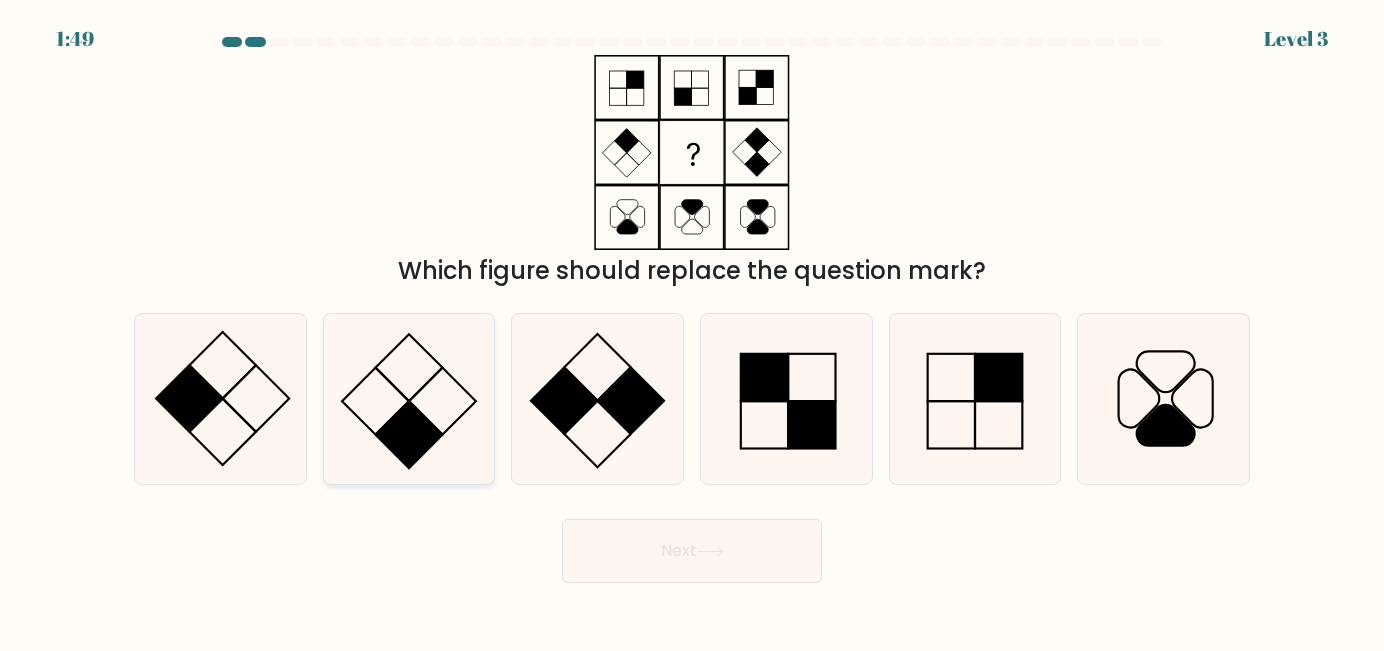 click 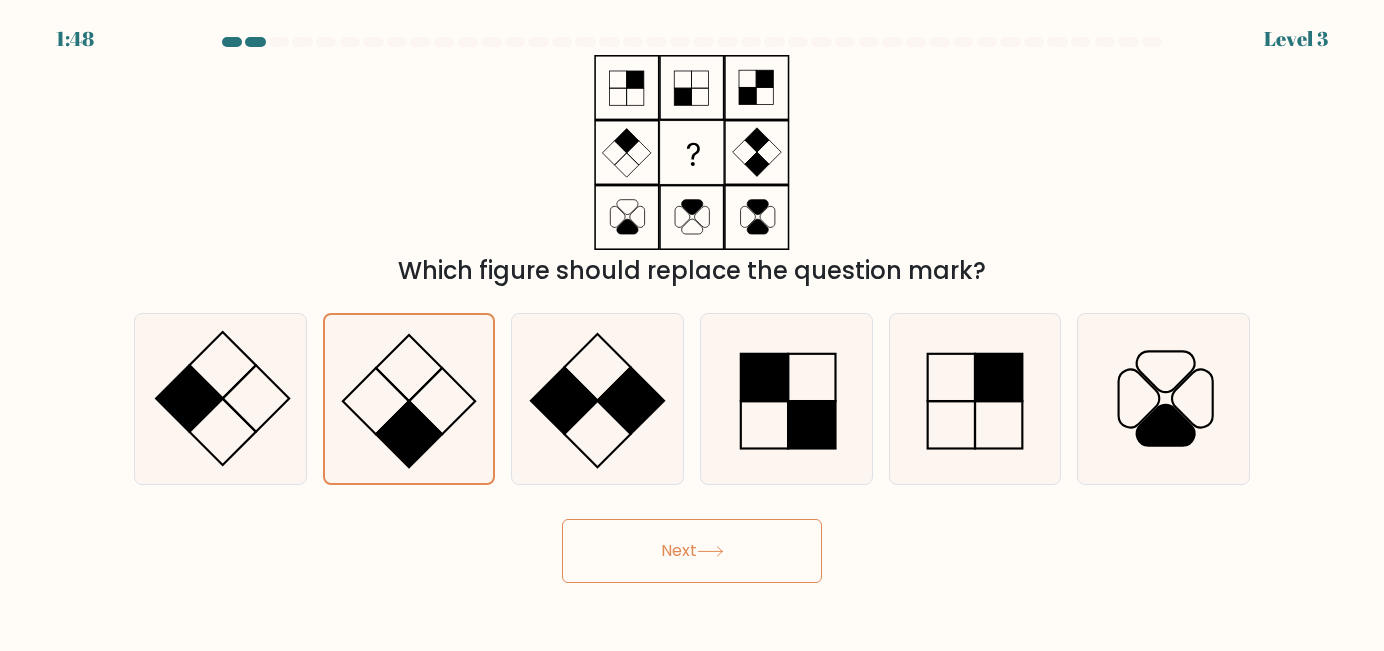 click on "Next" at bounding box center [692, 551] 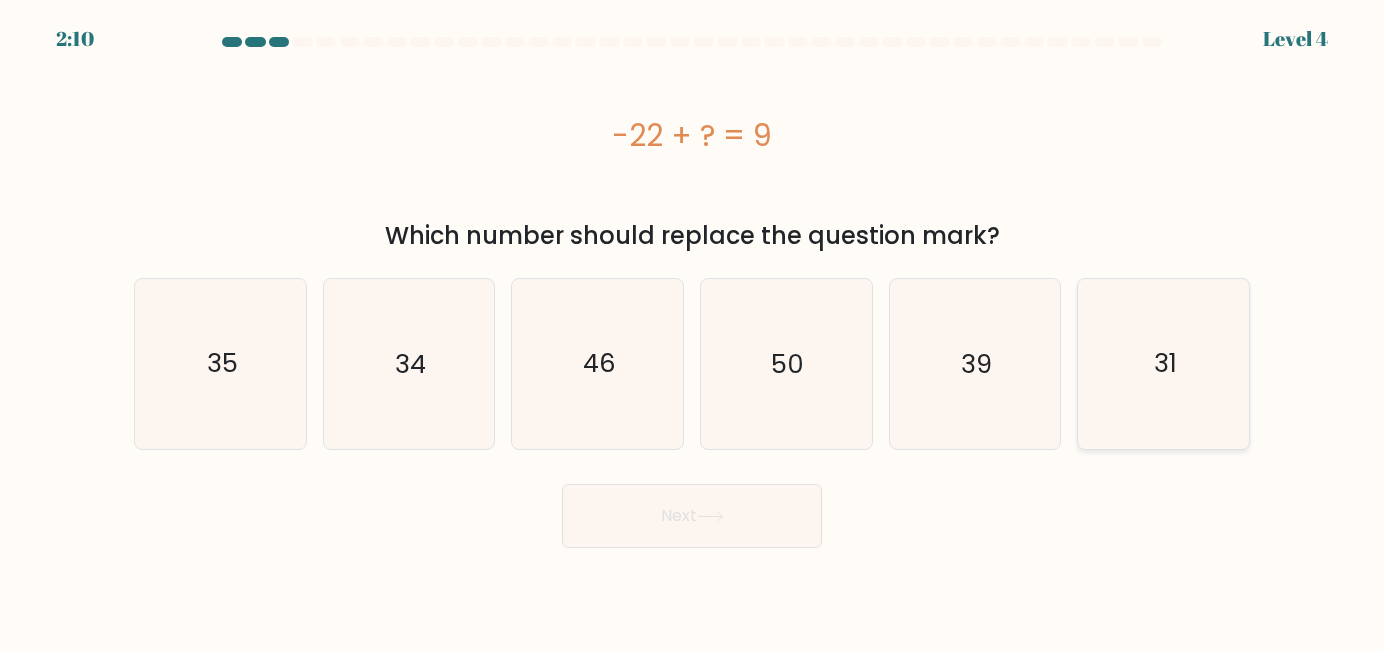 click on "31" 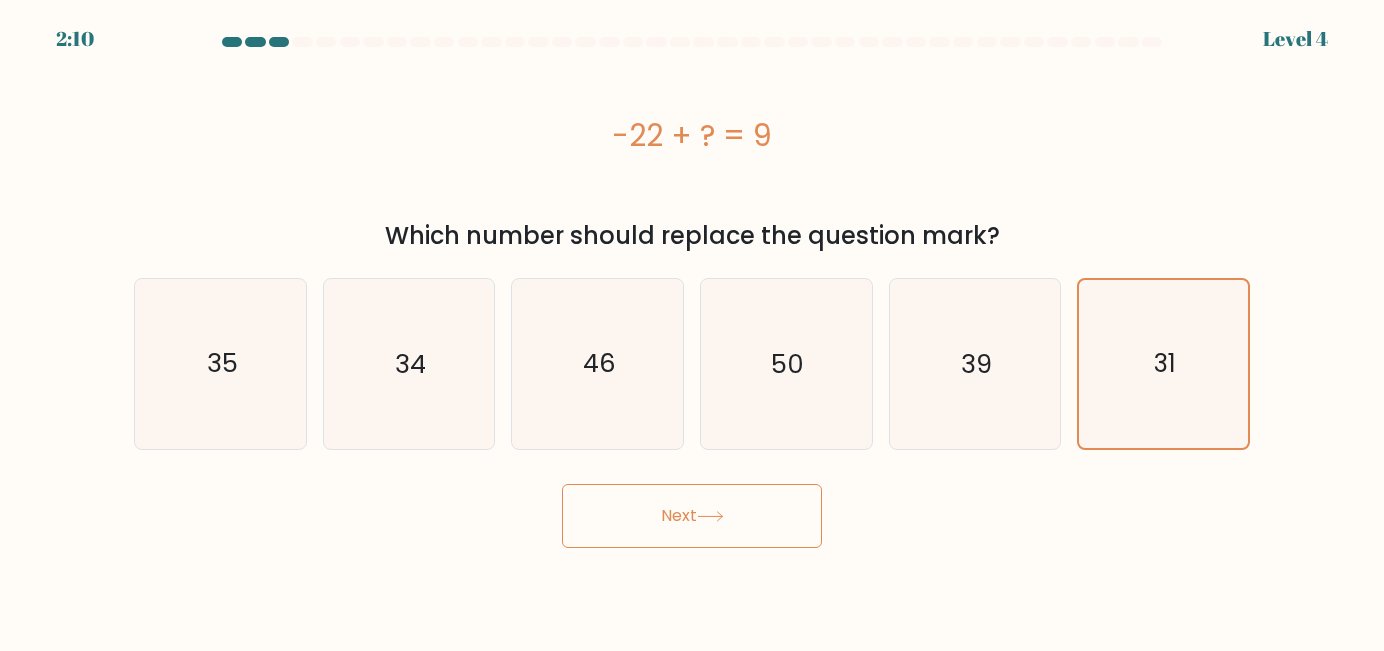click on "Next" at bounding box center (692, 516) 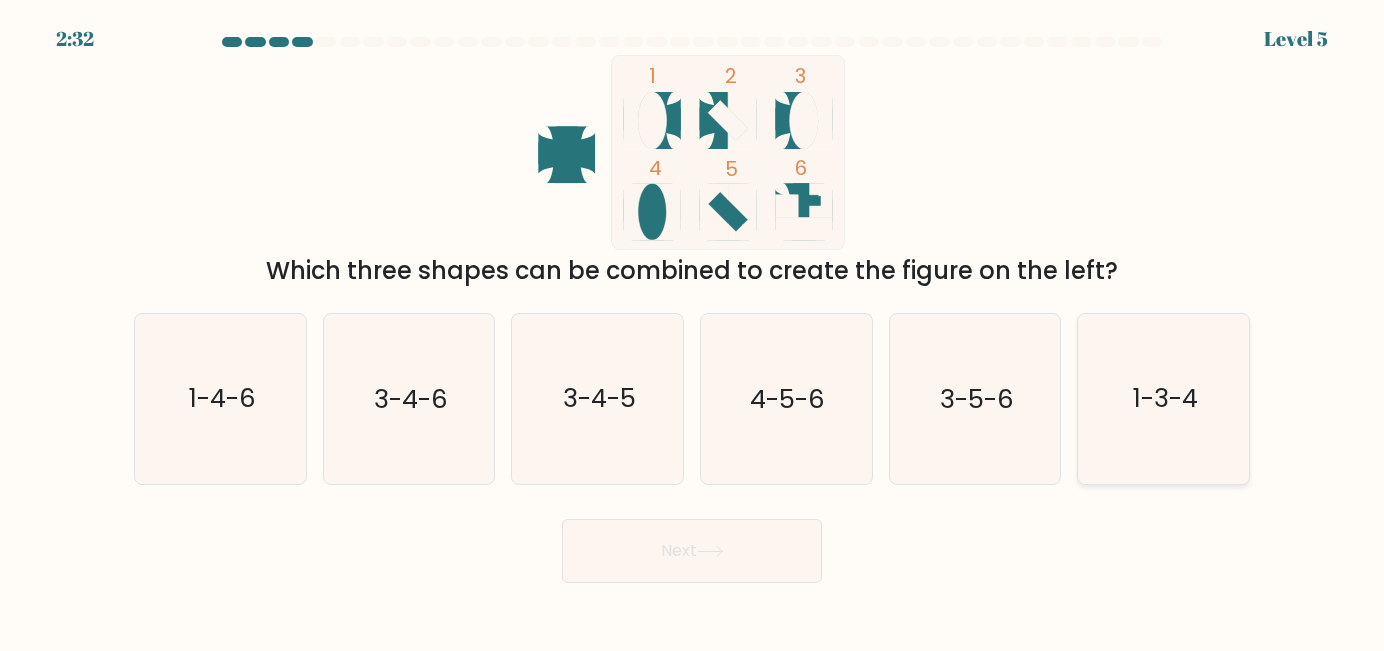 click on "1-3-4" 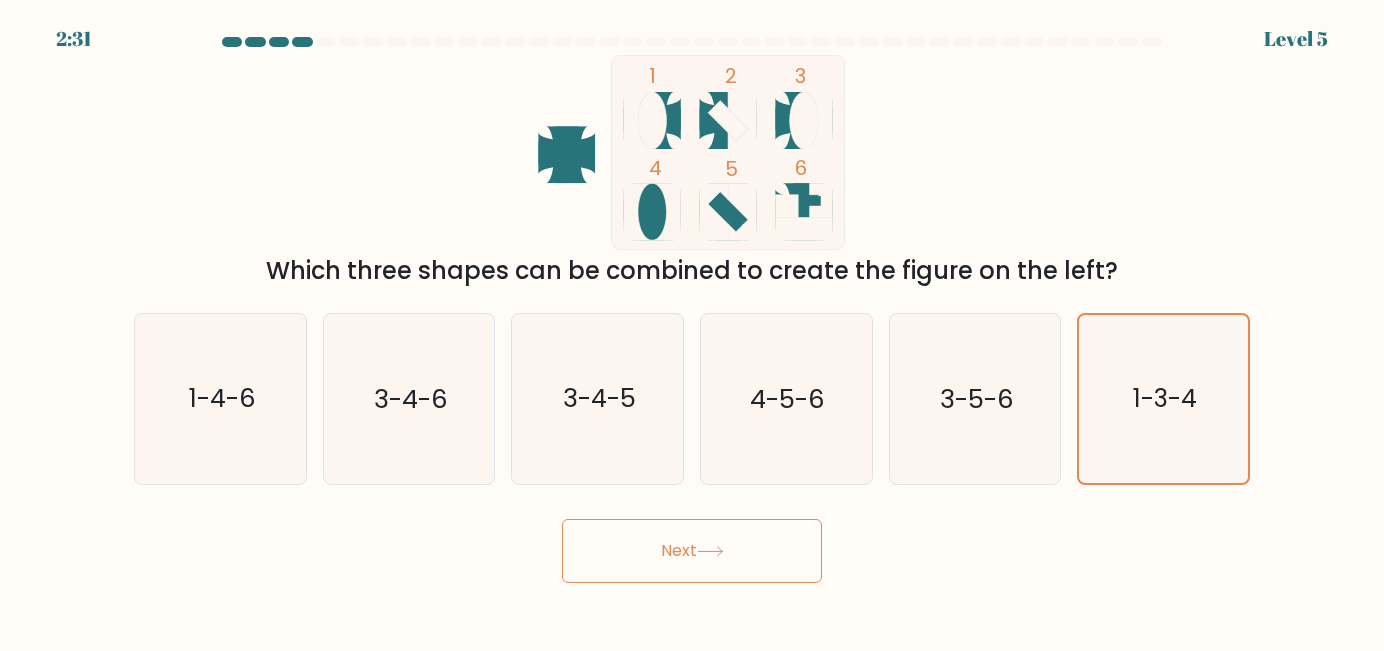 click on "Next" at bounding box center (692, 551) 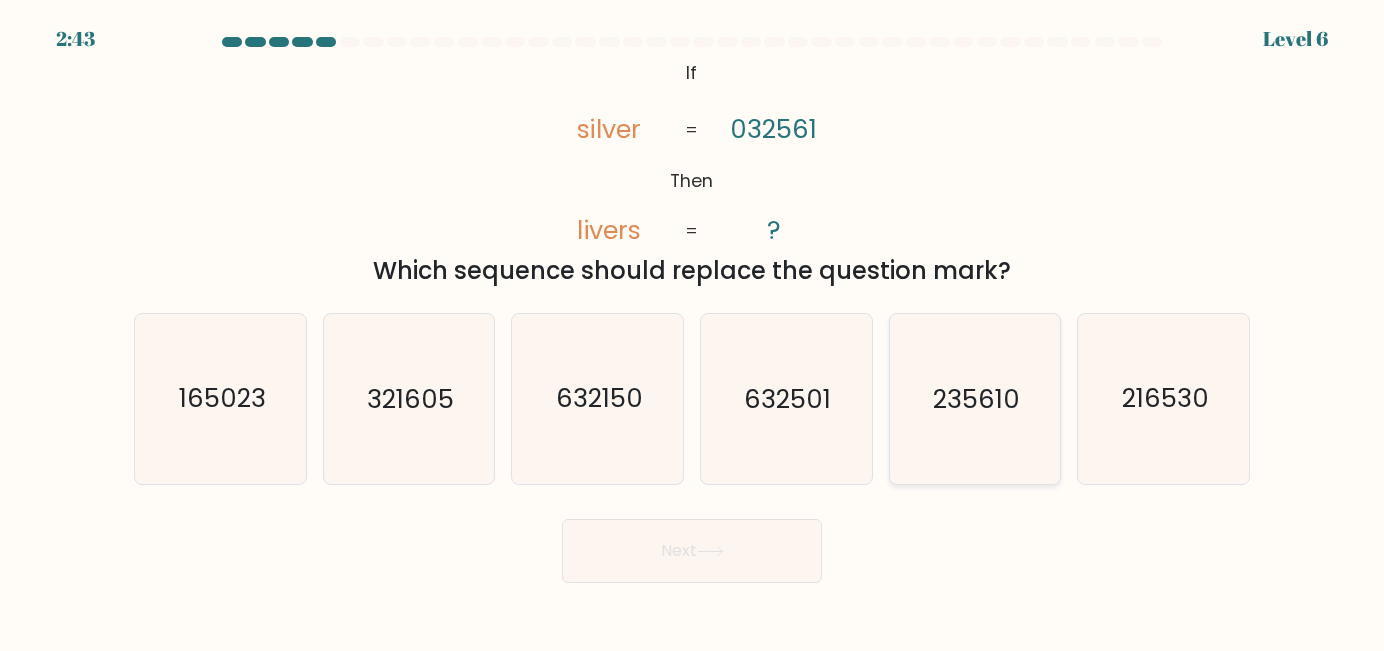 click on "235610" 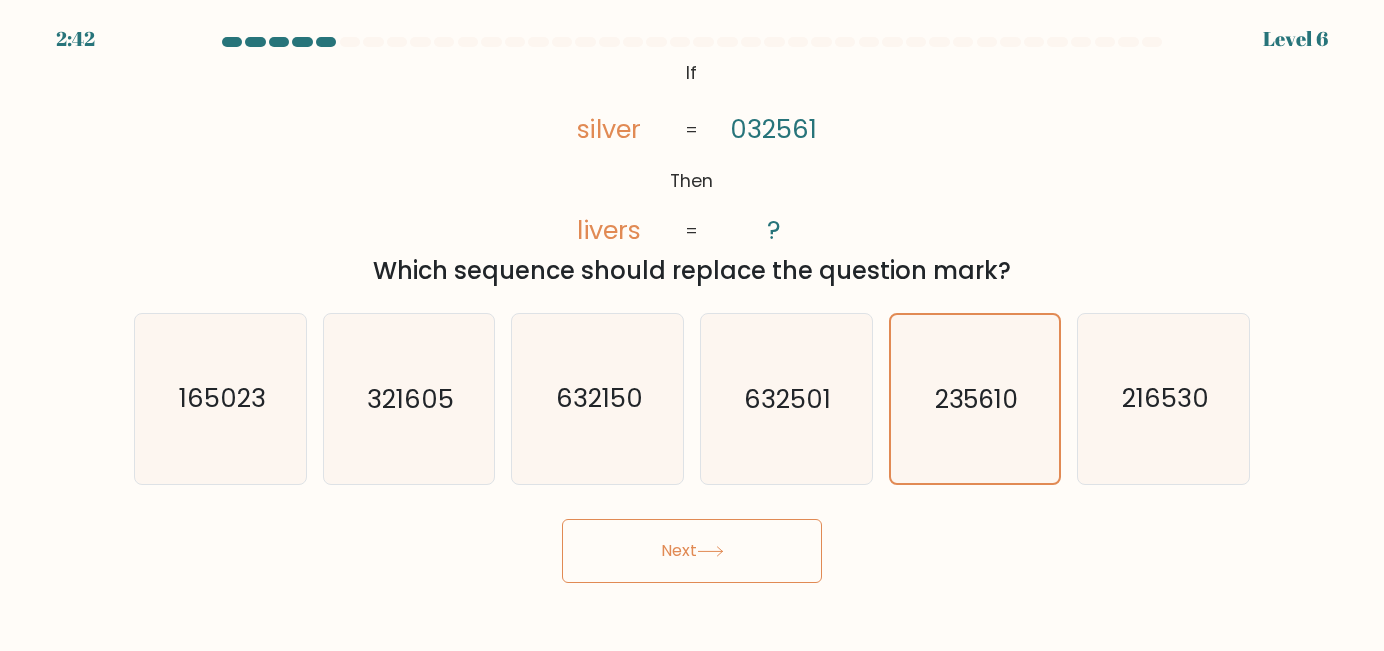 click on "Next" at bounding box center [692, 551] 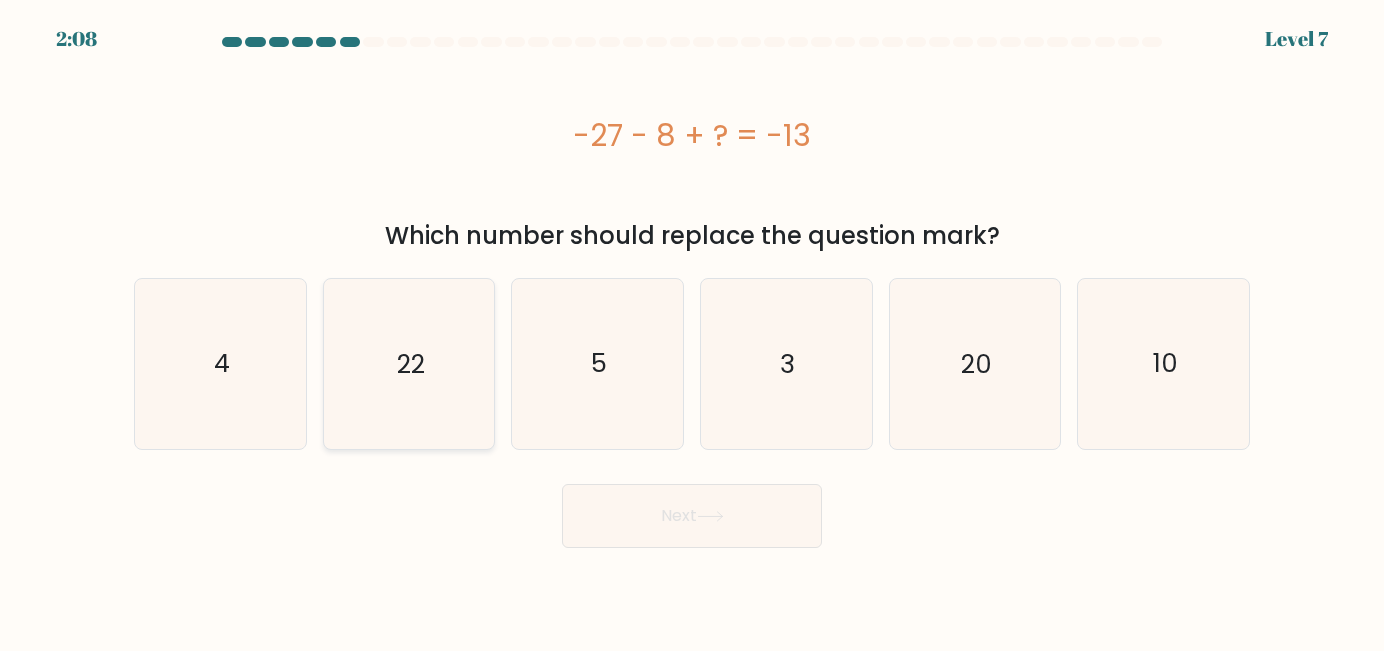 click on "22" 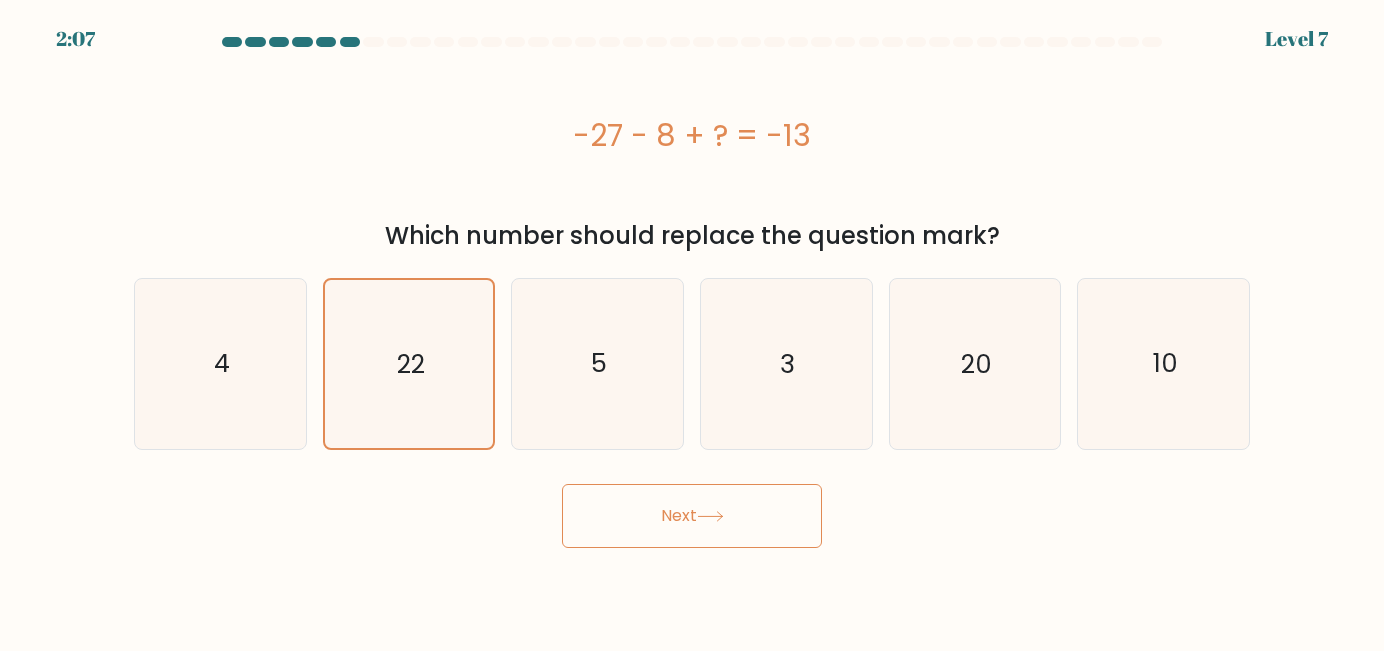 click on "Next" at bounding box center (692, 516) 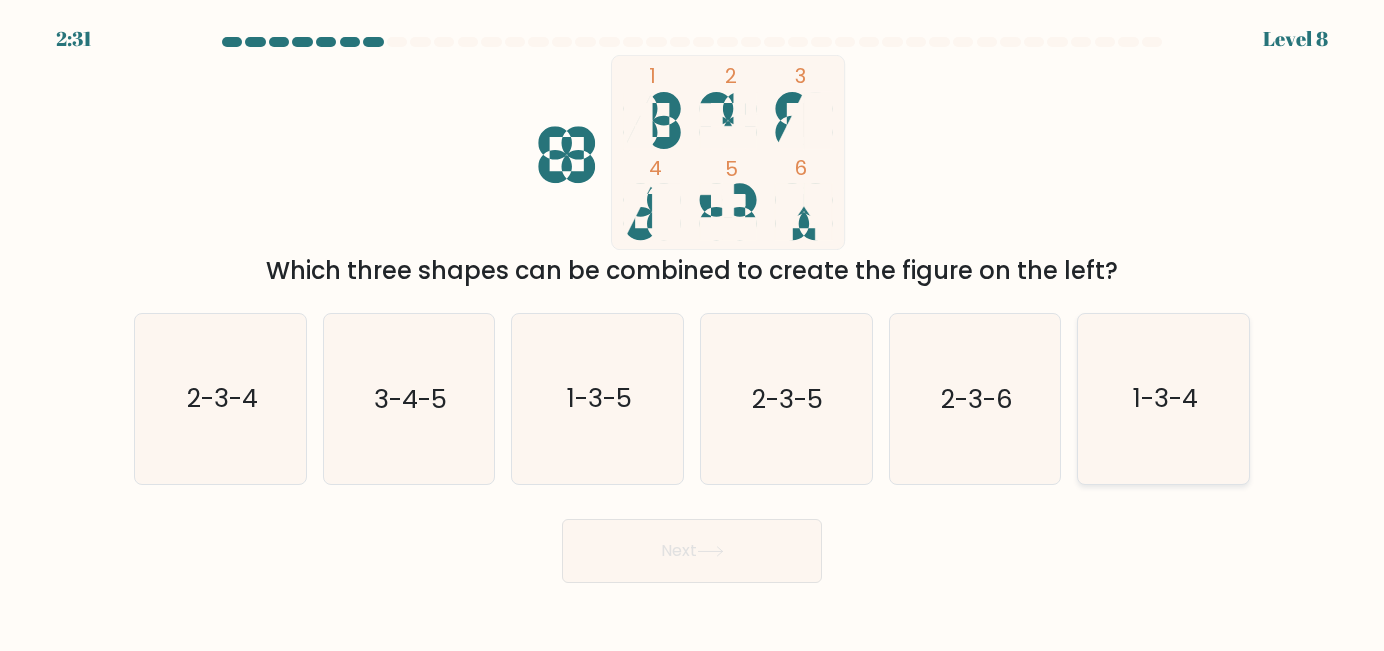 click on "1-3-4" 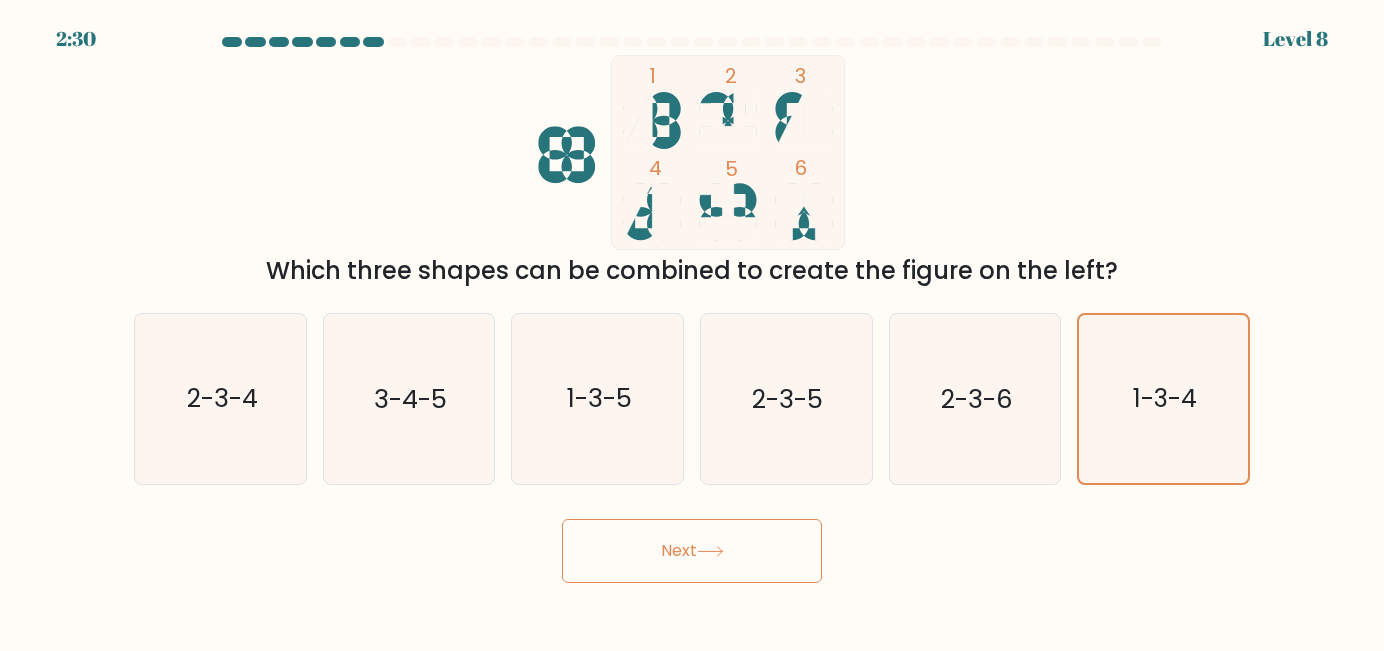 click on "Next" at bounding box center [692, 551] 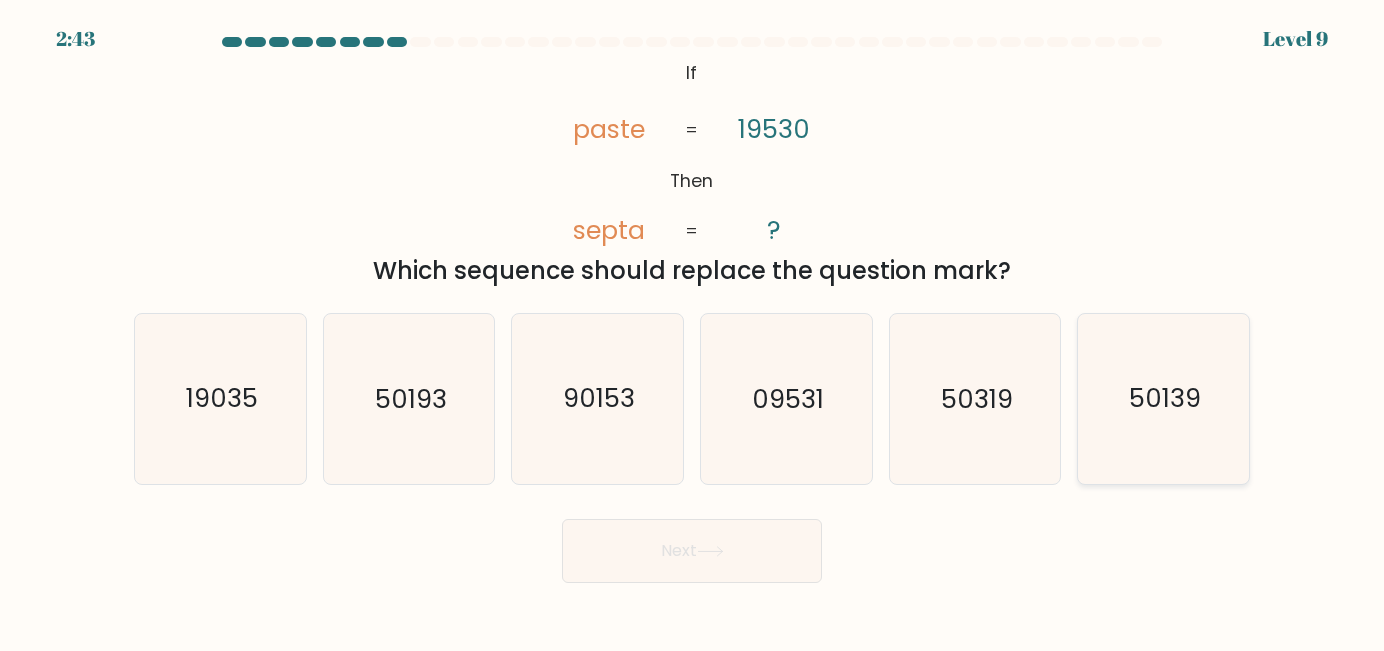 click on "50139" 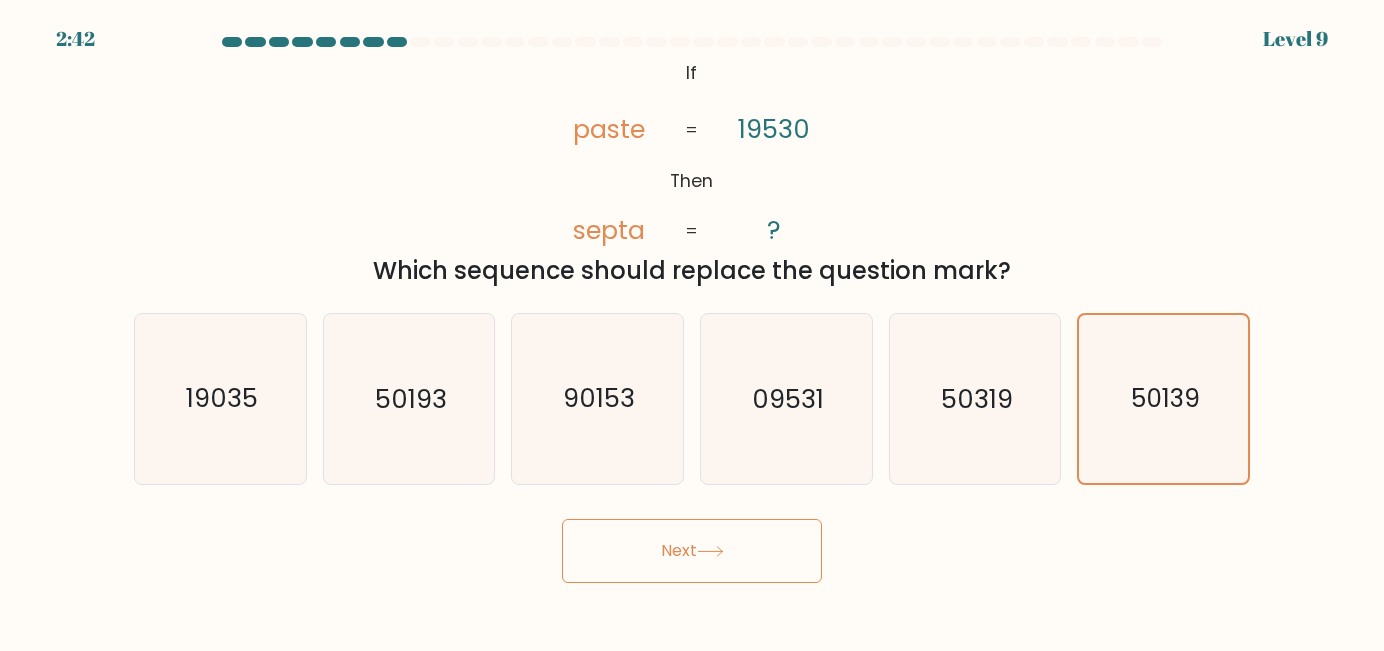 click on "Next" at bounding box center (692, 551) 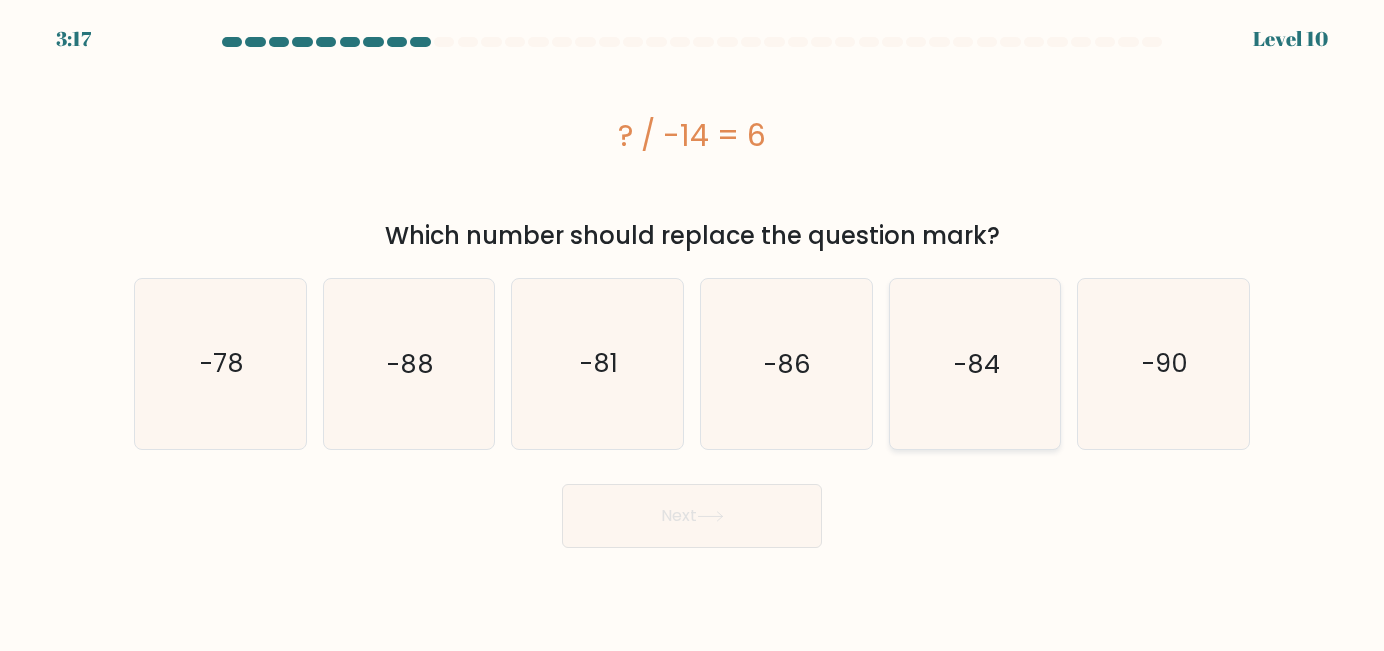 click on "-84" 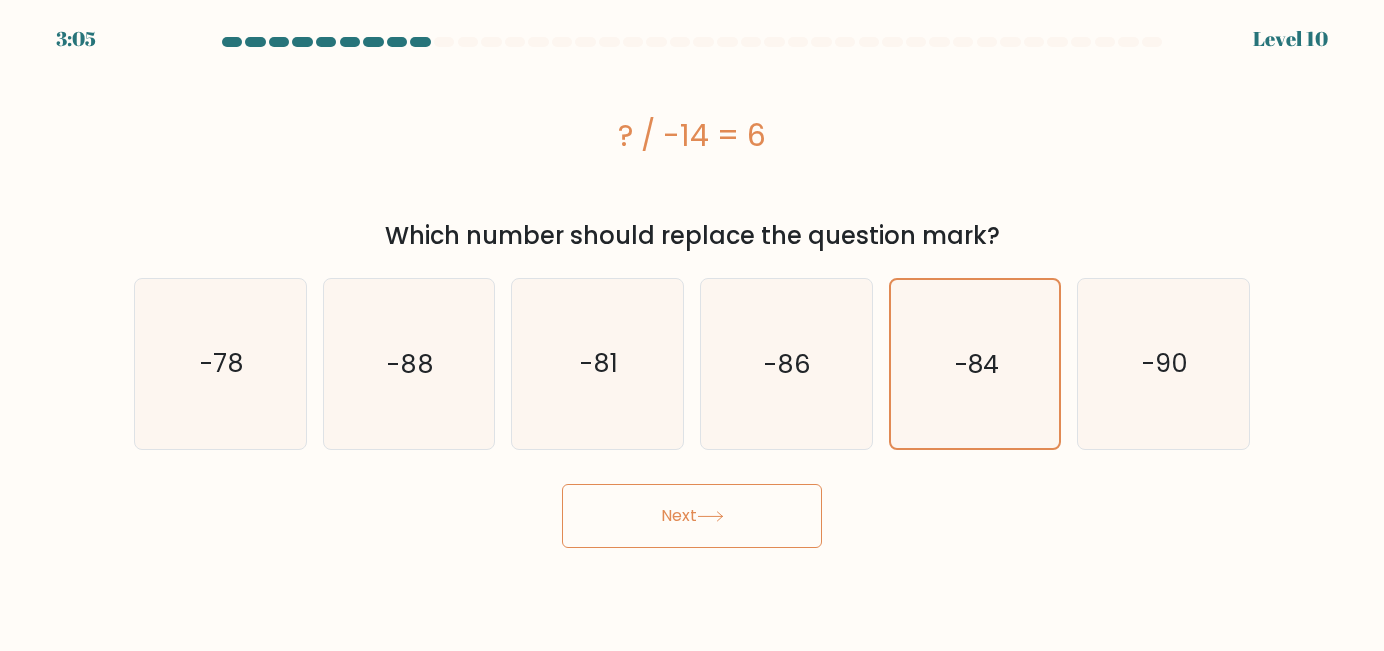 click on "Next" at bounding box center [692, 516] 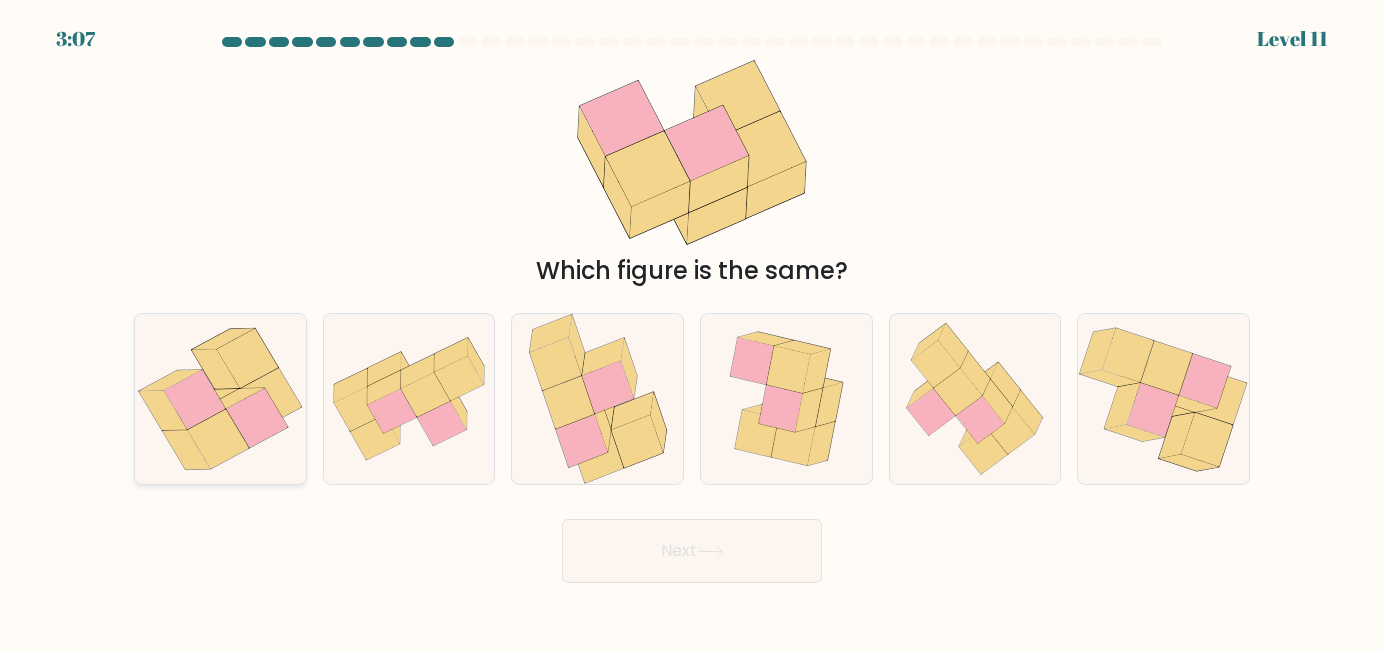 click 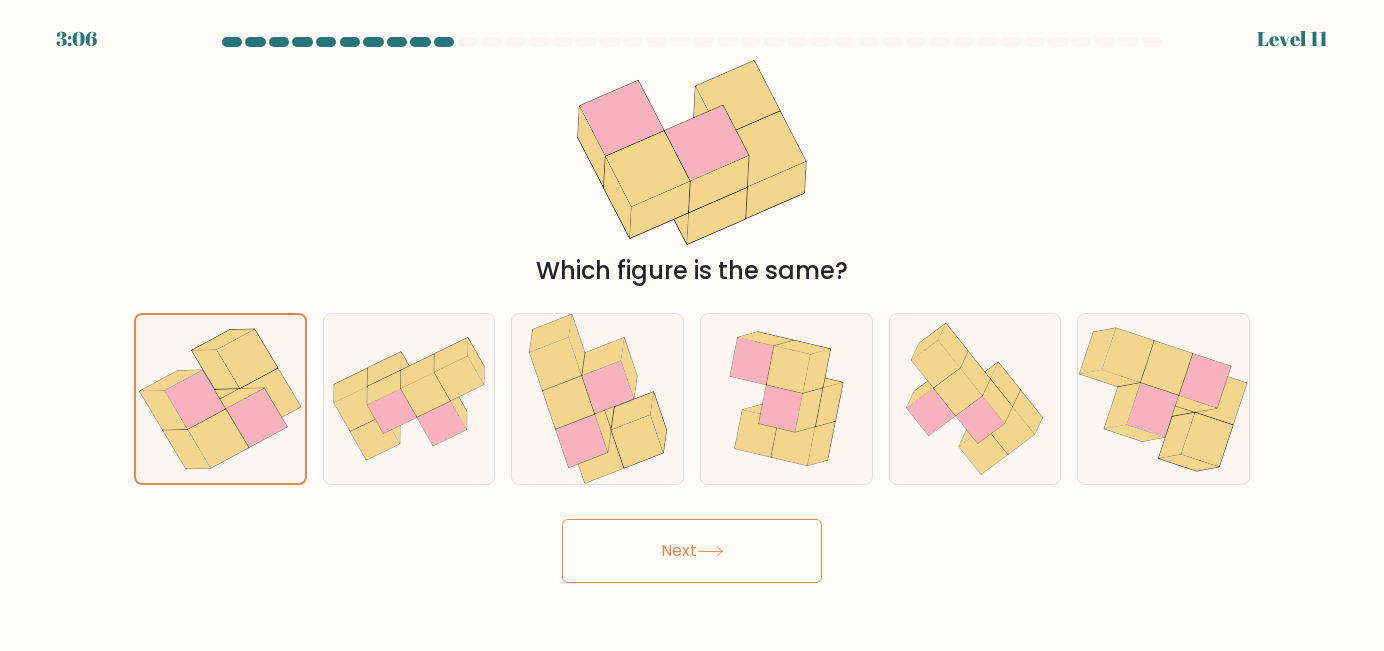 click on "Next" at bounding box center [692, 551] 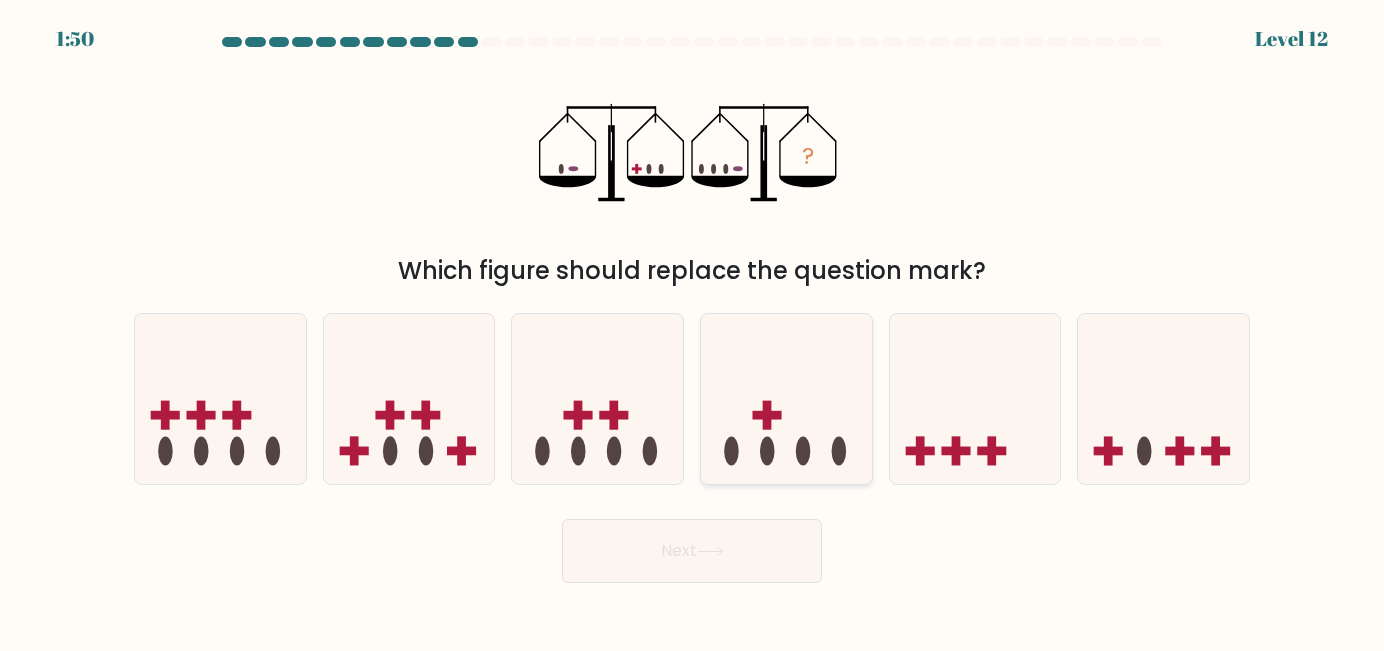 click 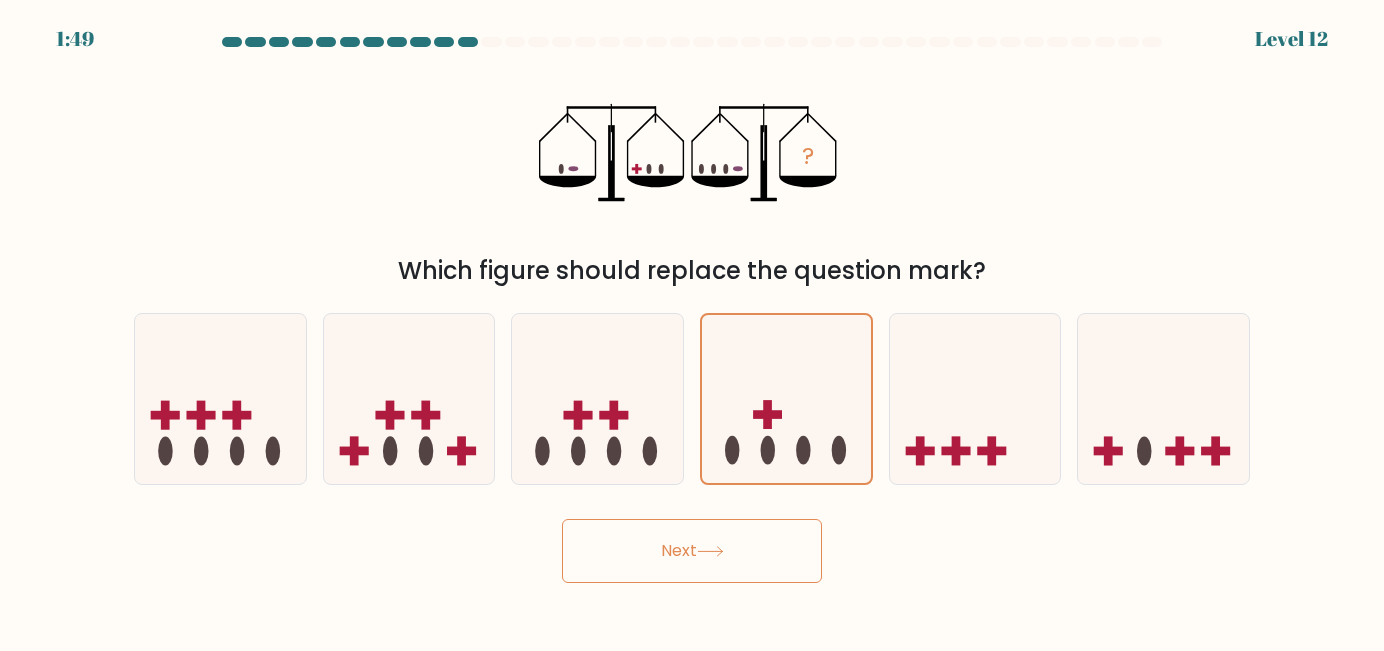 click on "Next" at bounding box center [692, 551] 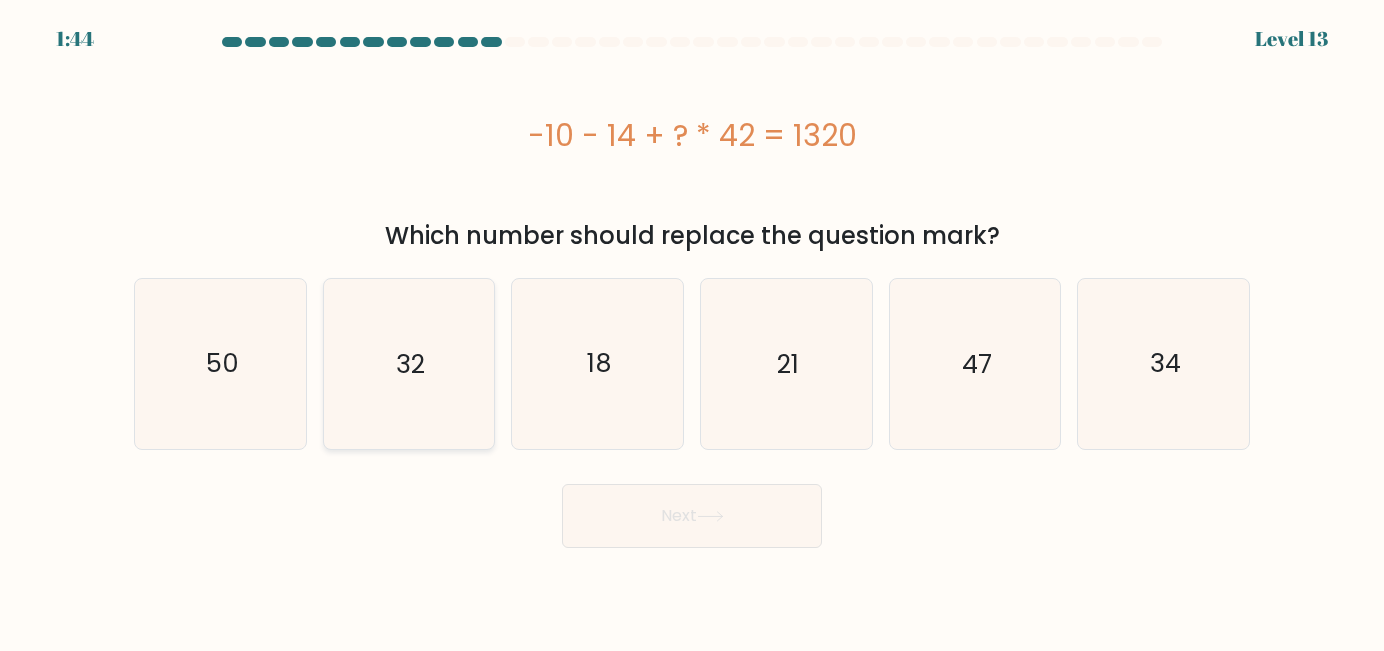 click on "32" 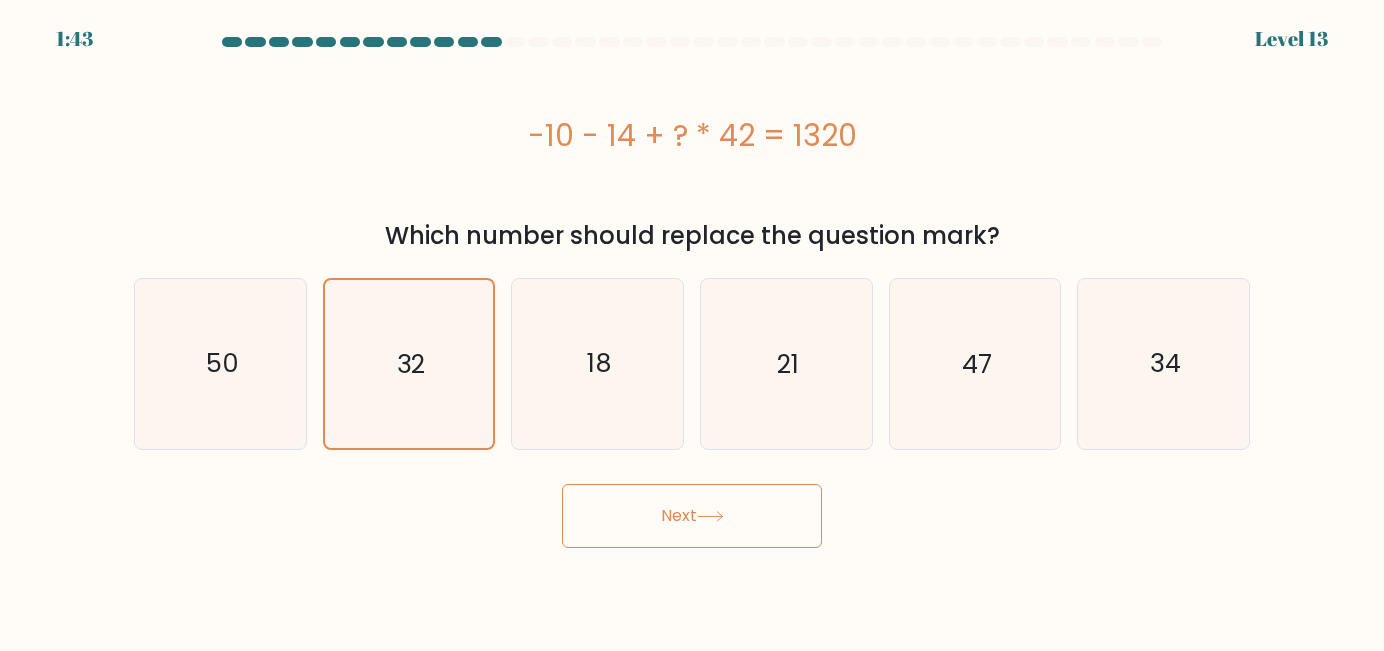 click on "Next" at bounding box center [692, 516] 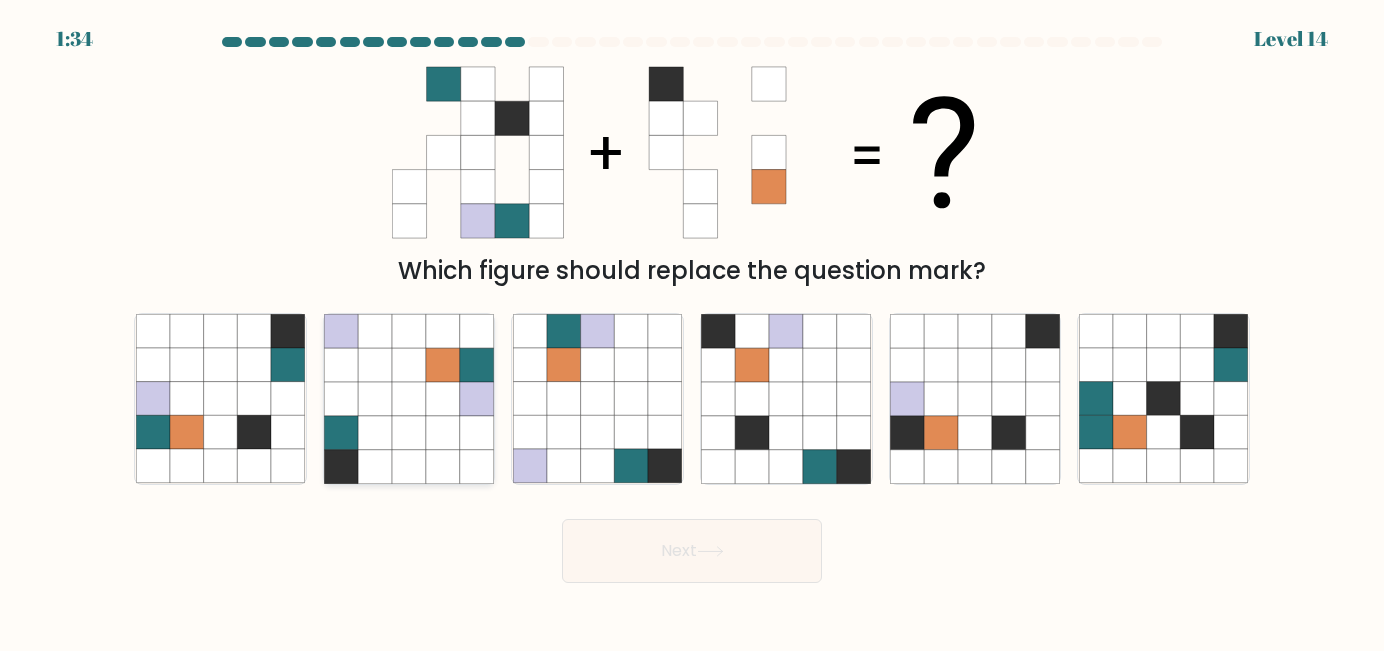 click 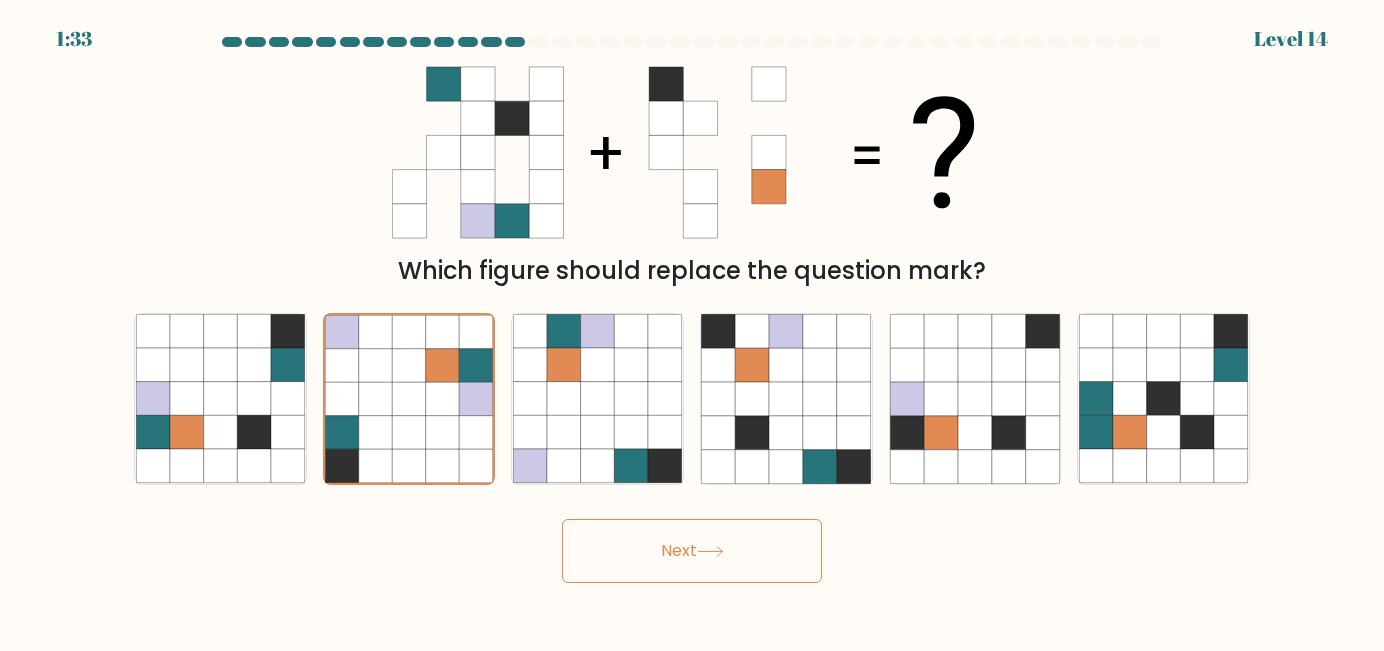 click on "Next" at bounding box center [692, 551] 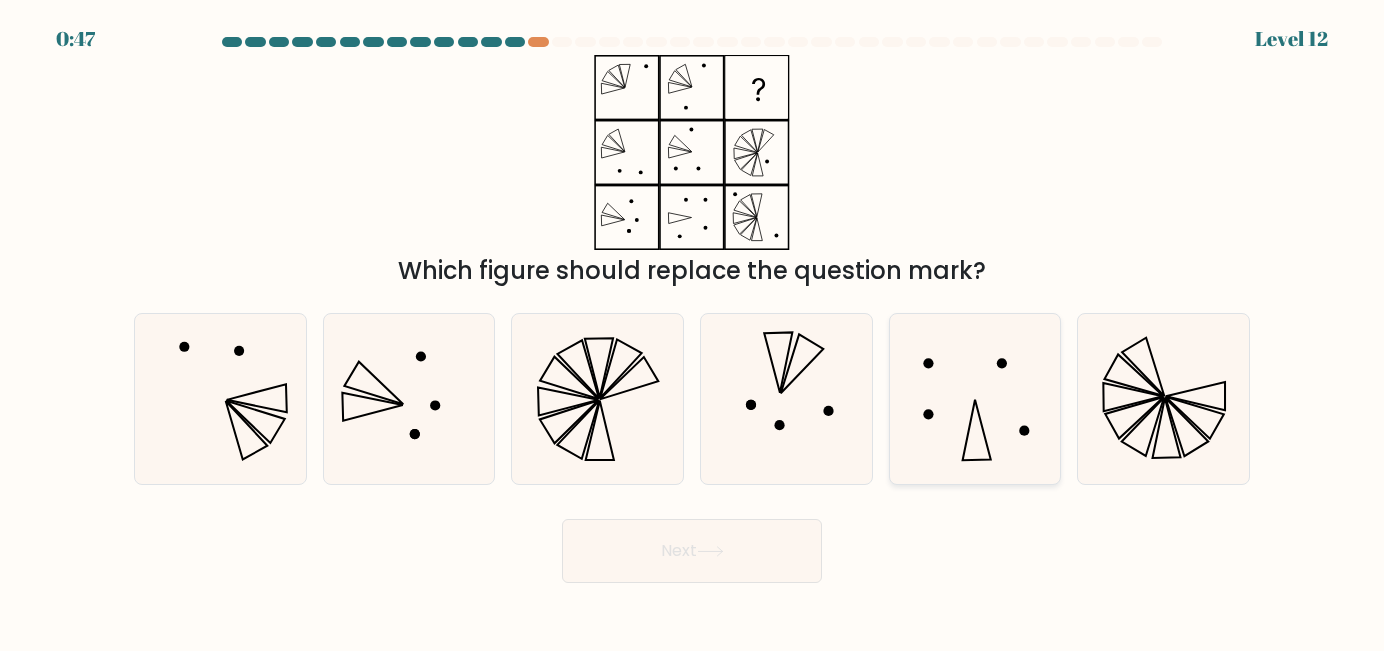 click 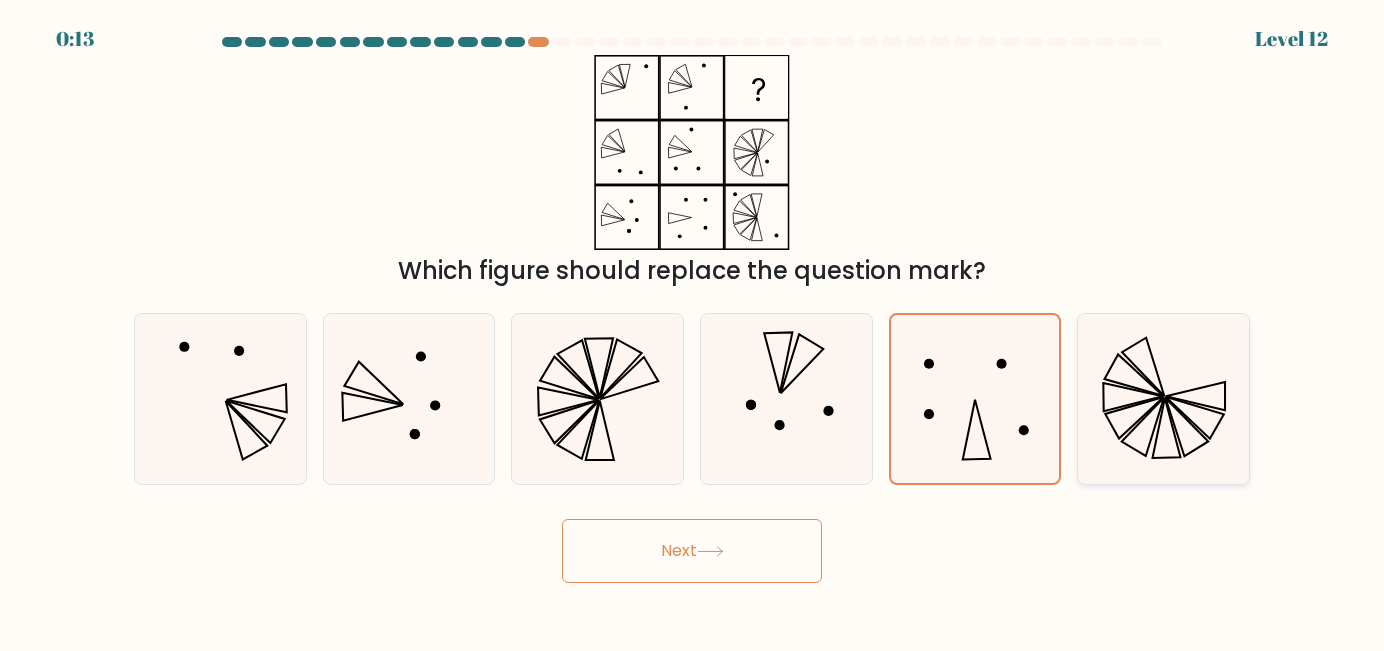 click 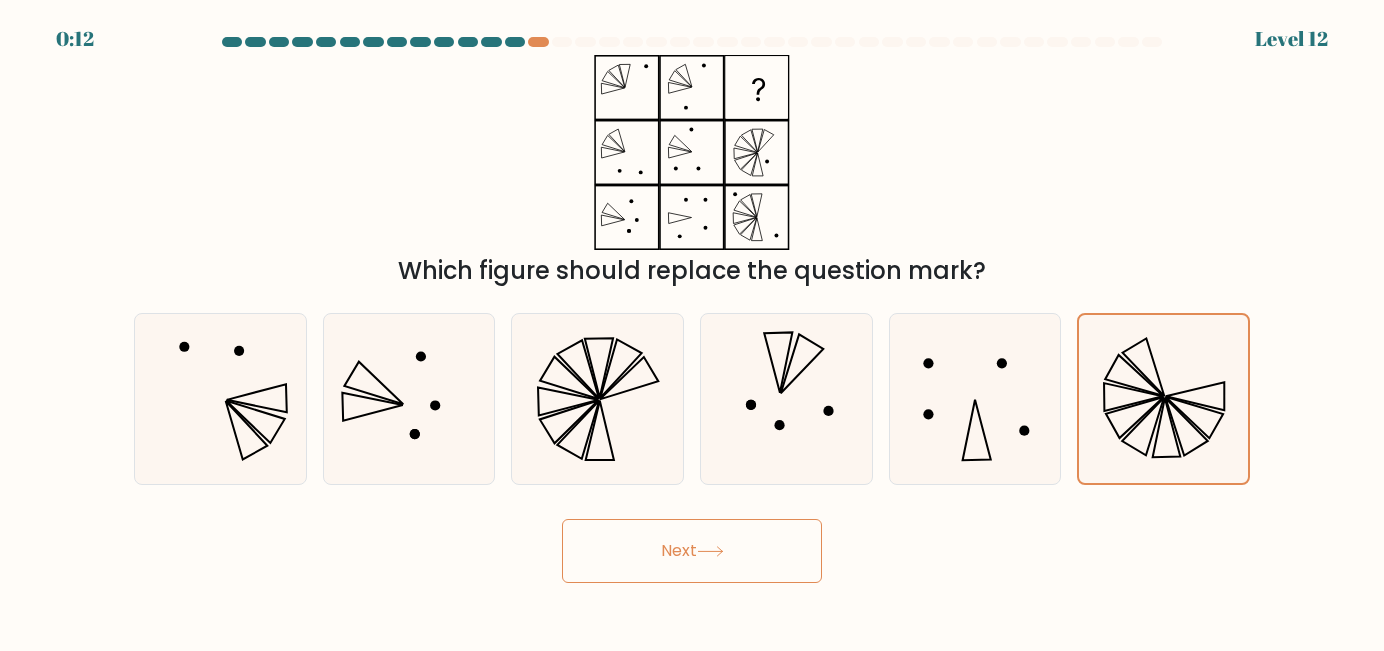 click on "Next" at bounding box center (692, 551) 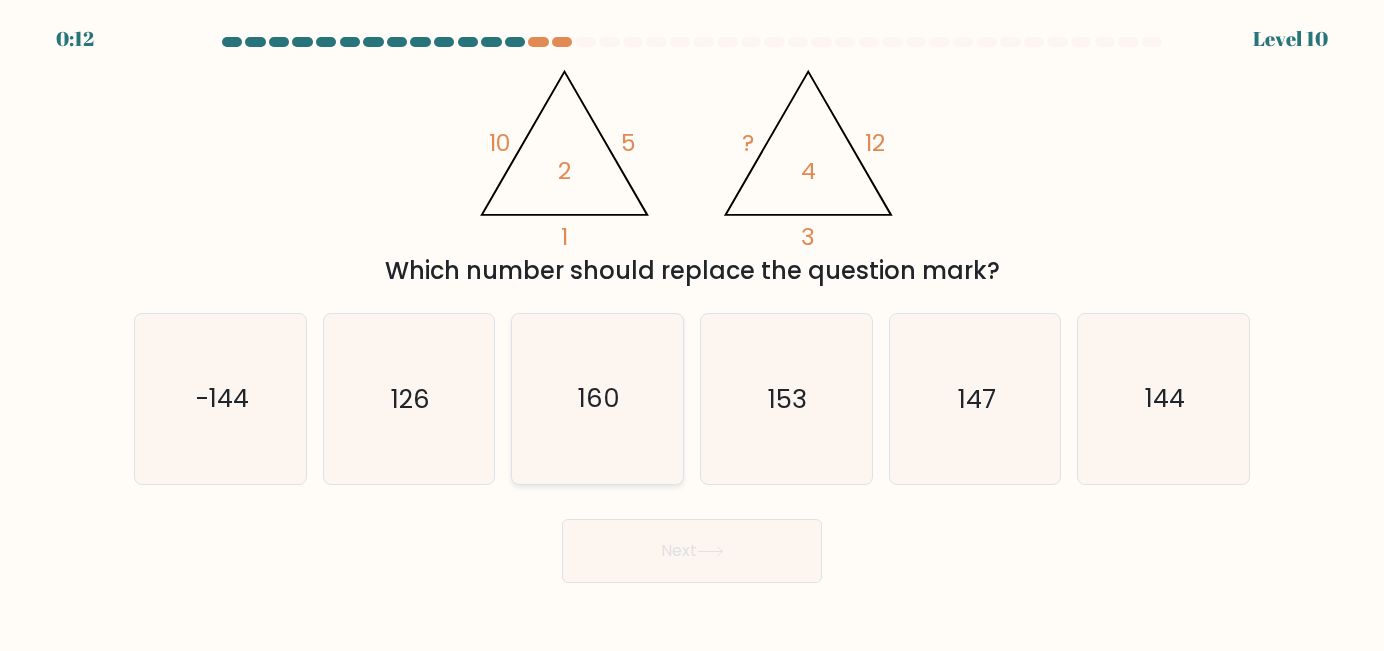 type 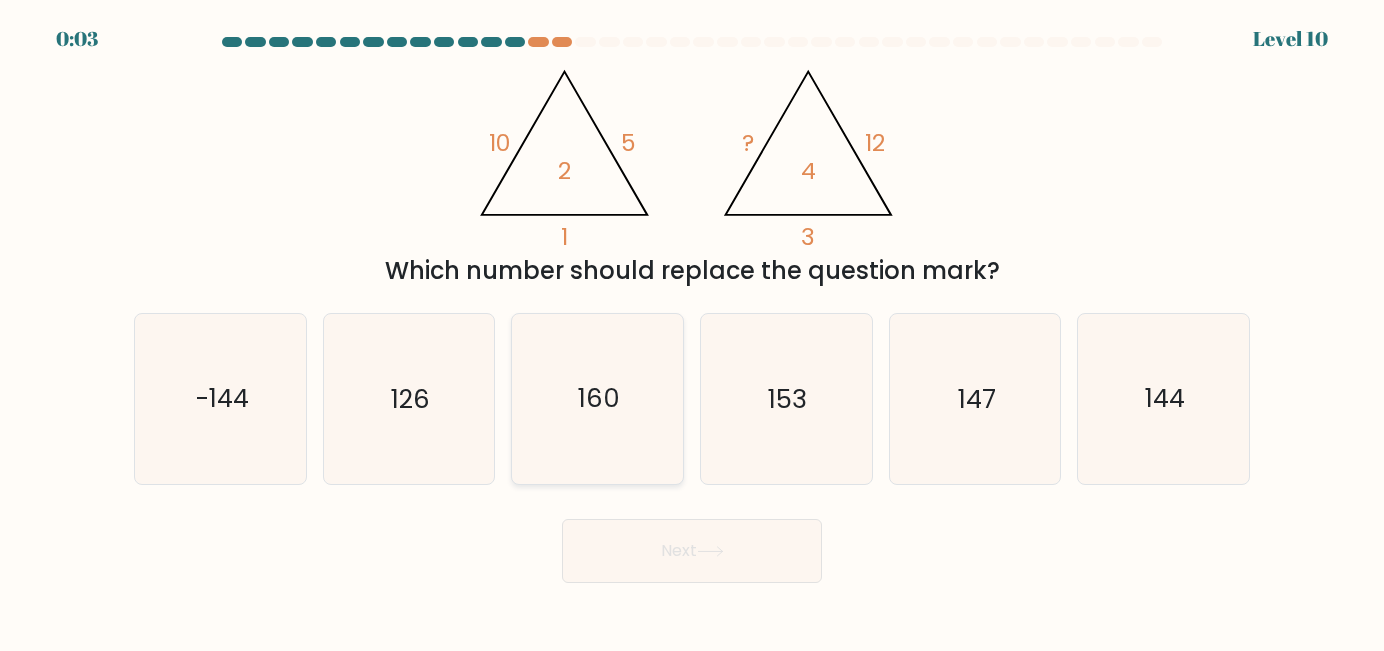 click on "160" 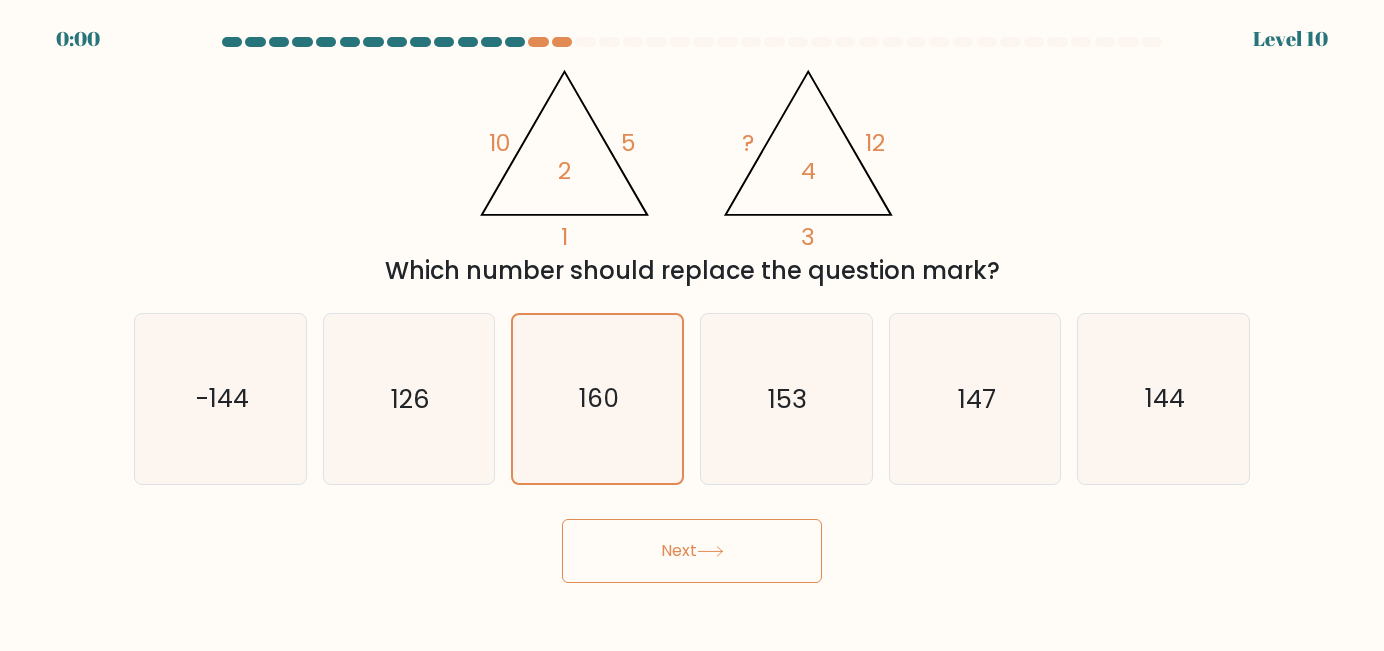 click on "Next" at bounding box center [692, 551] 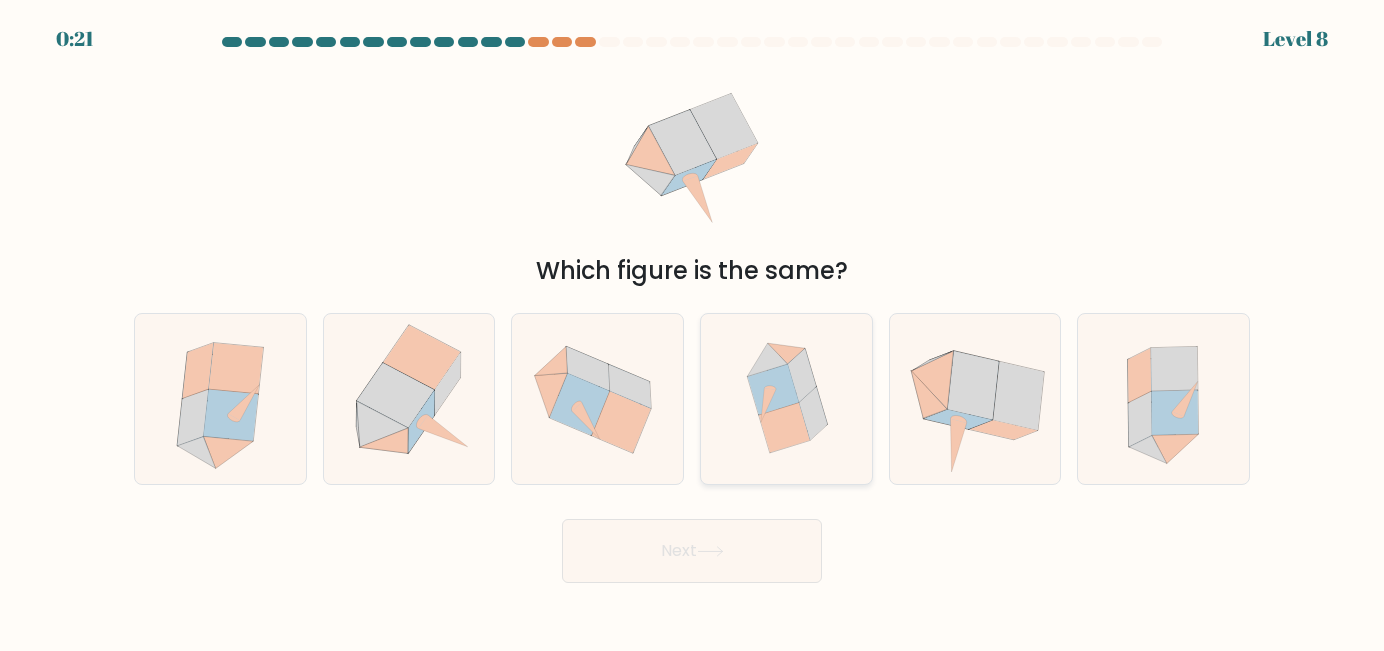 click 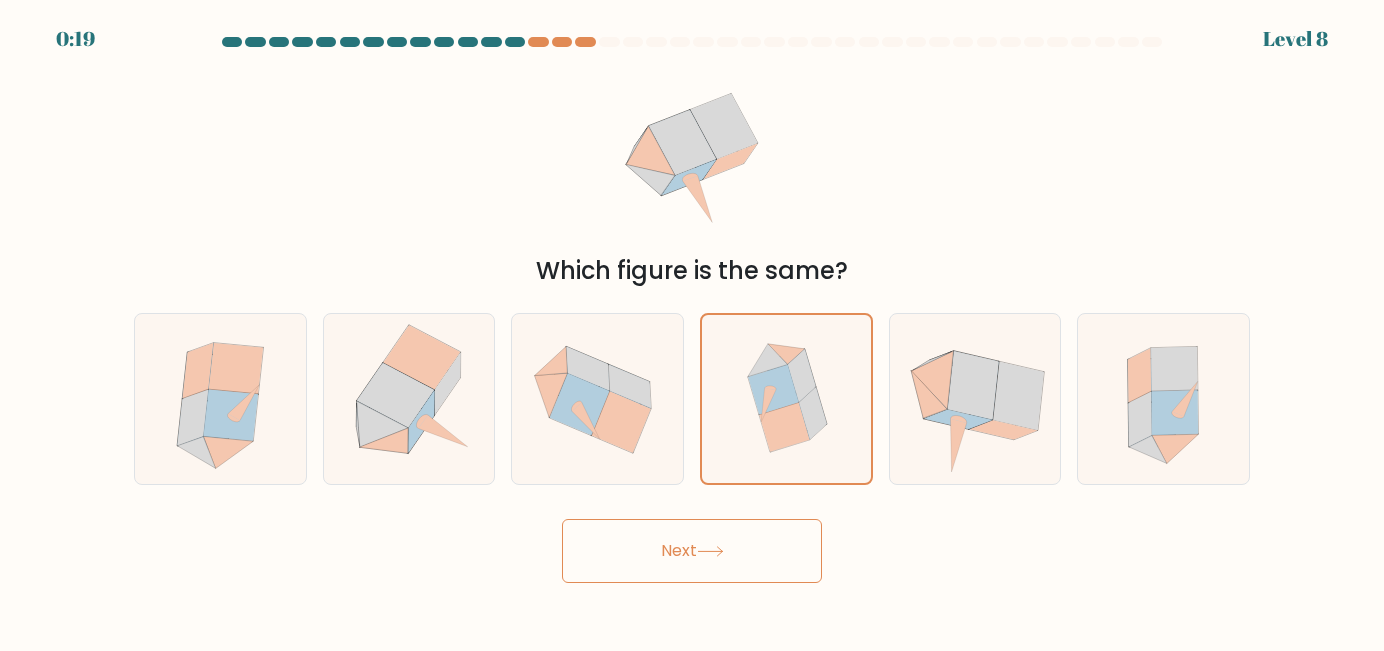 click on "Next" at bounding box center [692, 551] 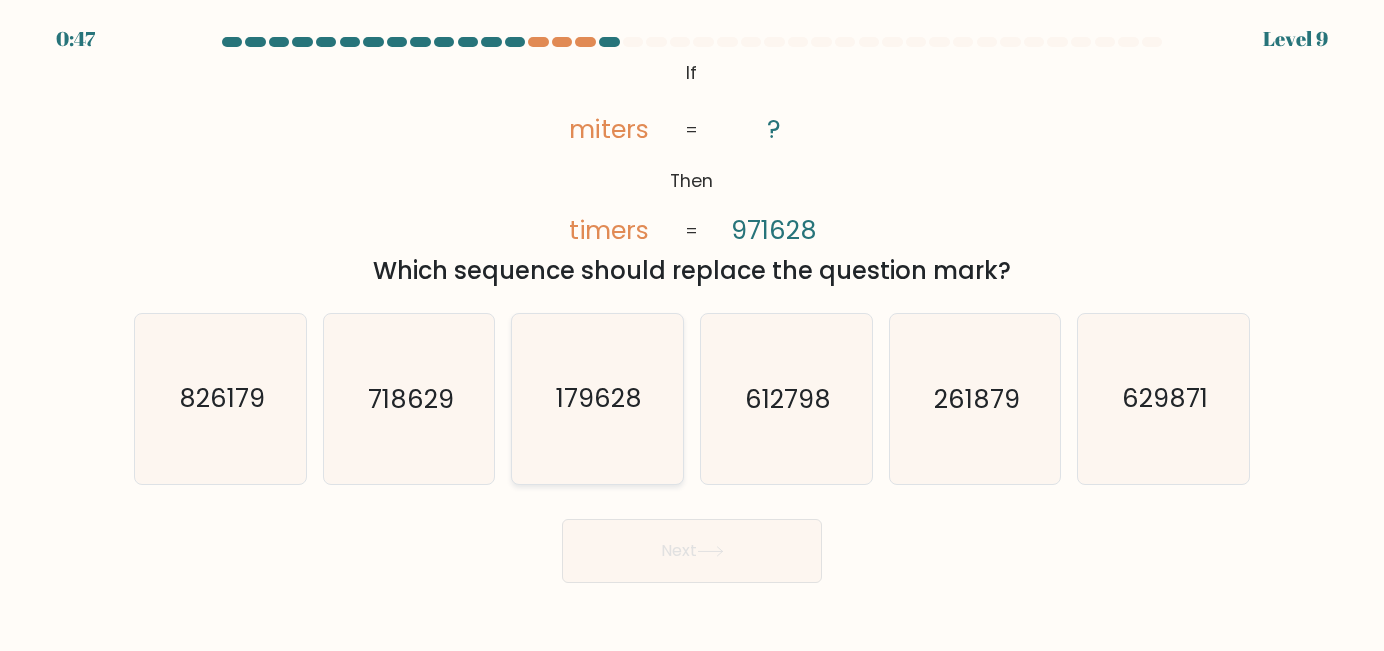 click on "179628" 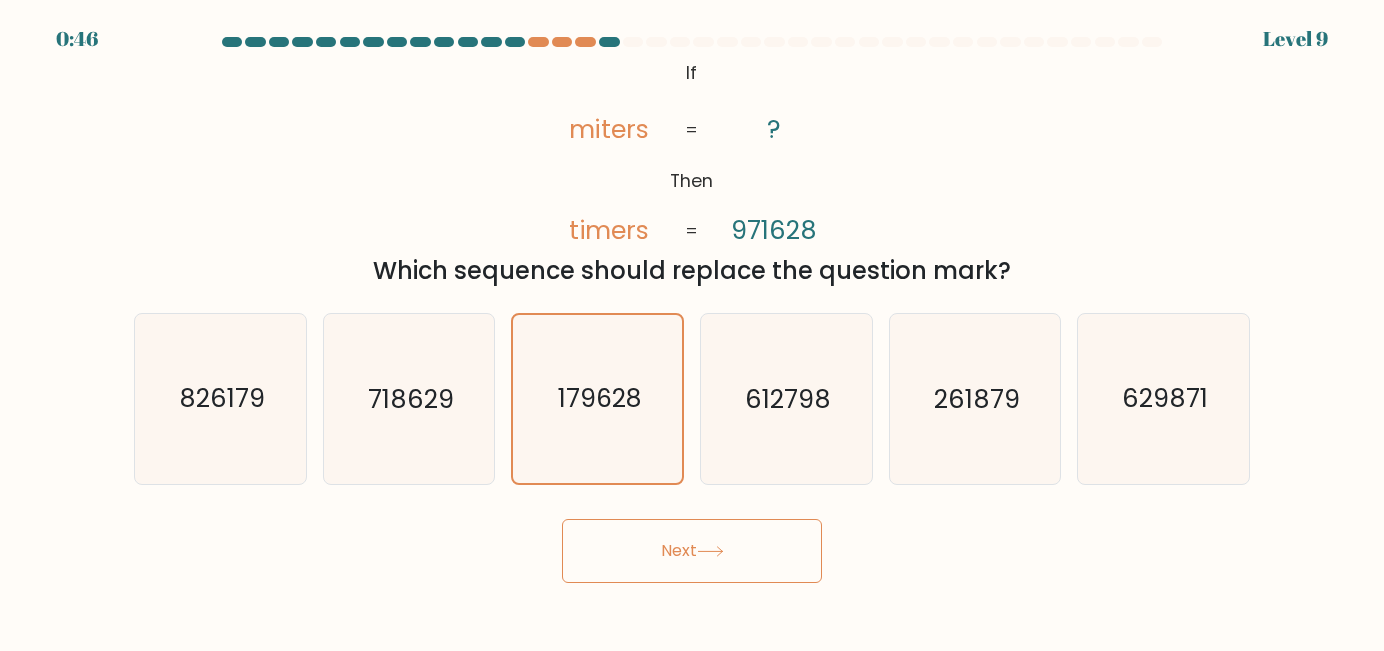 click on "Next" at bounding box center (692, 551) 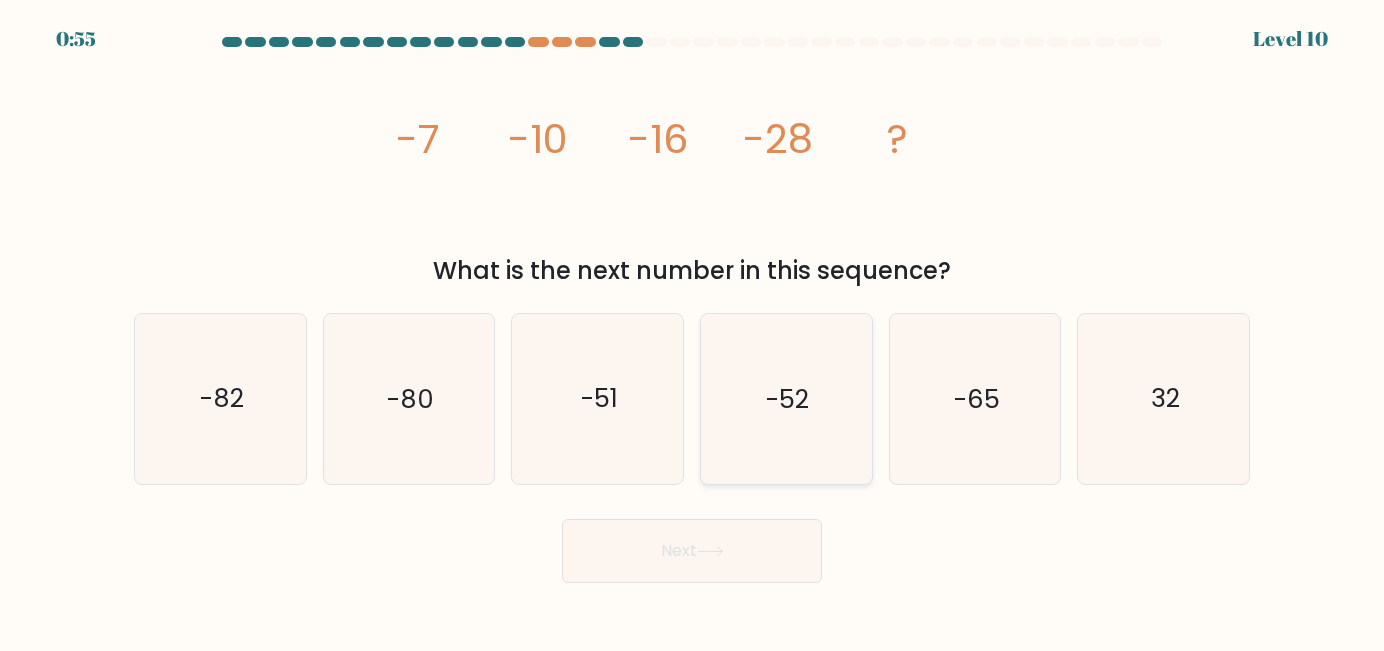 click on "-52" 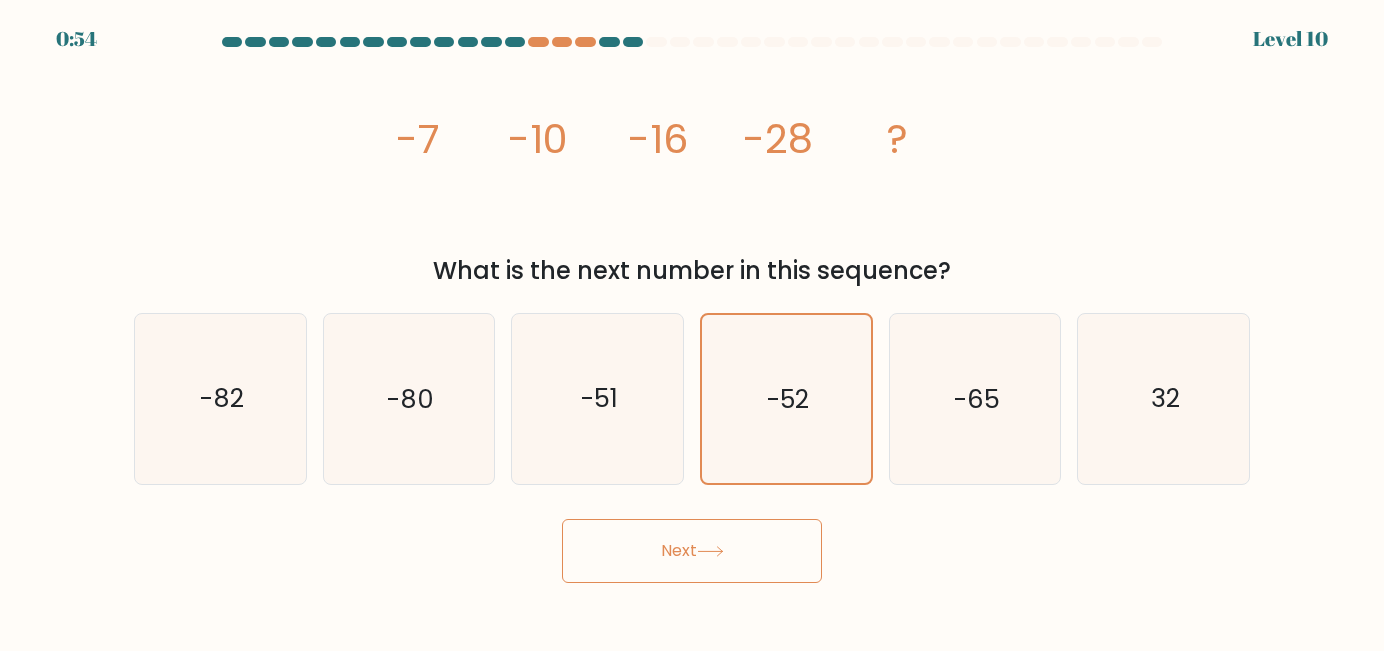 click on "Next" at bounding box center (692, 551) 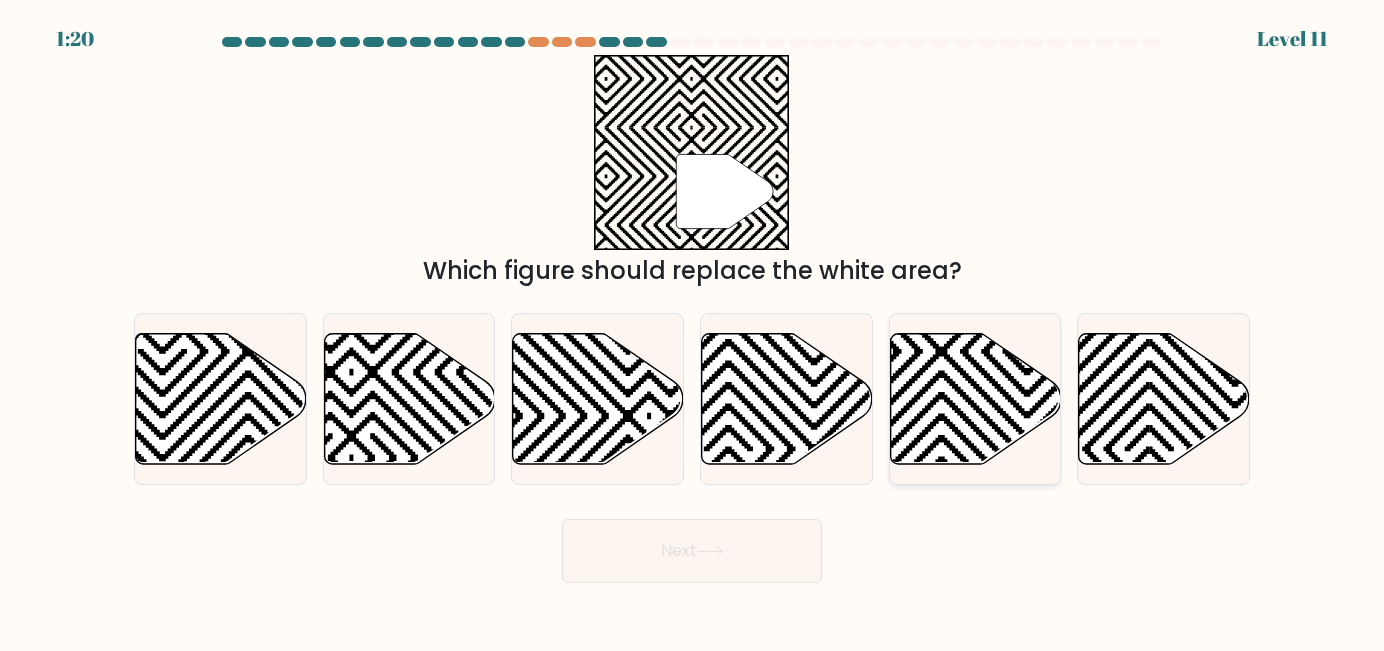 click 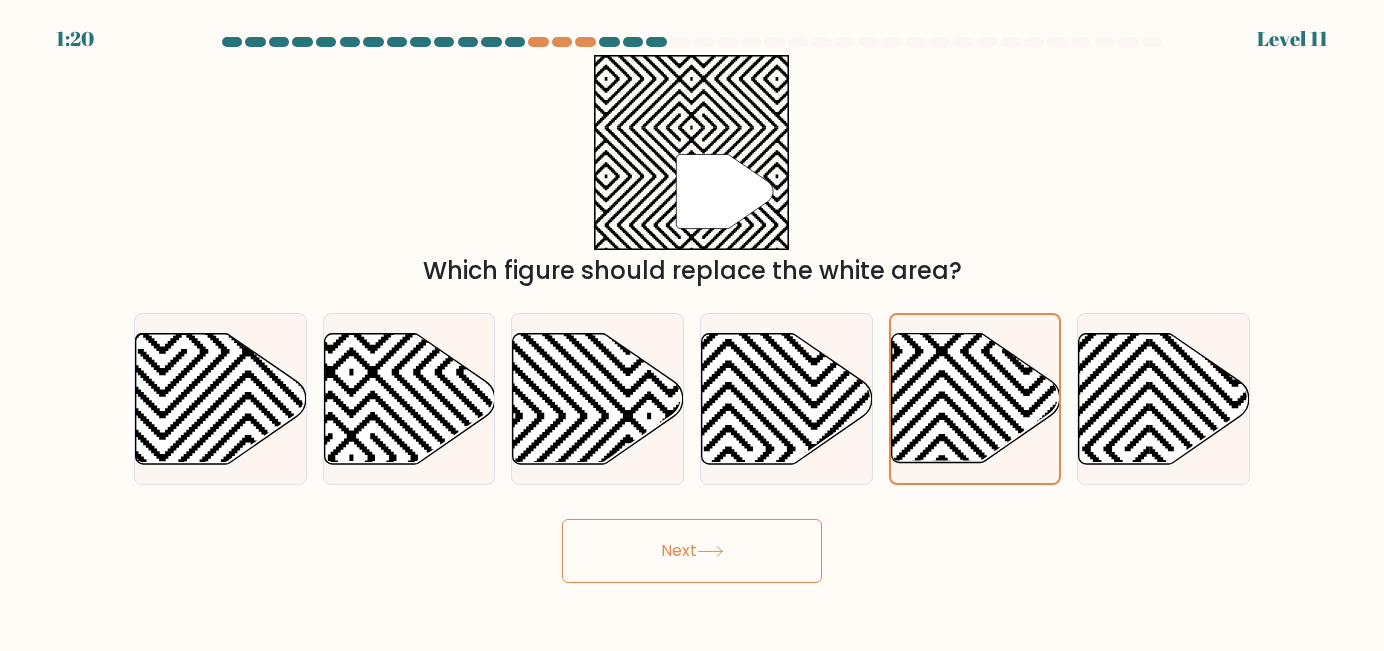 click on "Next" at bounding box center (692, 551) 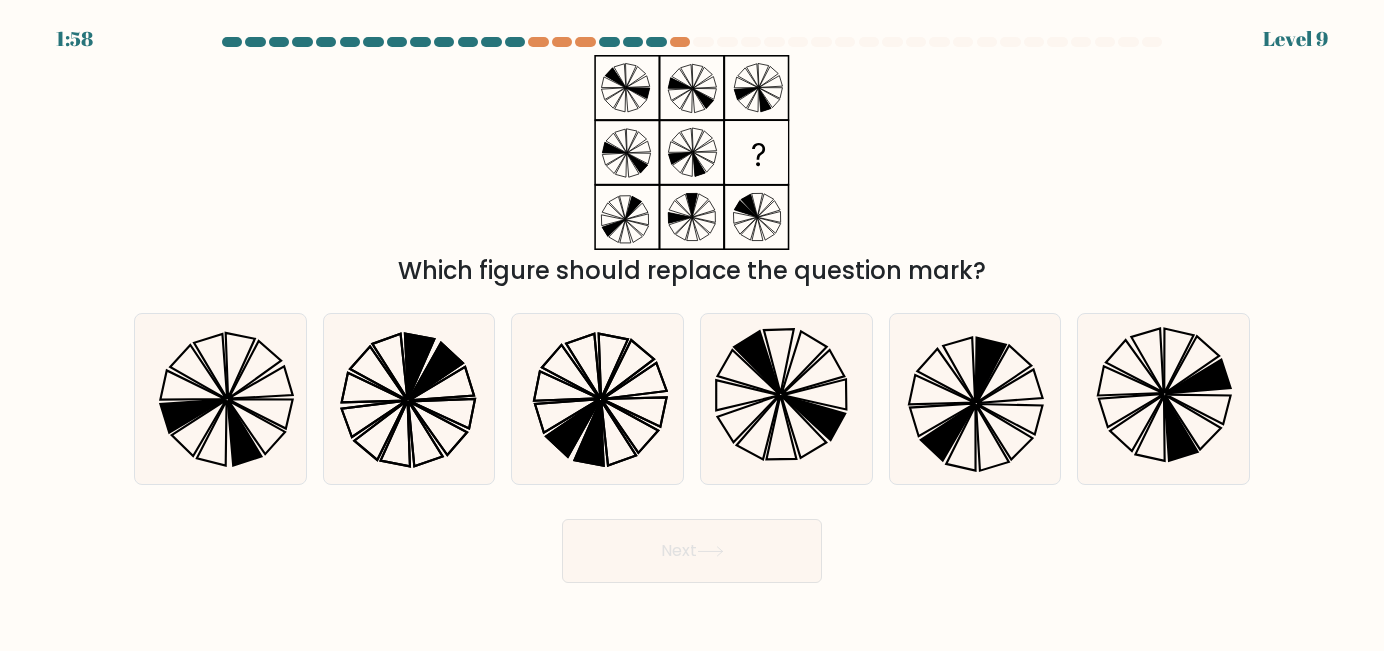 type 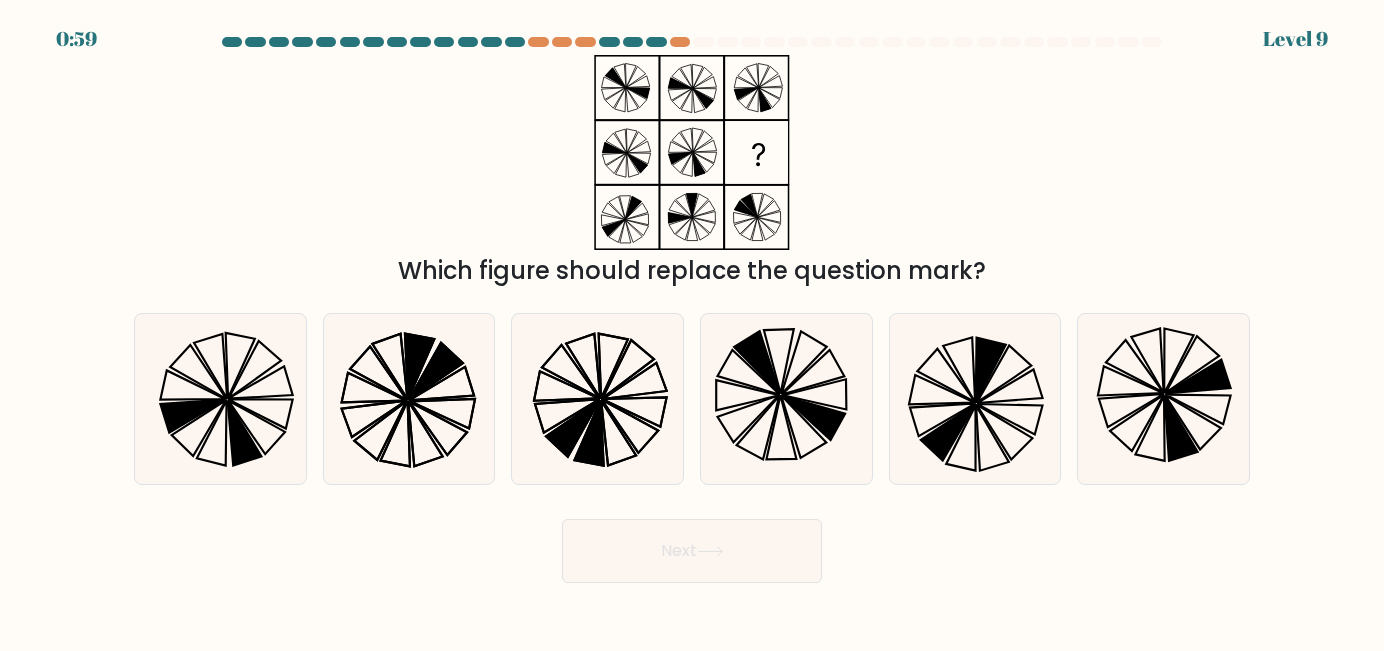 click 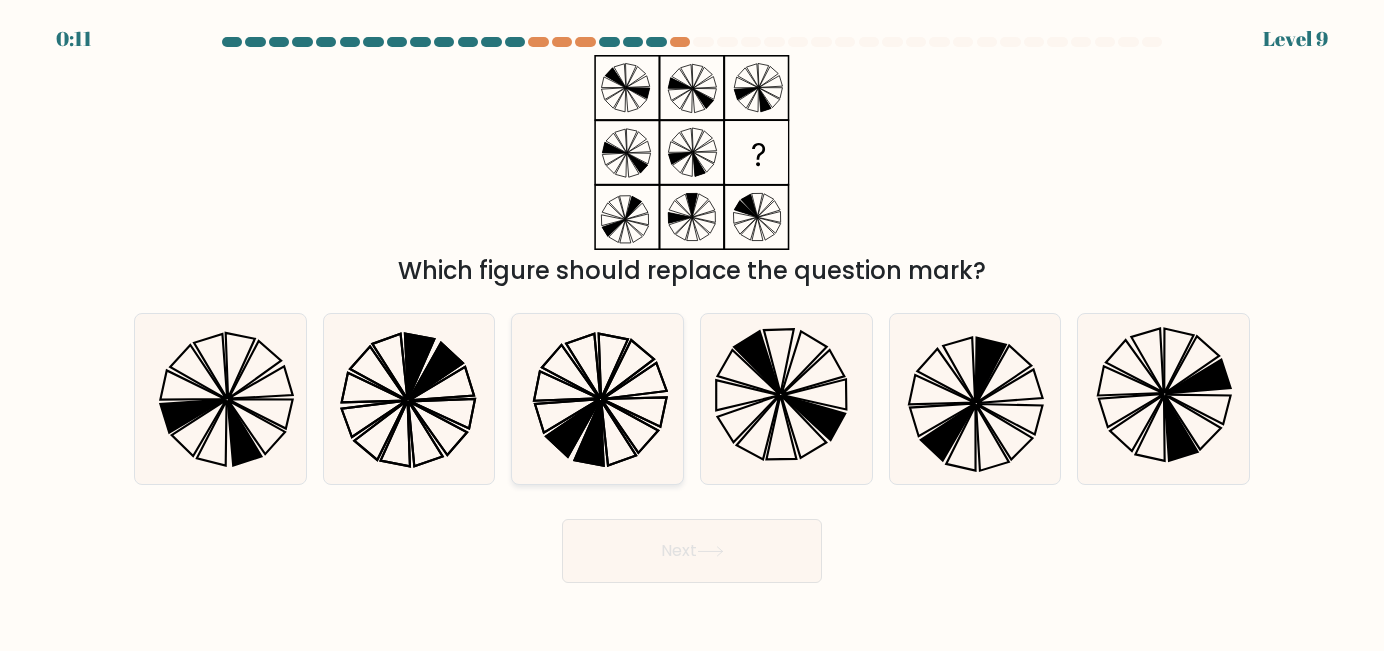 click 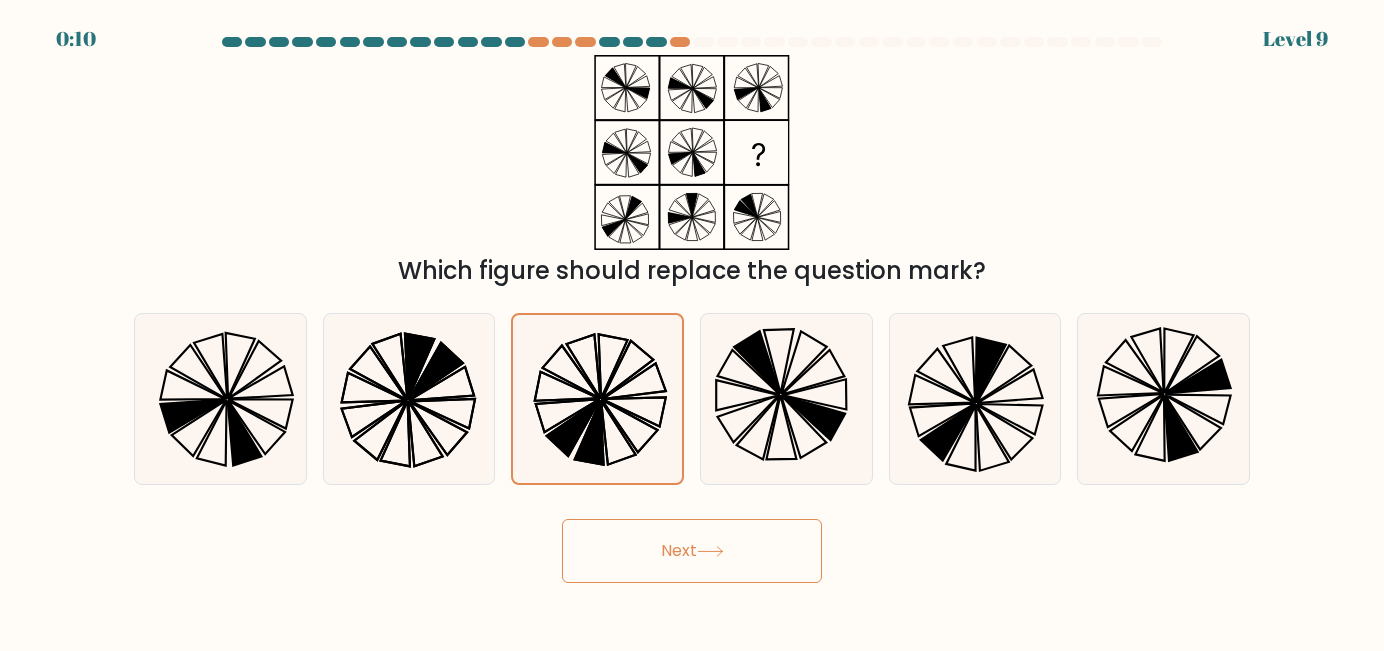 click on "Next" at bounding box center (692, 551) 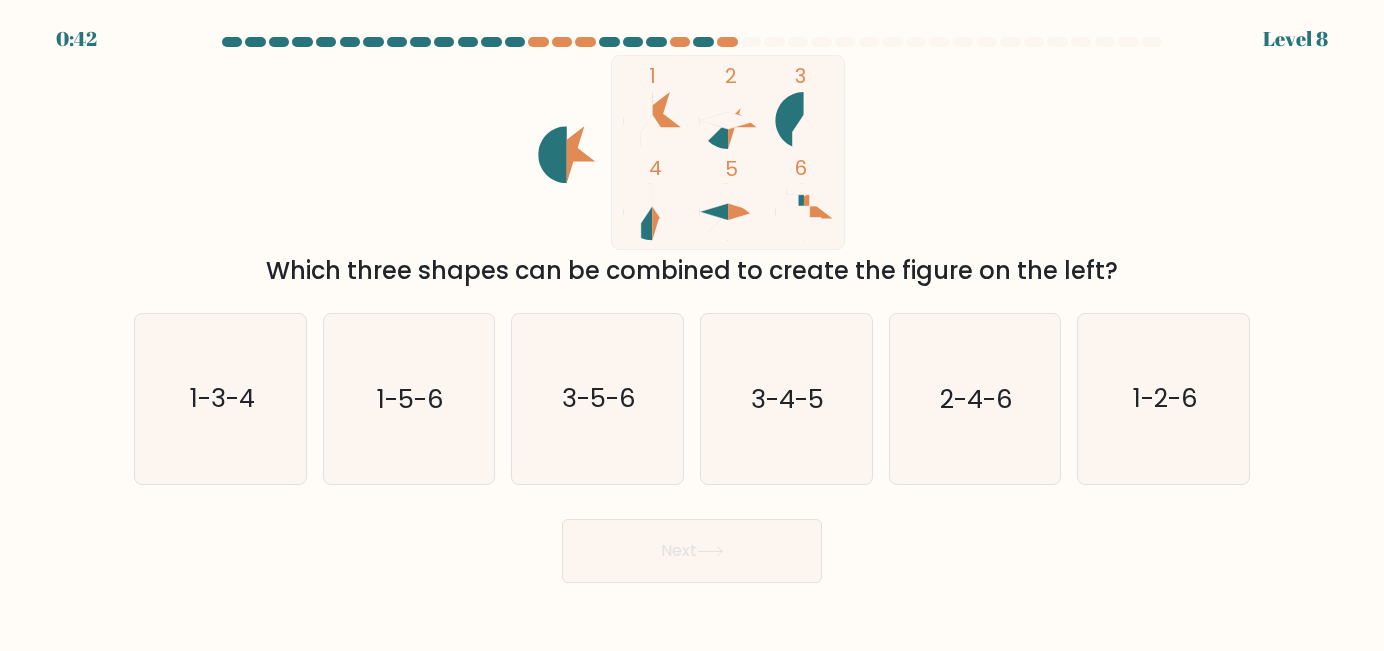 scroll, scrollTop: 0, scrollLeft: 0, axis: both 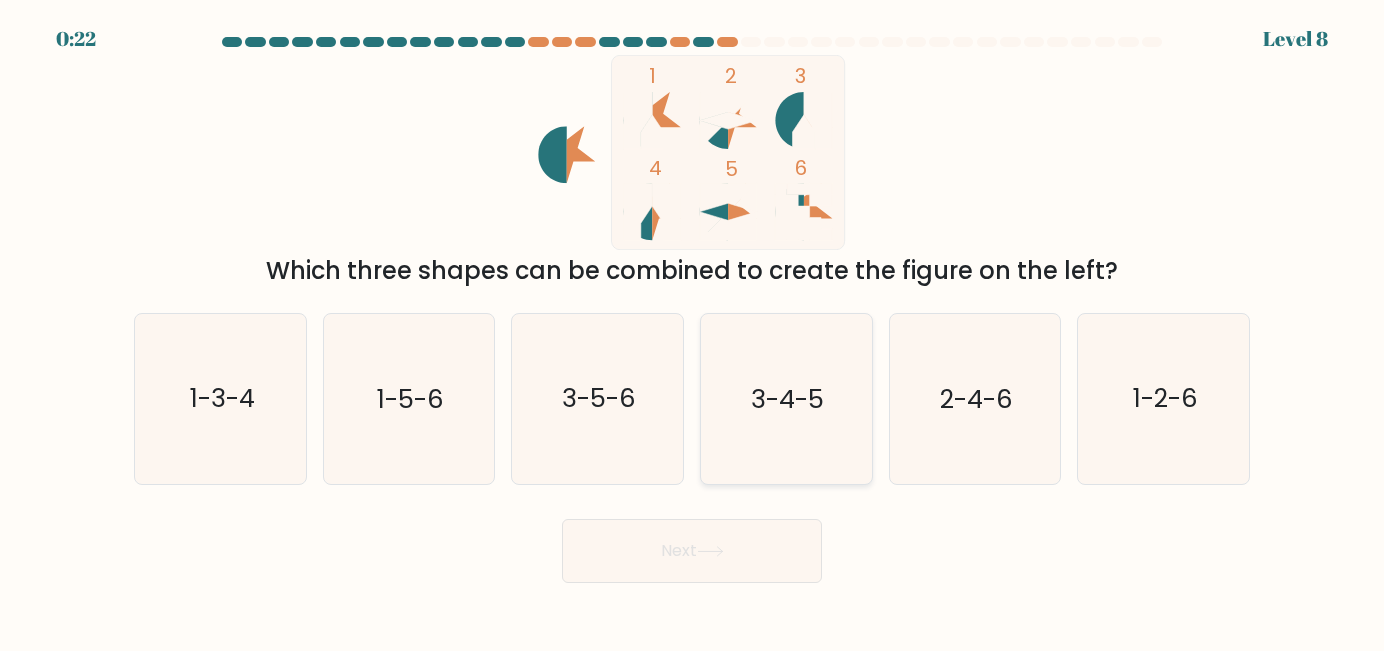 click on "3-4-5" 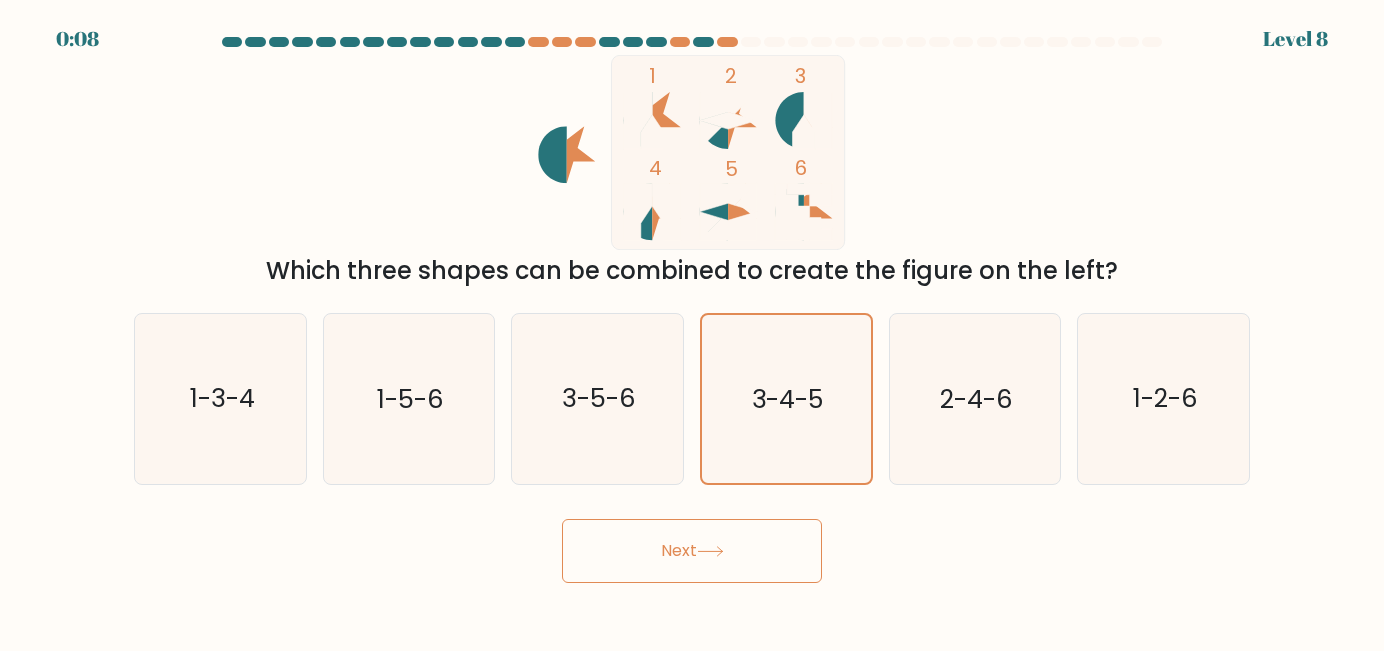 click on "Next" at bounding box center (692, 551) 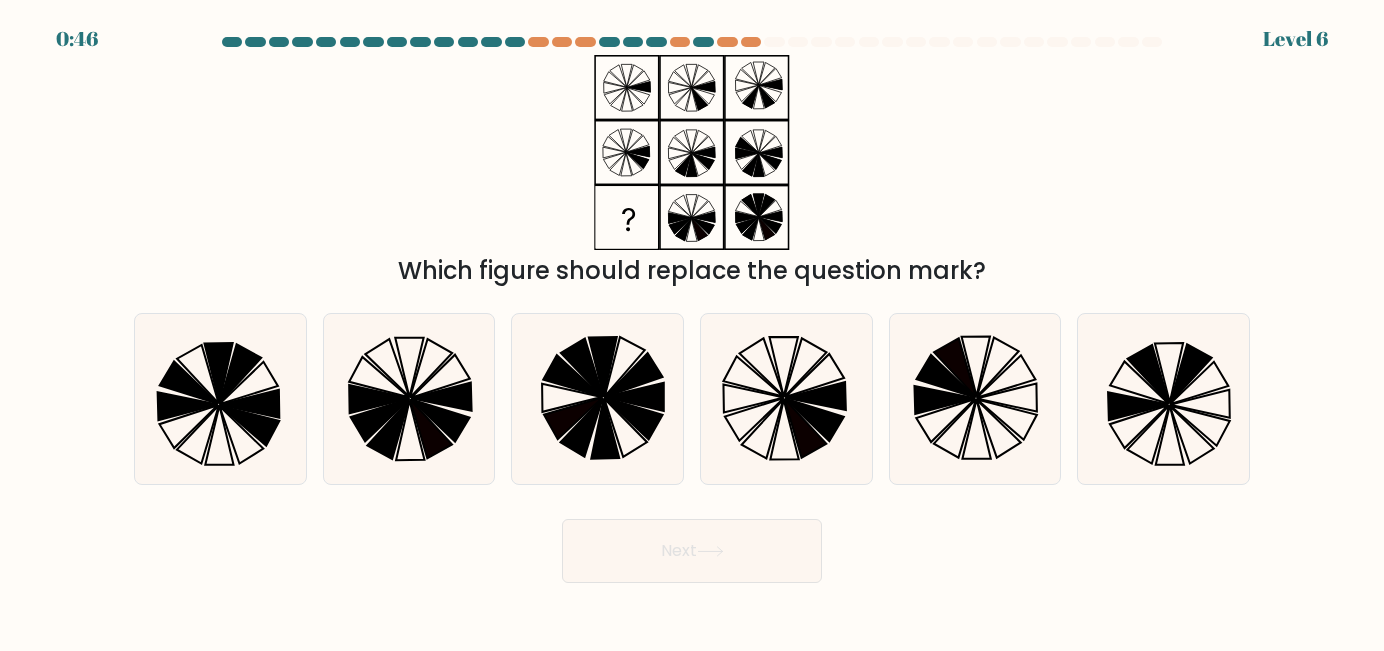 type 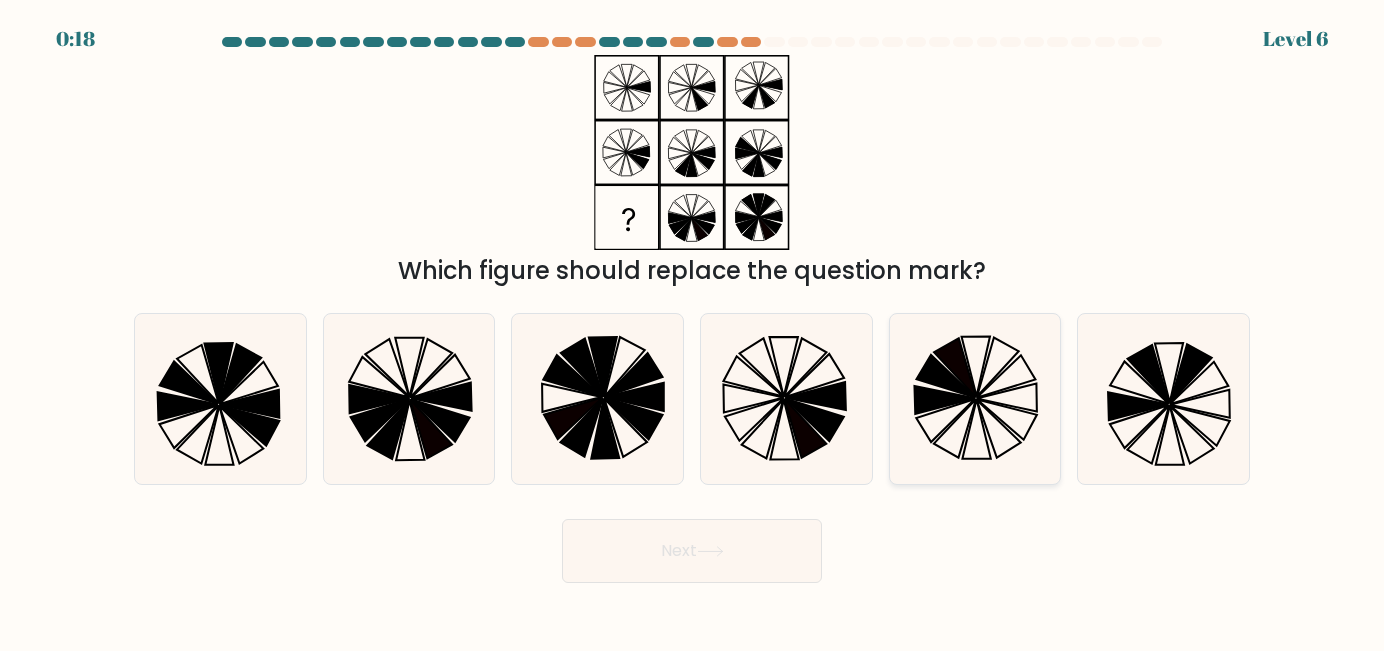 click 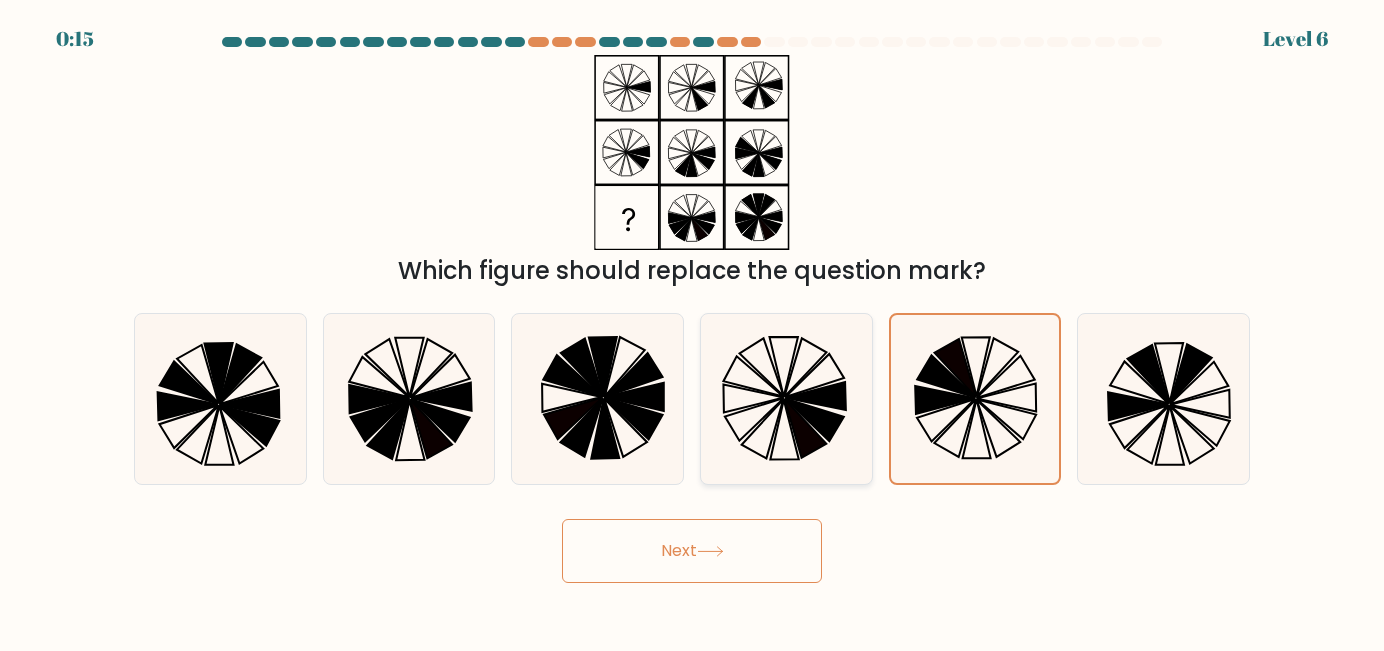 click 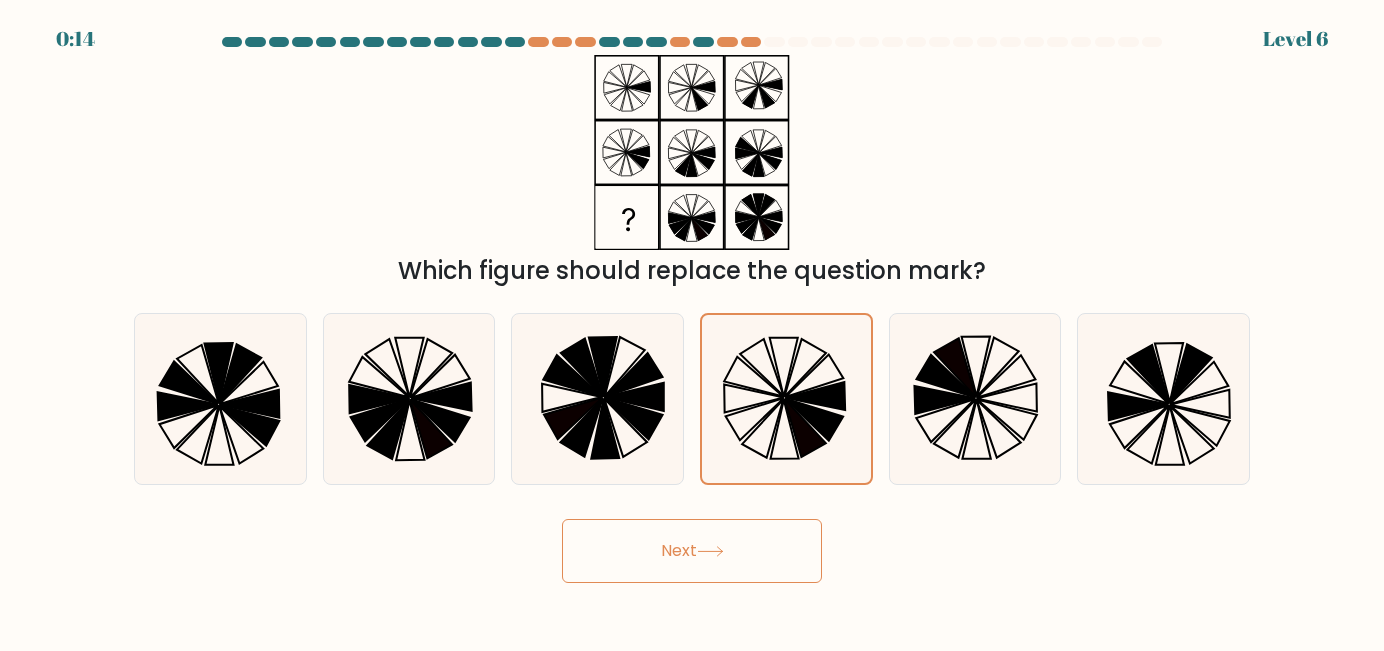 click on "Next" at bounding box center (692, 551) 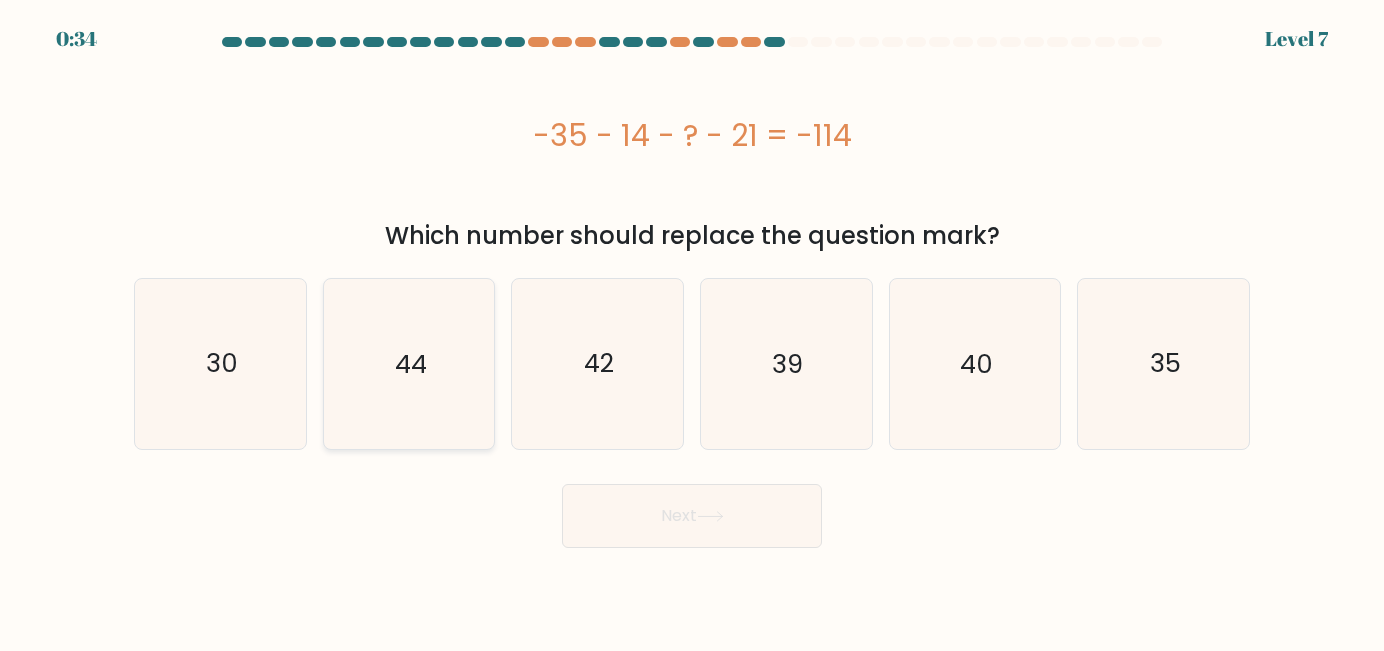 click on "44" 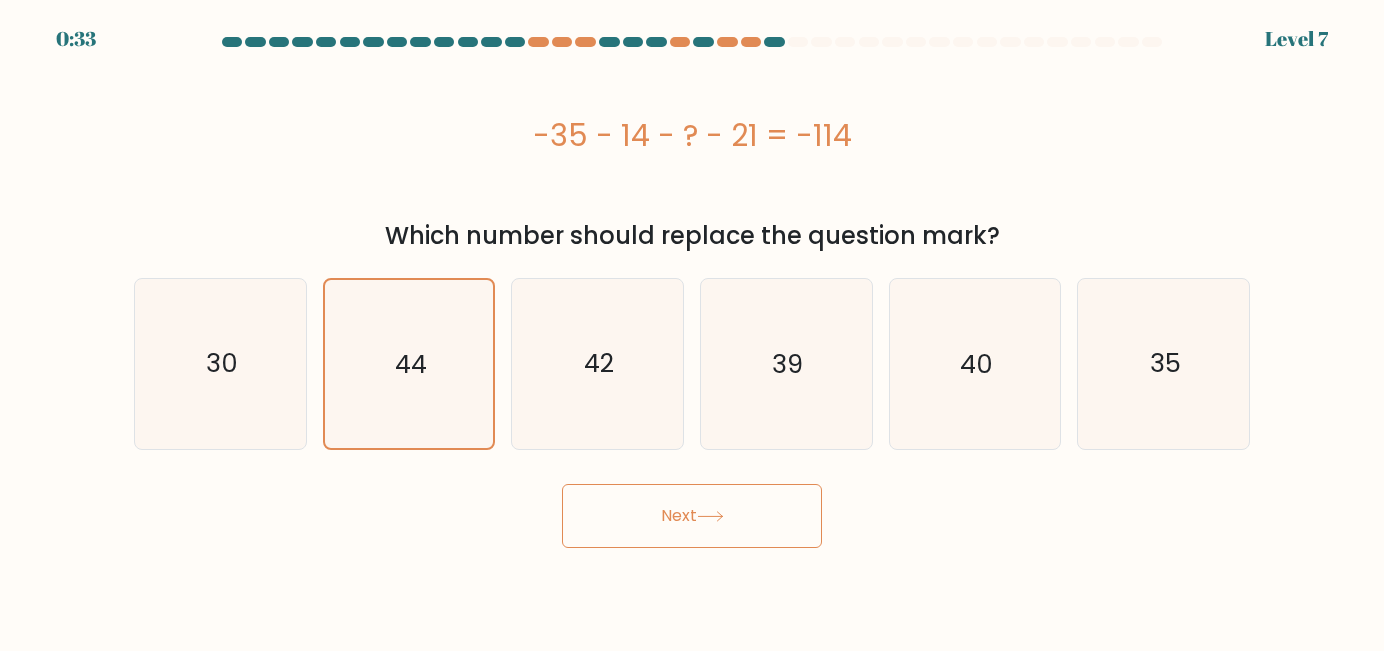 click on "Next" at bounding box center (692, 516) 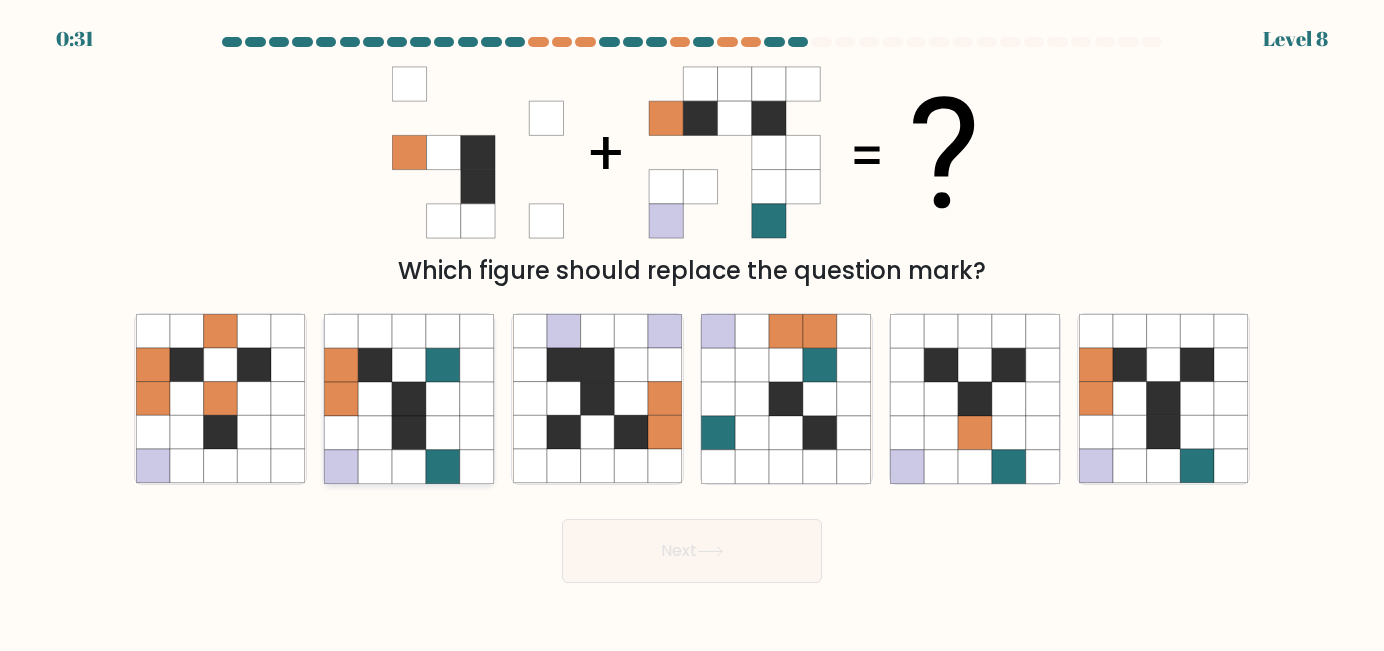 click 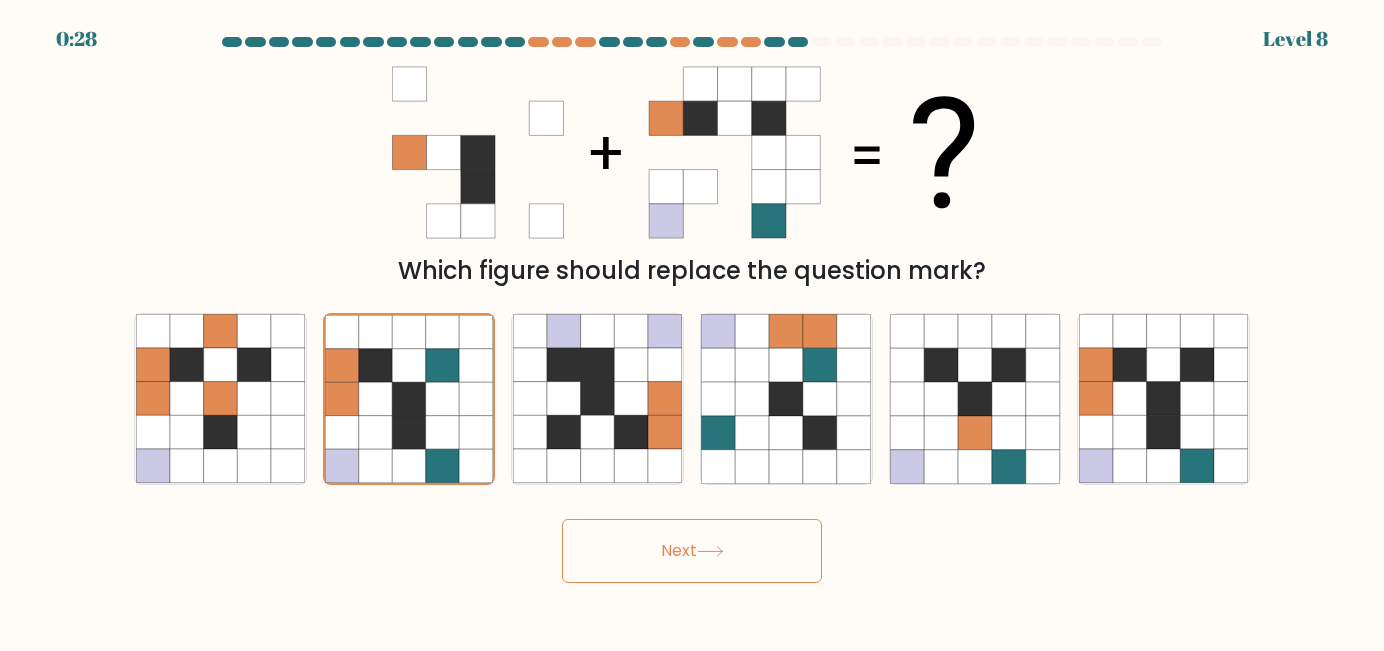 click on "Next" at bounding box center [692, 551] 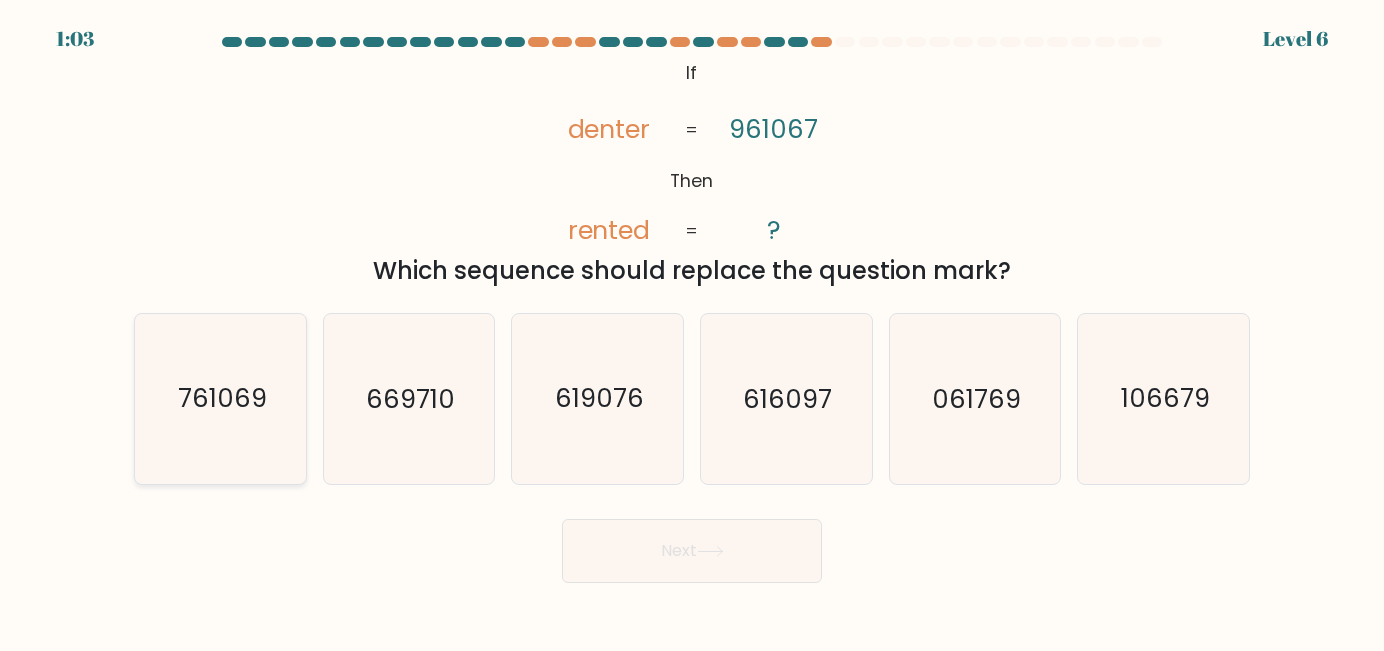 click on "761069" 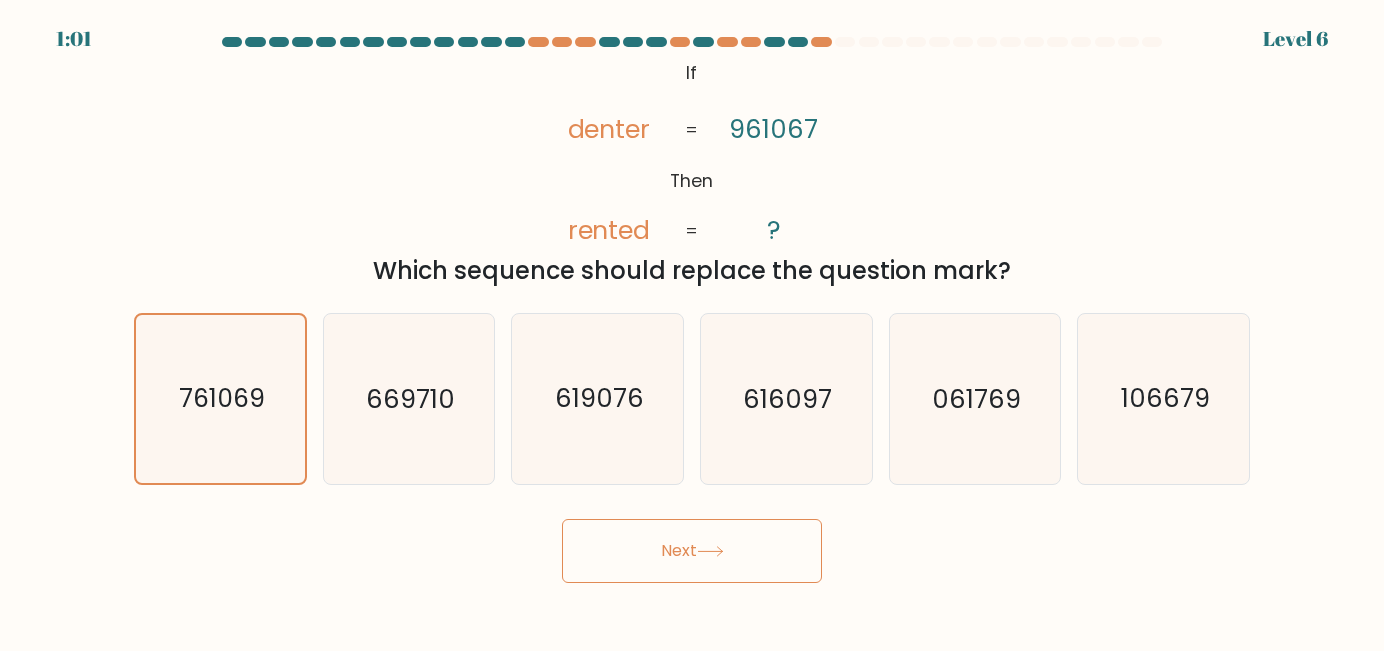 click on "Next" at bounding box center [692, 551] 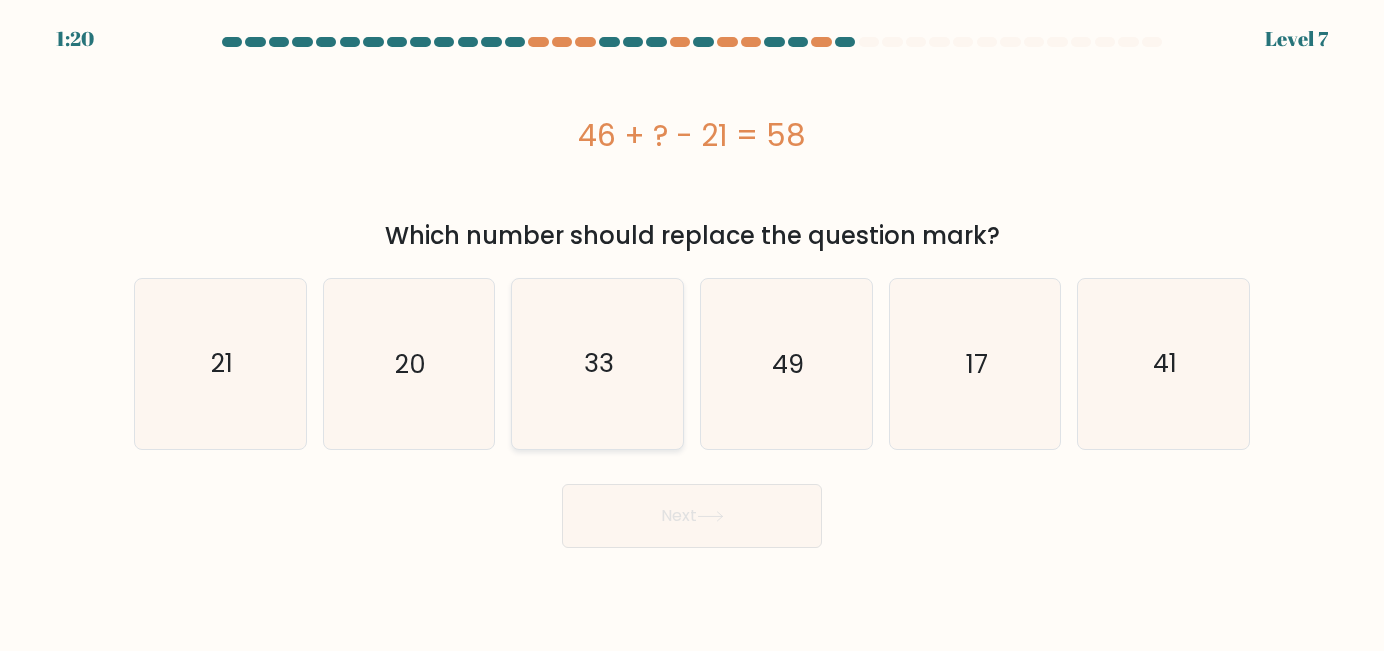 click on "33" 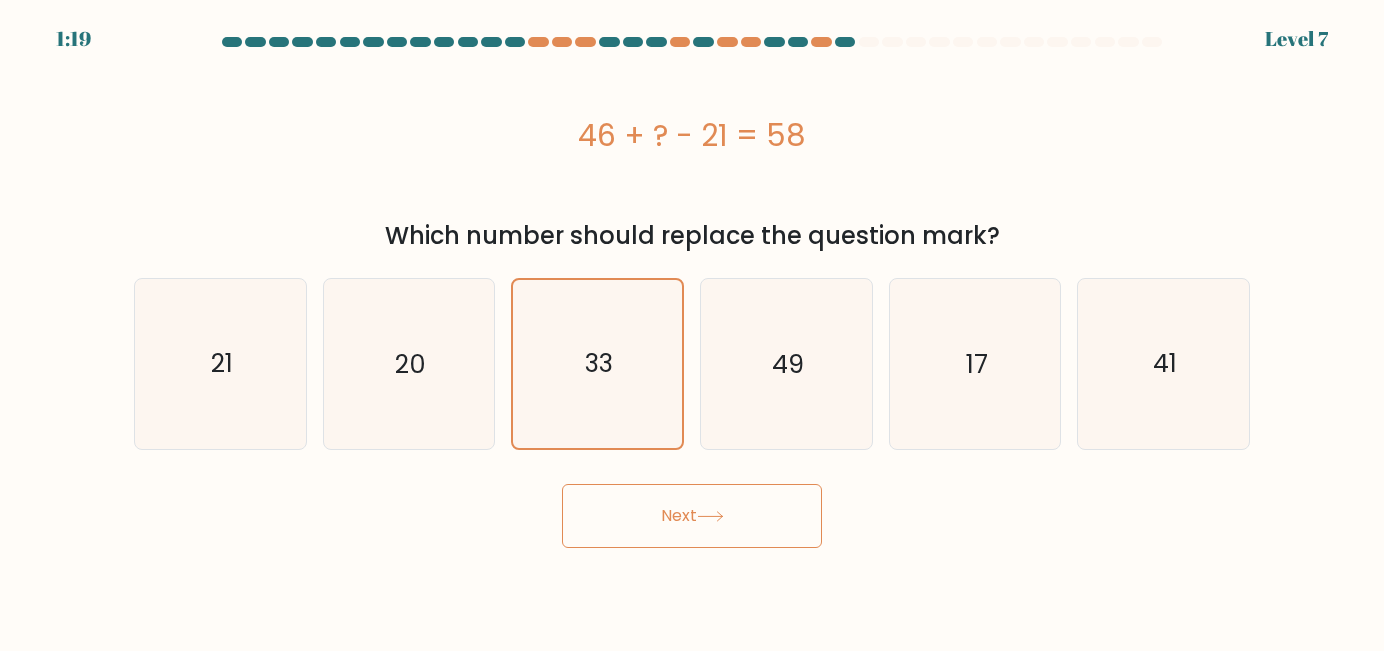 click on "Next" at bounding box center [692, 516] 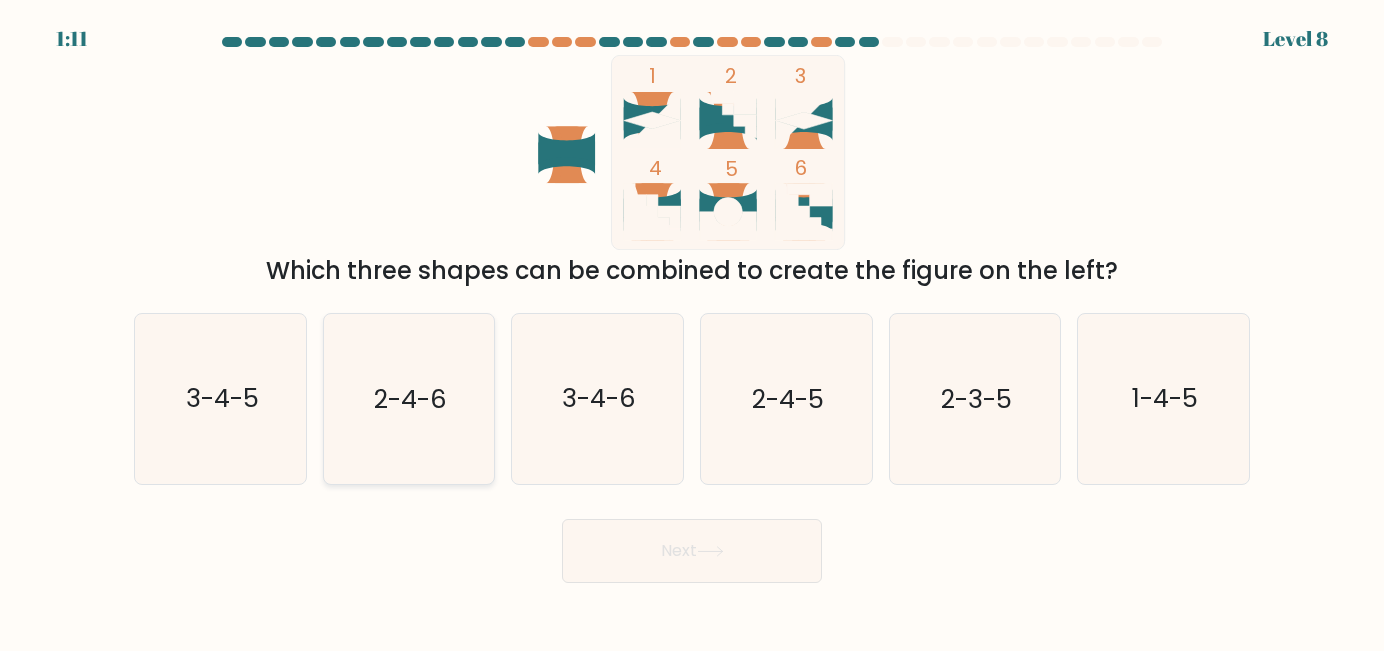 click on "2-4-6" 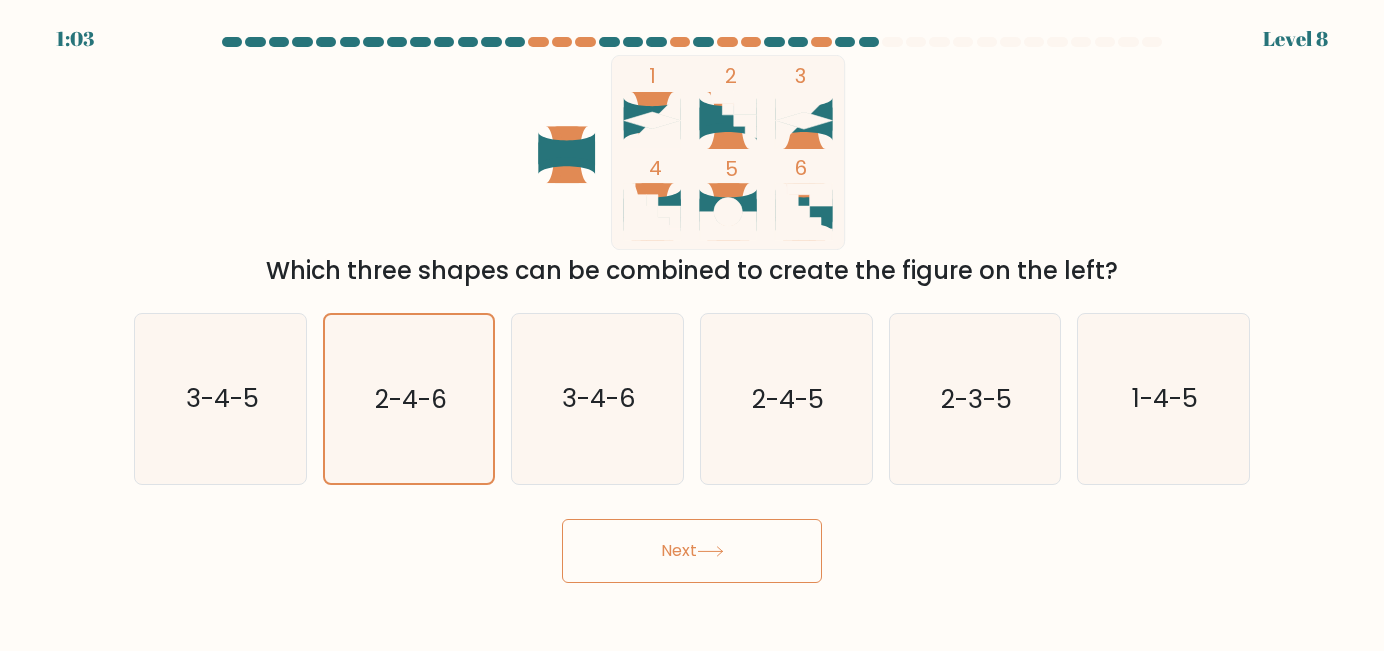 click on "Next" at bounding box center (692, 551) 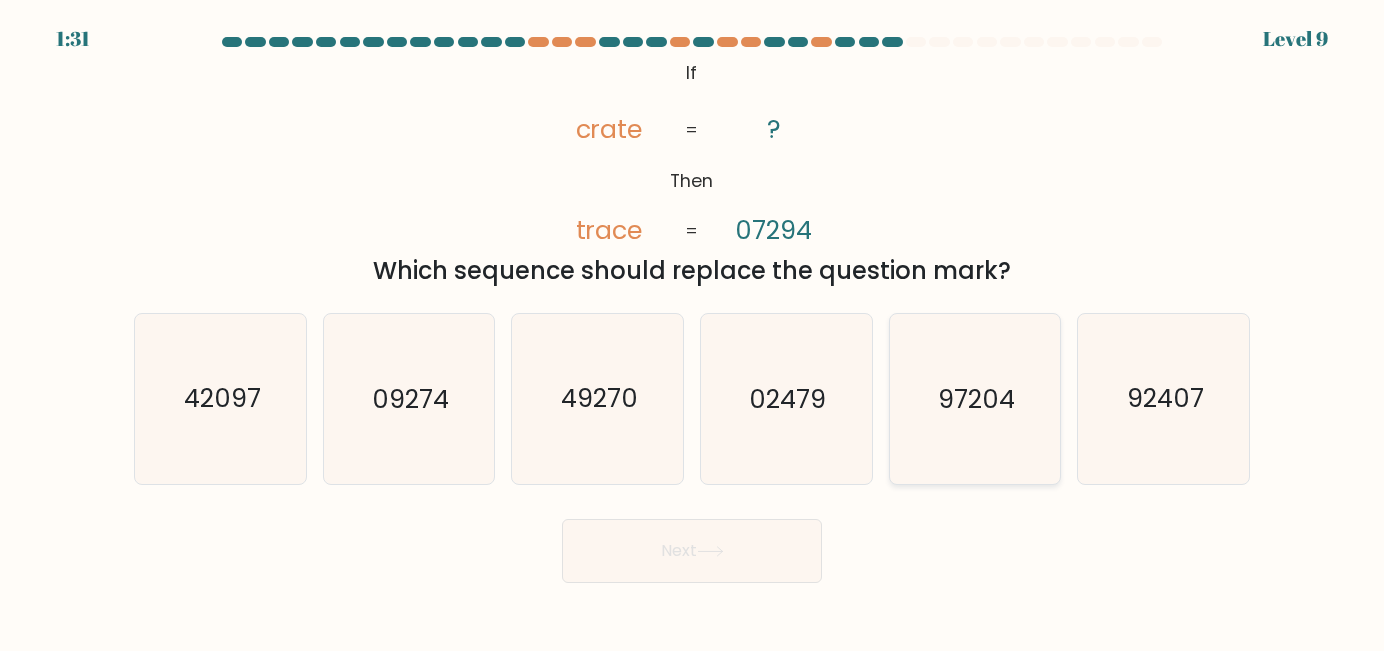 click on "97204" 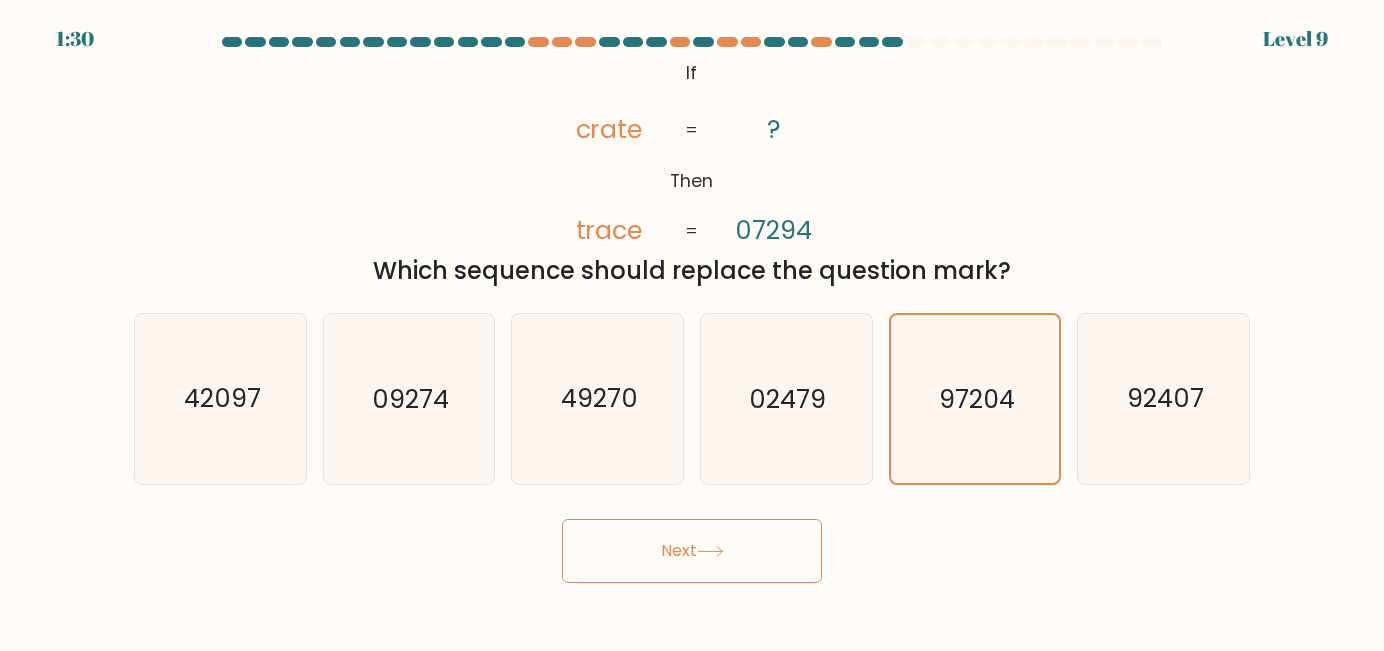 click on "Next" at bounding box center [692, 551] 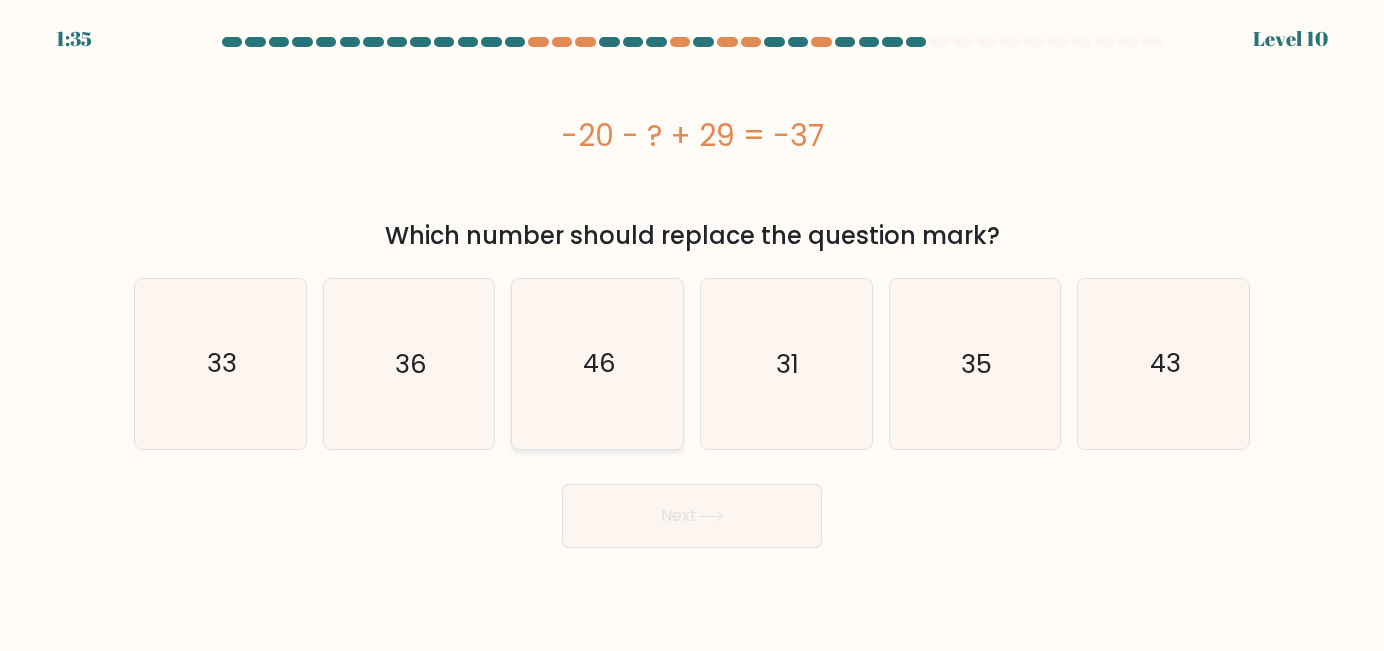 click on "46" 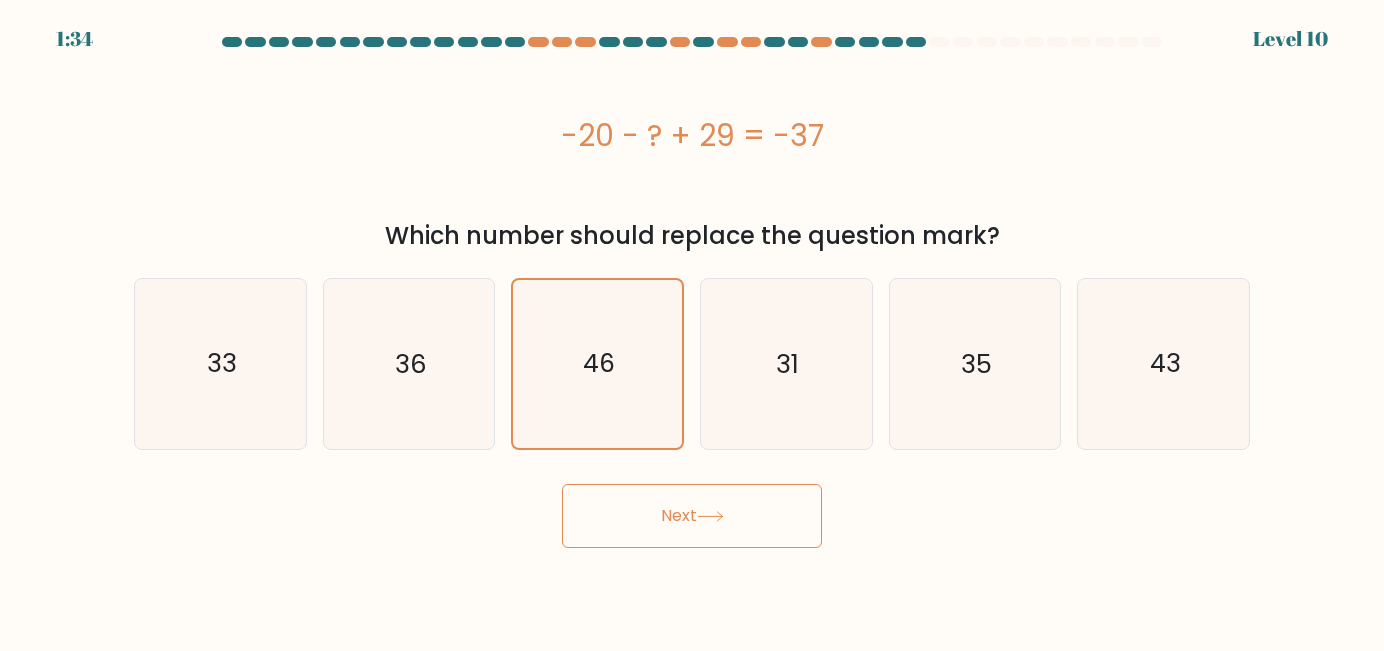 click on "Next" at bounding box center [692, 516] 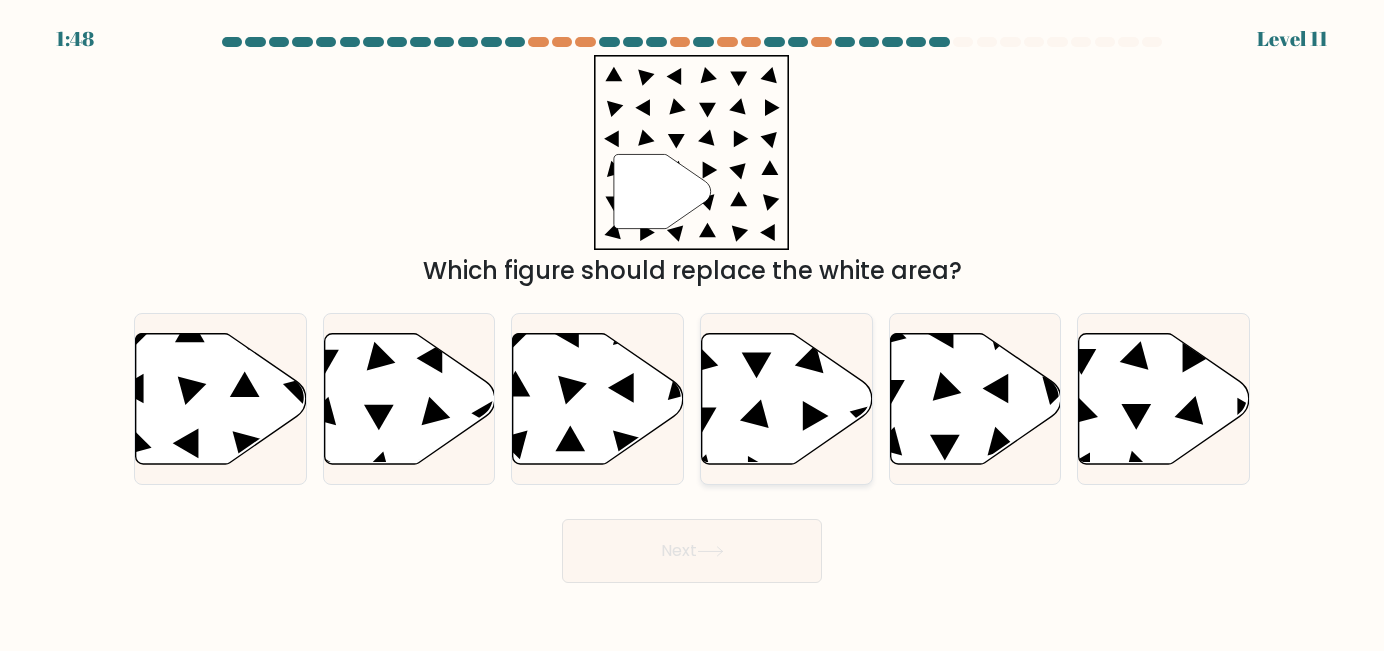 click 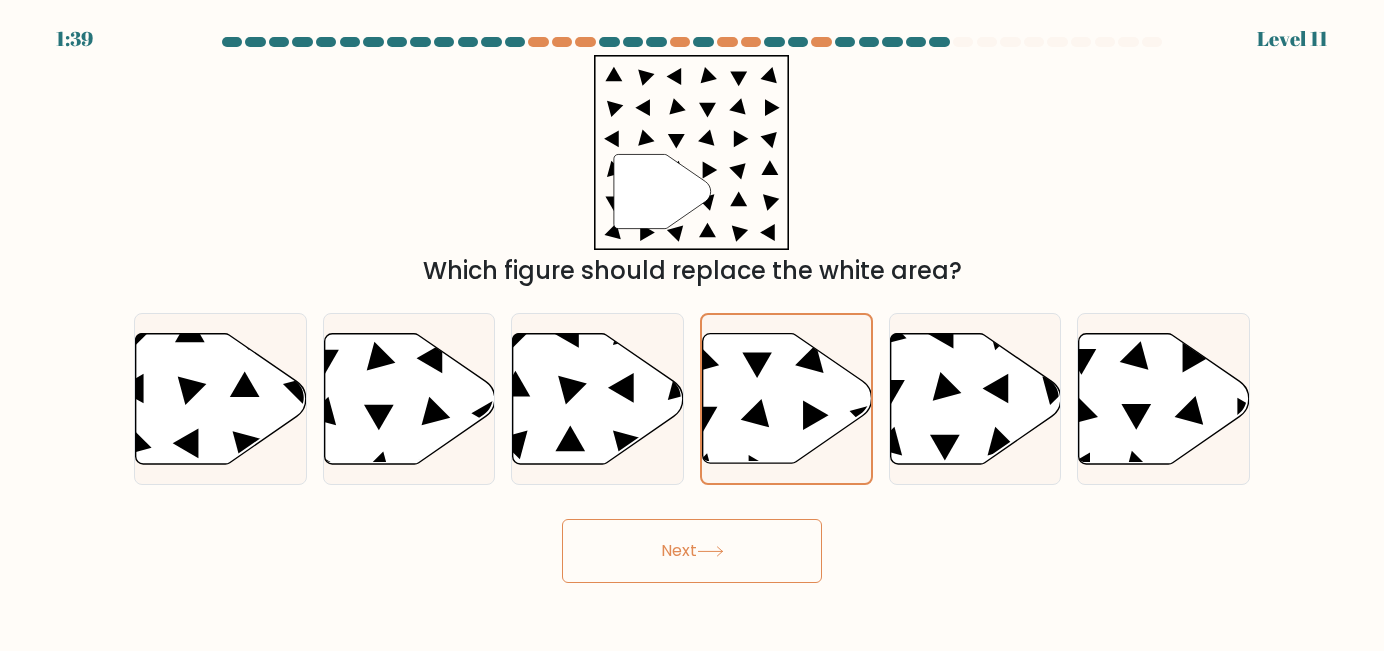 click on "Next" at bounding box center [692, 551] 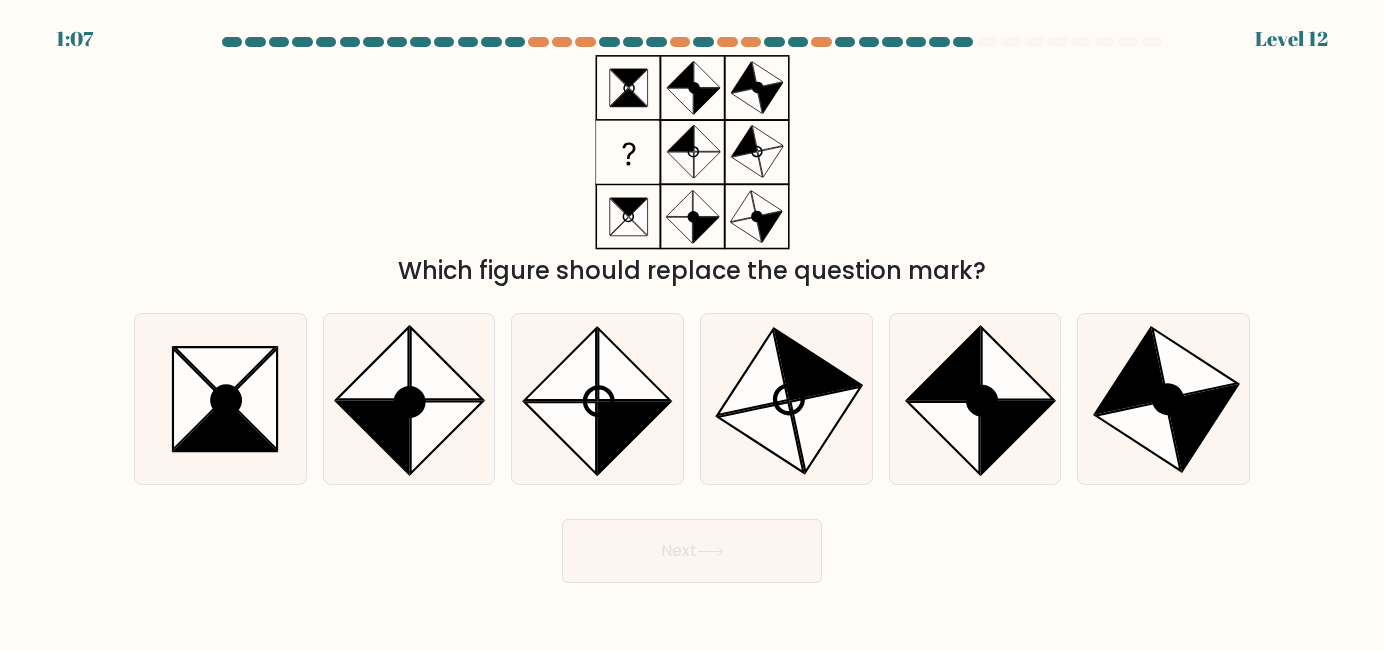 type 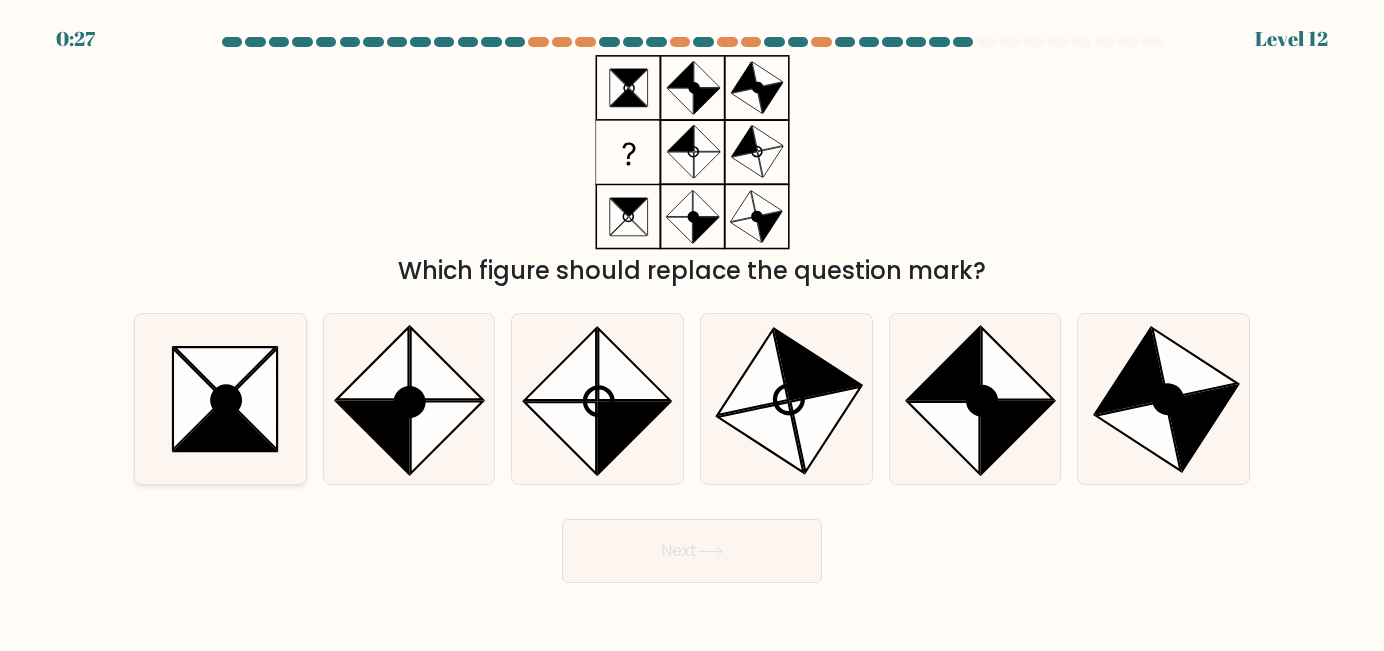 click 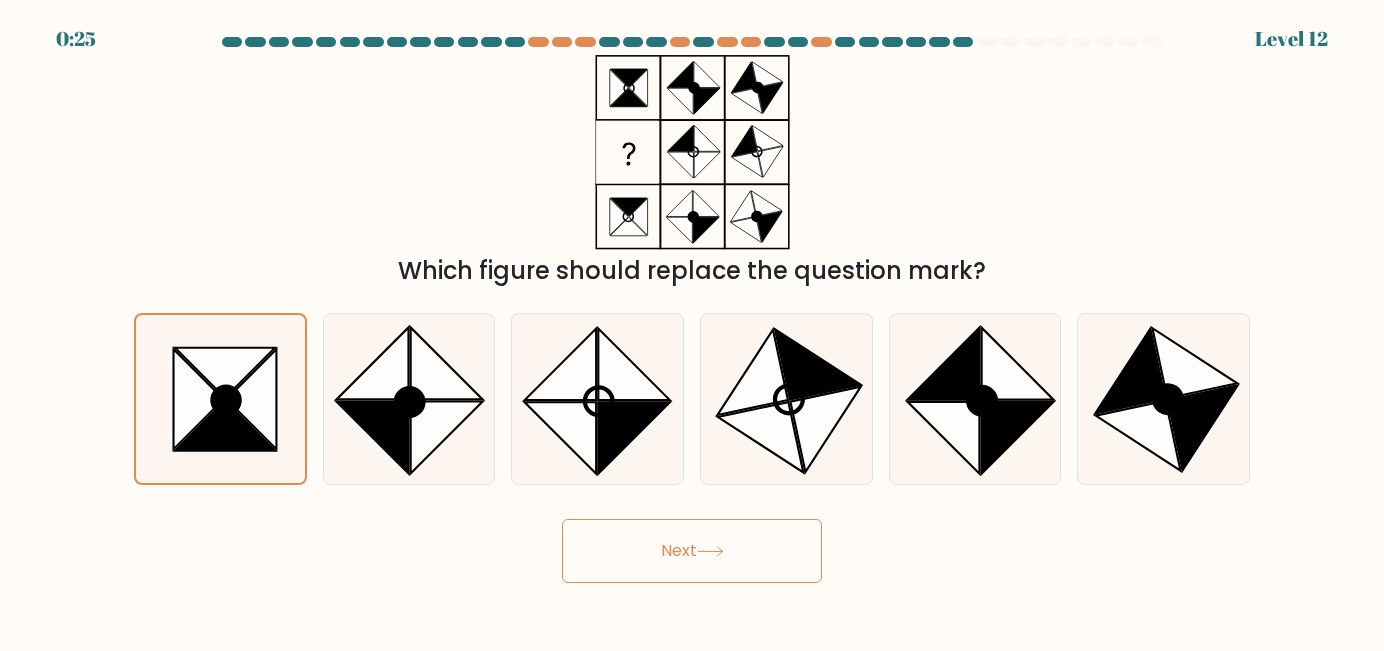 click on "Next" at bounding box center (692, 551) 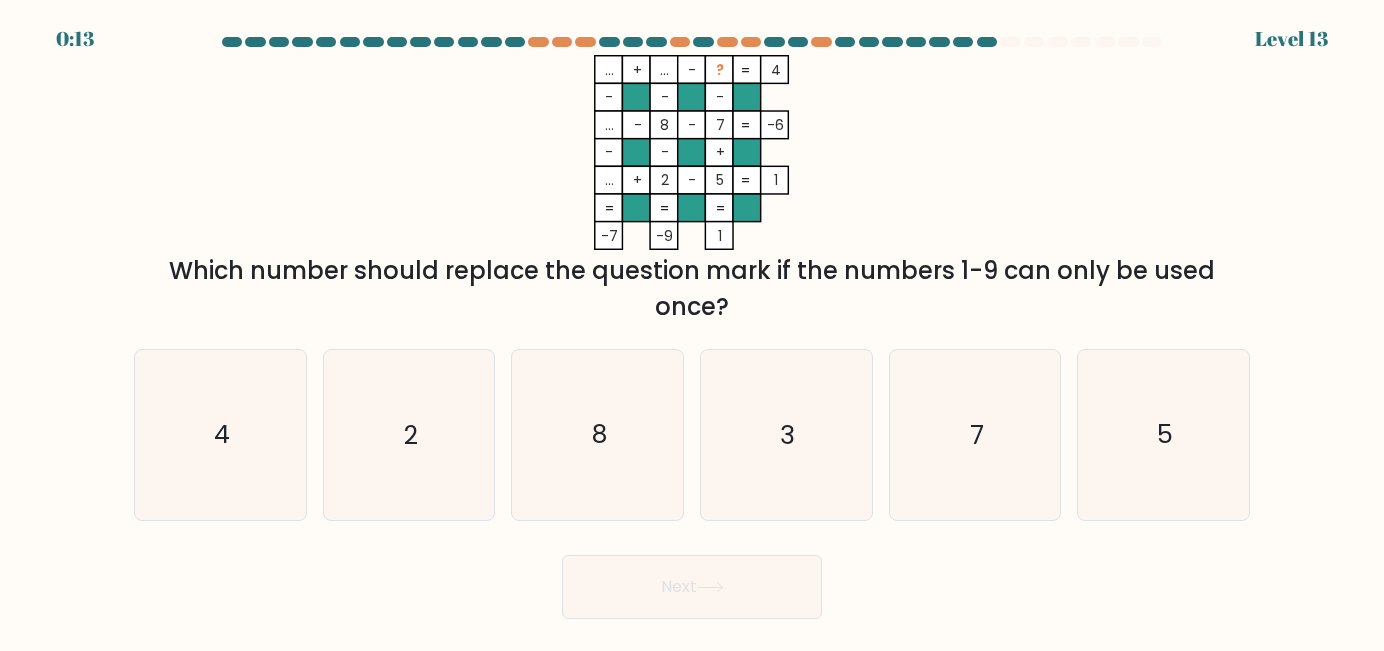 type 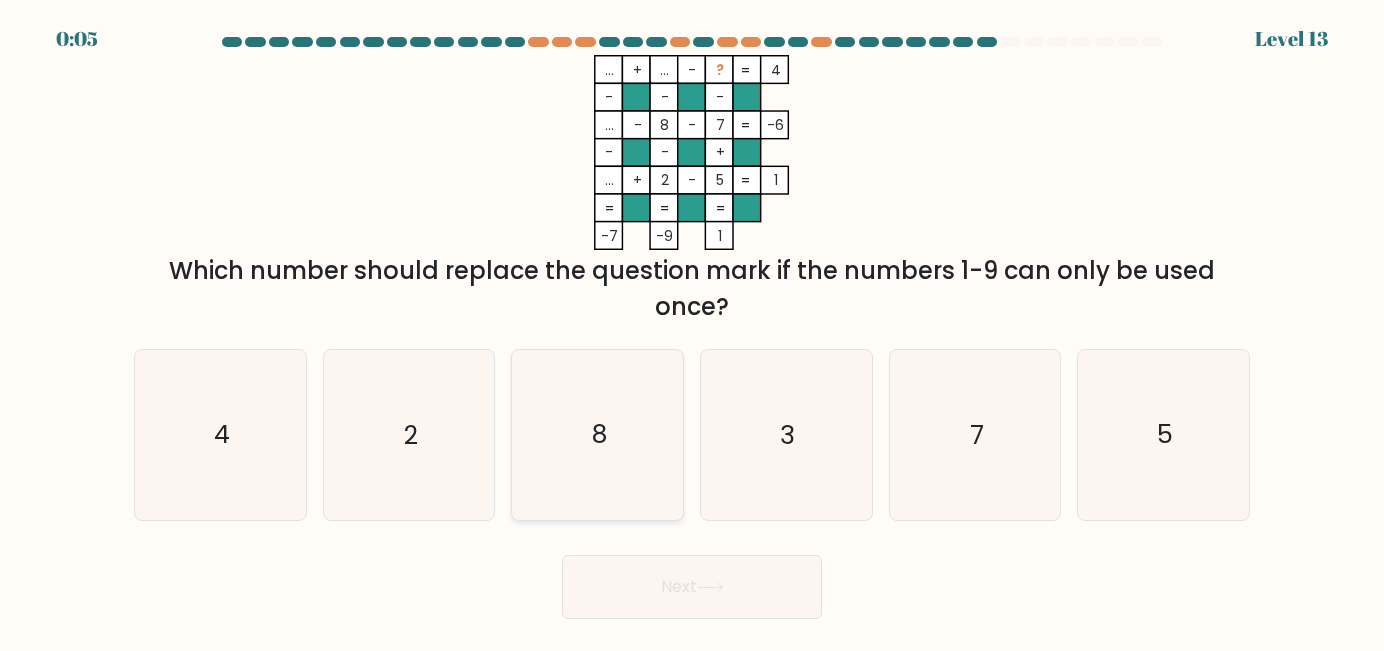 click on "8" 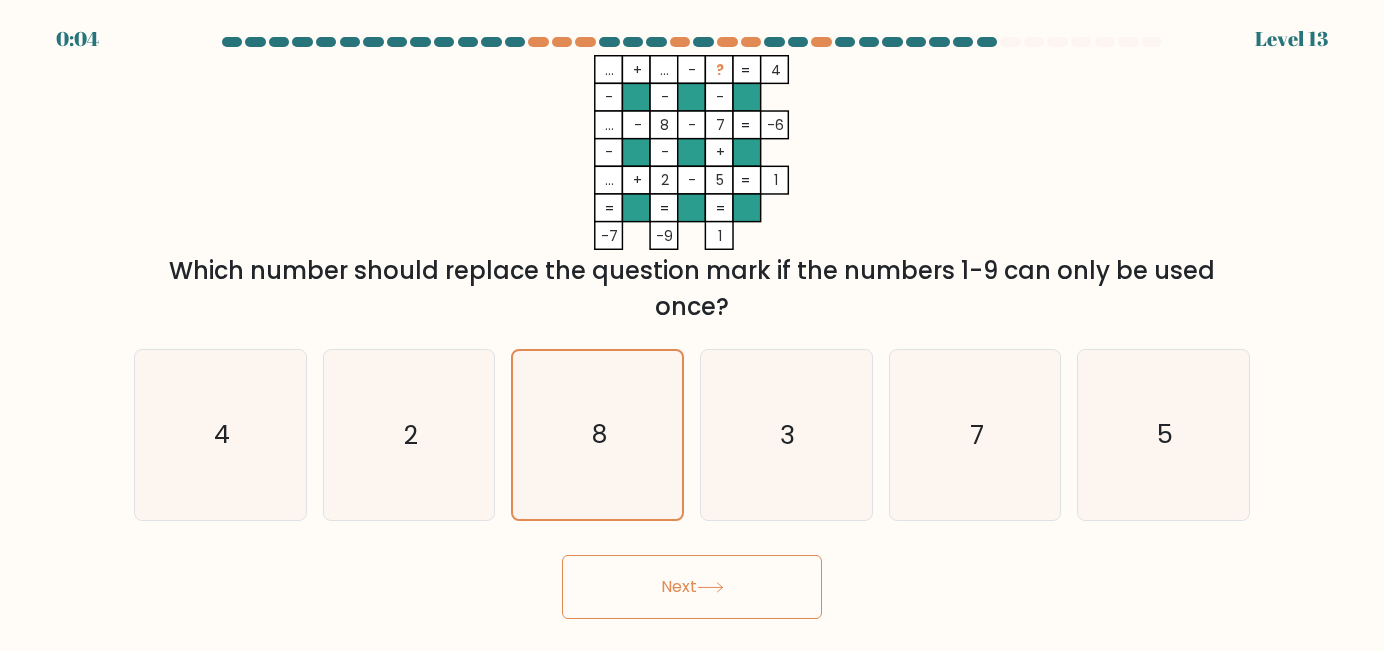 click on "Next" at bounding box center [692, 587] 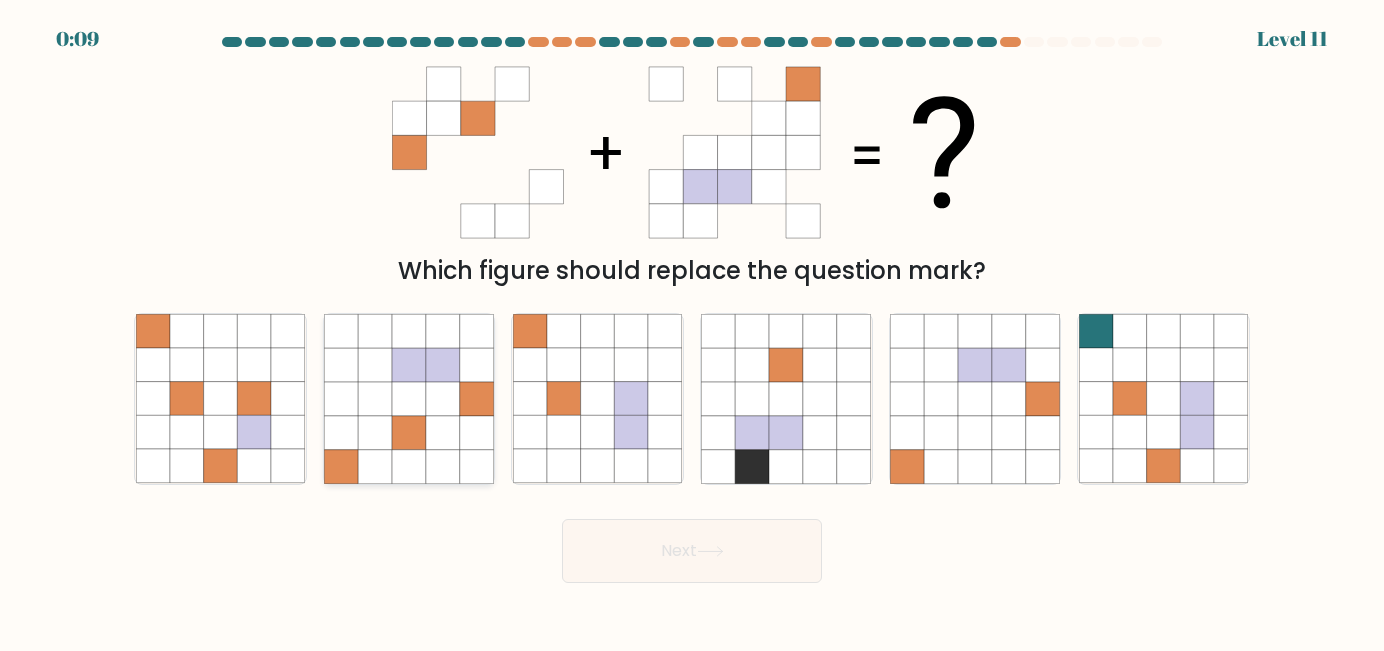 click 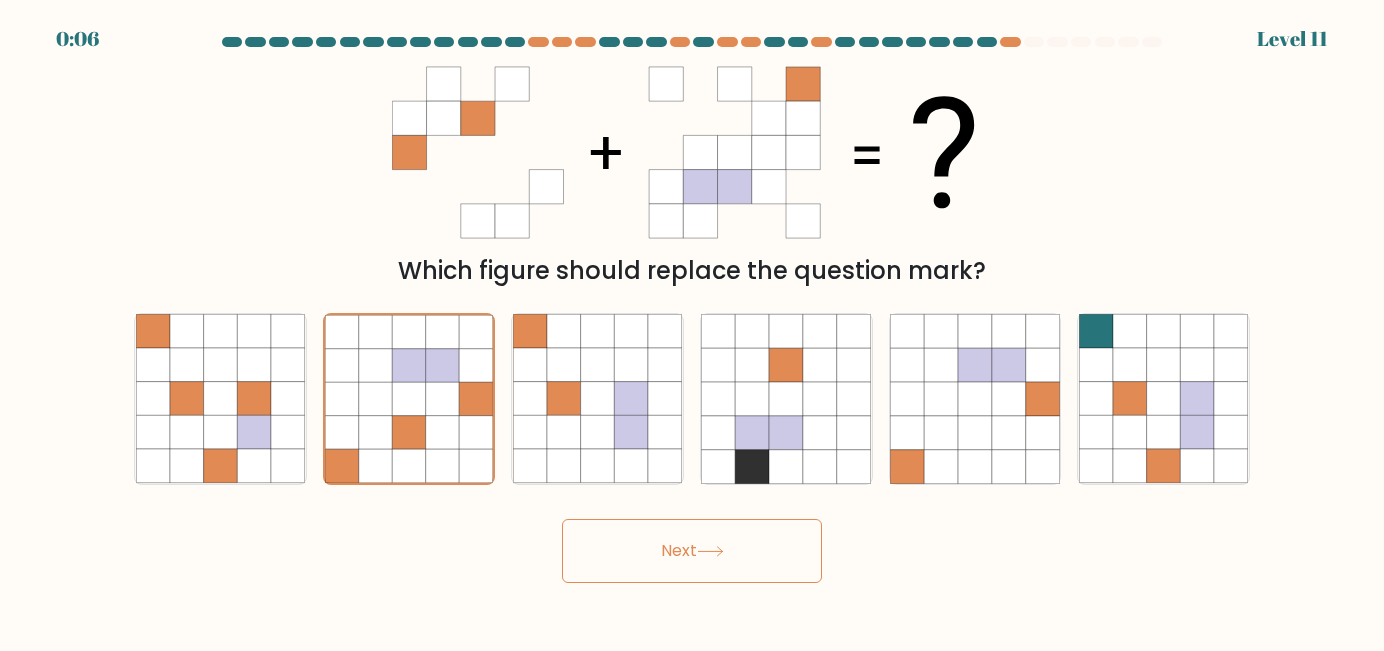 click on "Next" at bounding box center (692, 551) 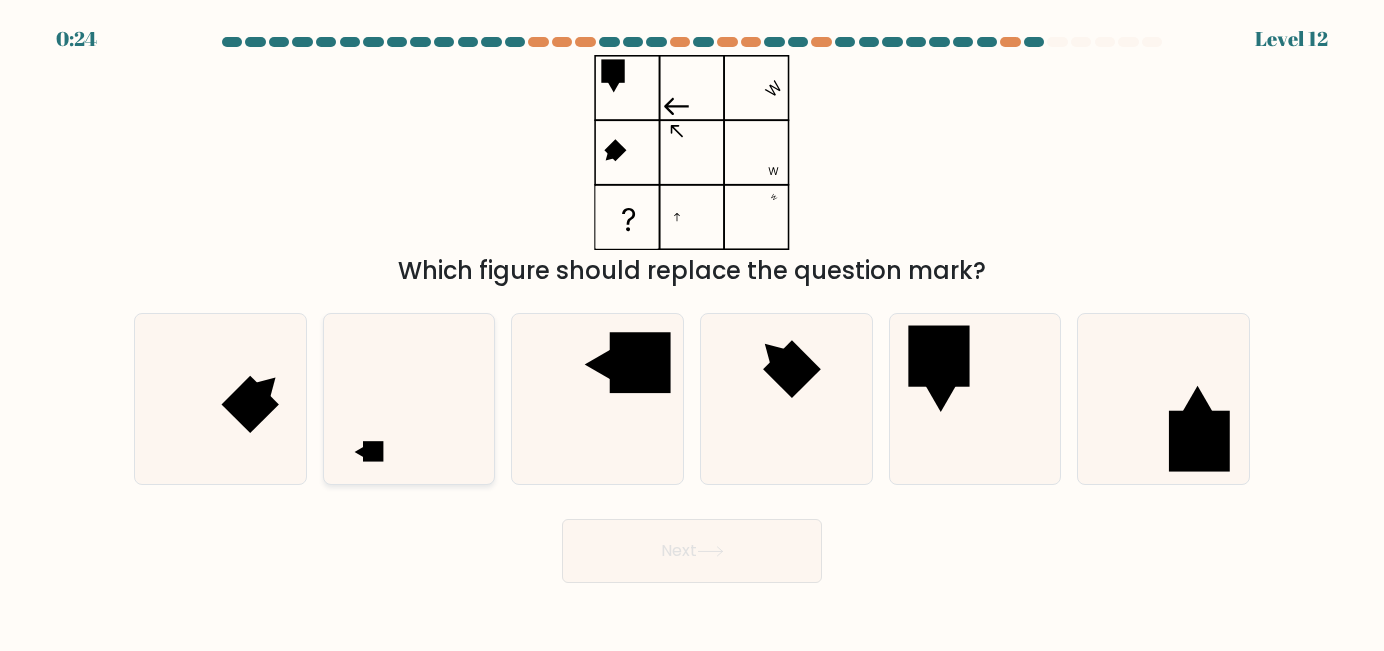 click 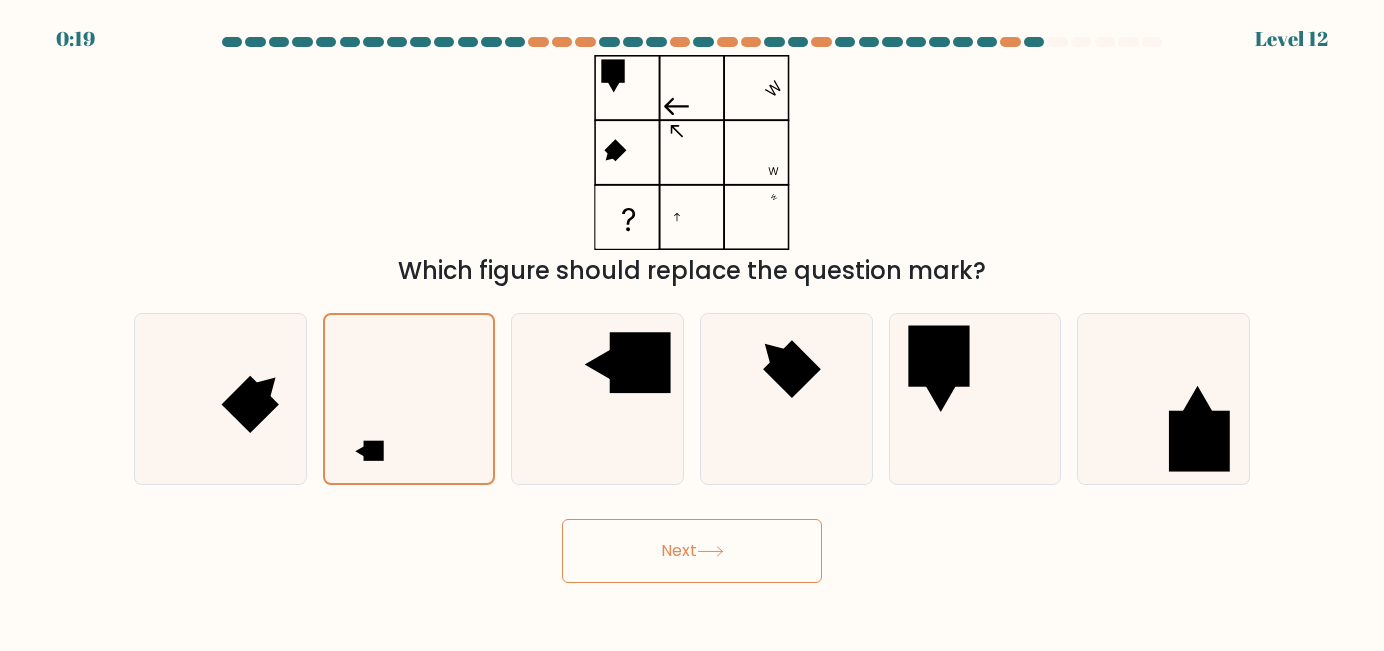 click on "Next" at bounding box center (692, 551) 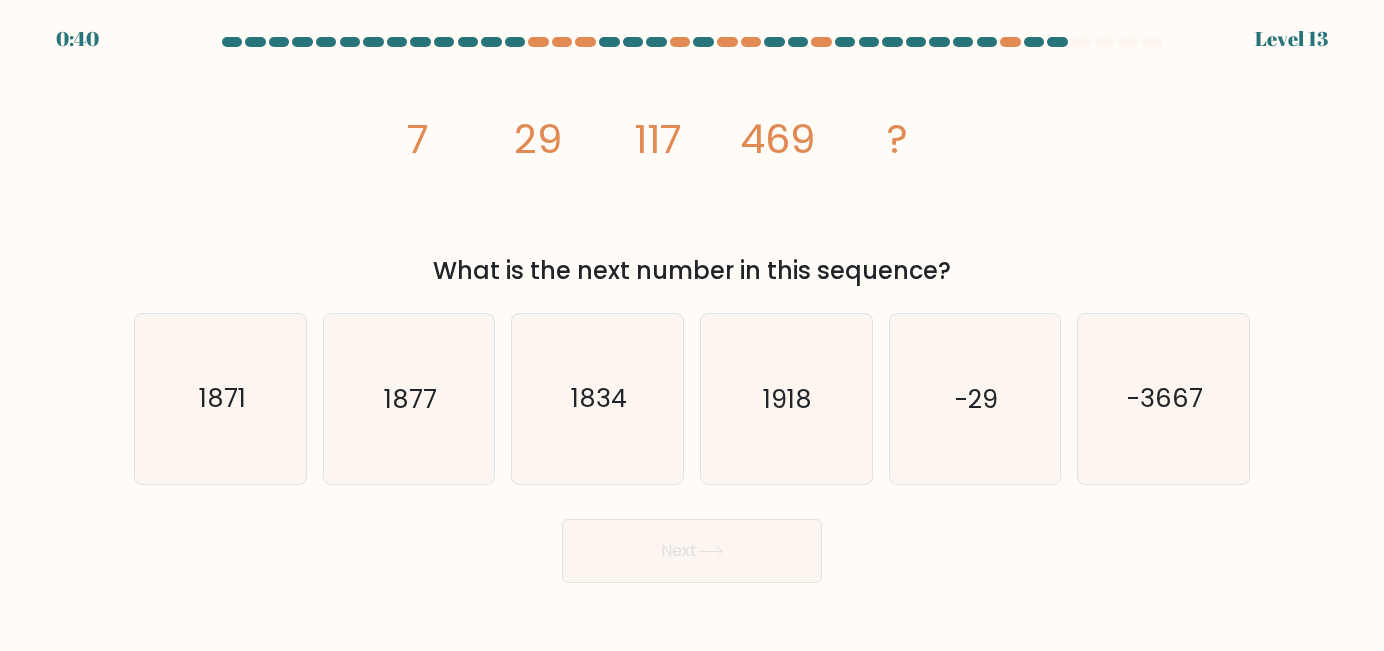 type 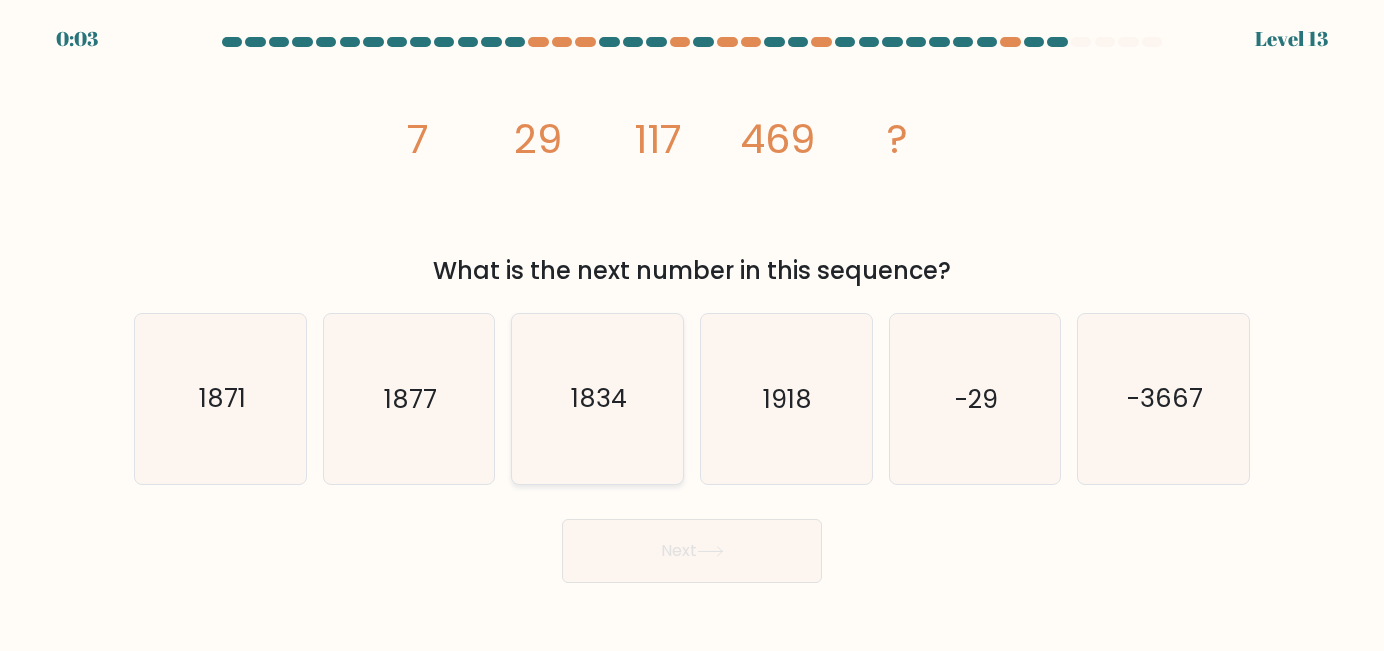 click on "1834" 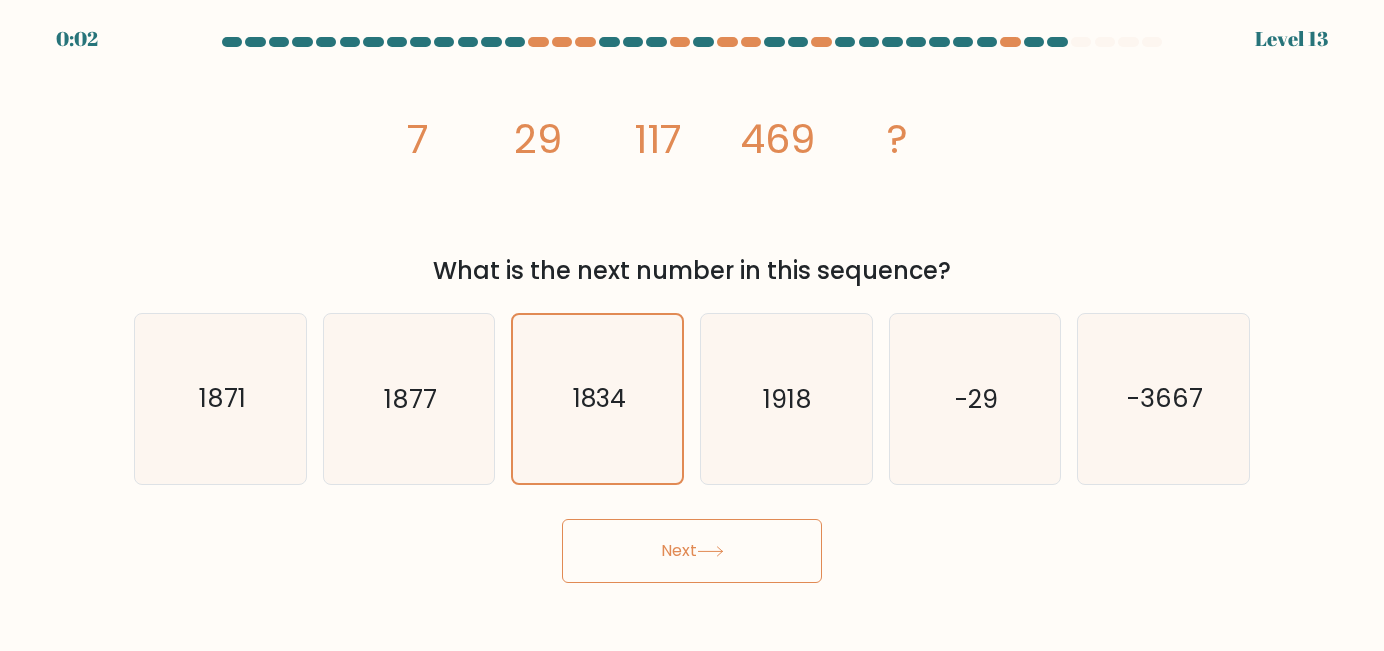 click on "Next" at bounding box center (692, 551) 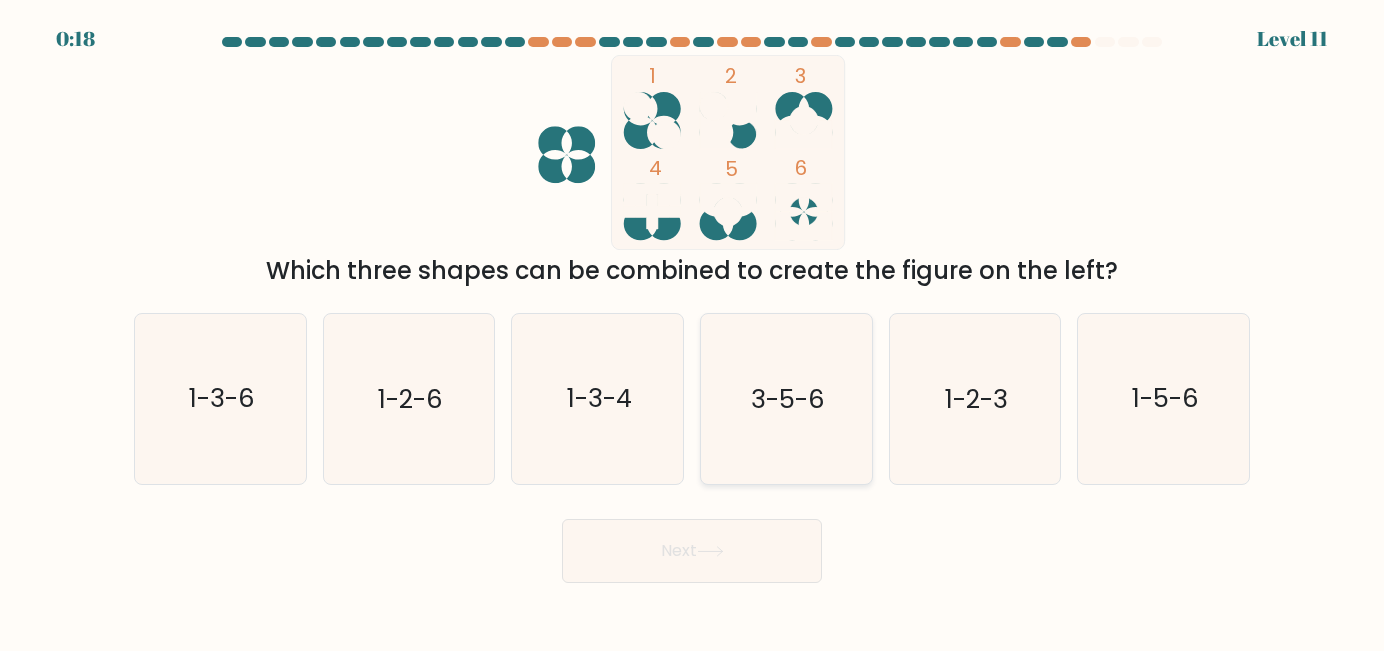 click on "3-5-6" 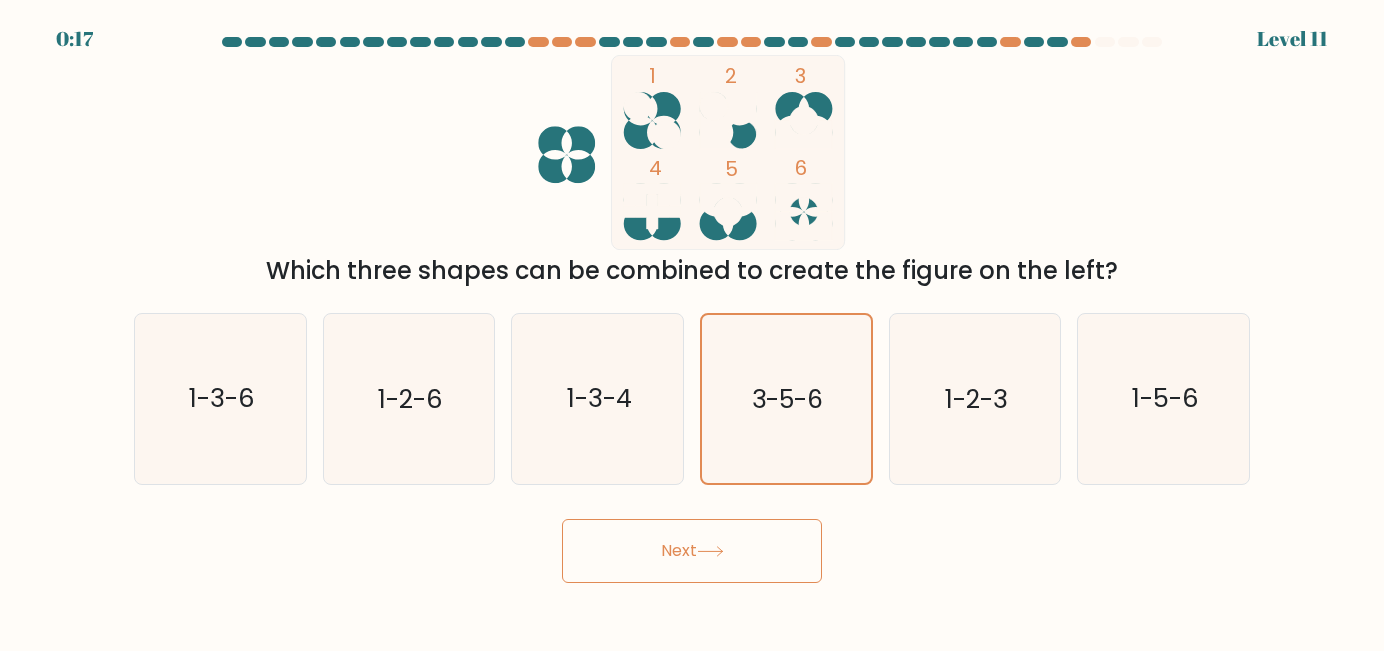 click 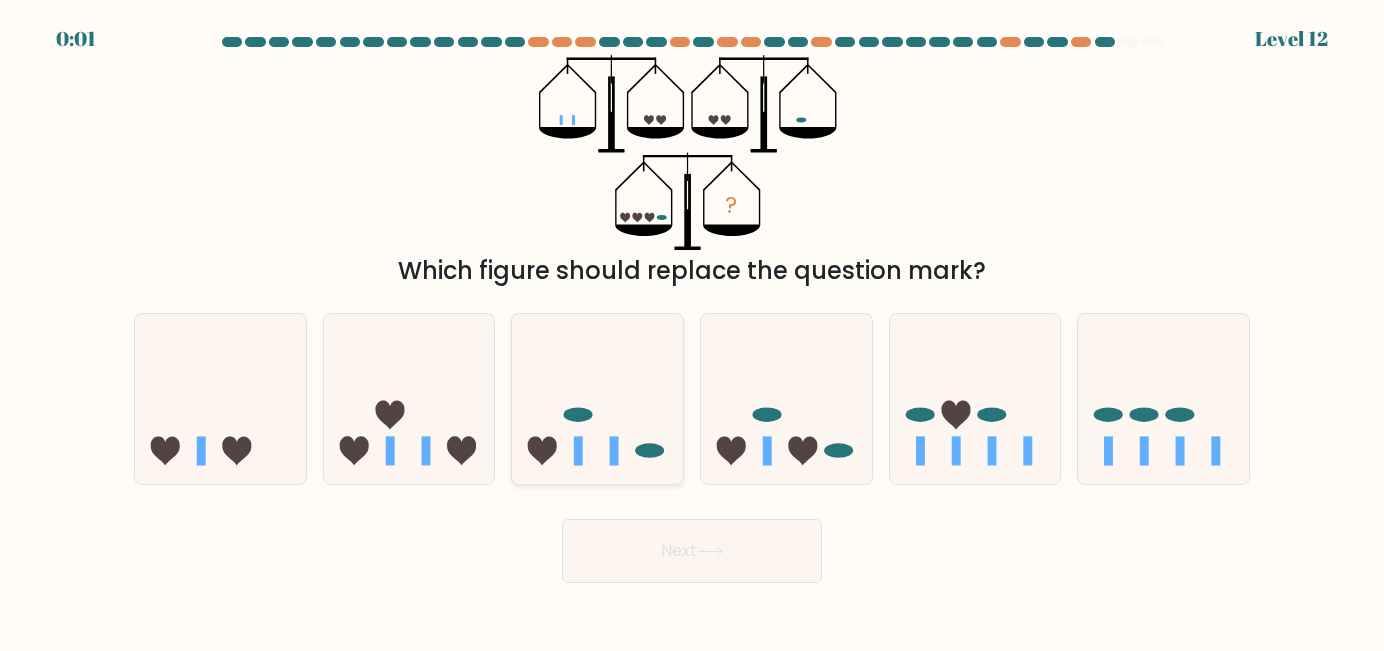 click 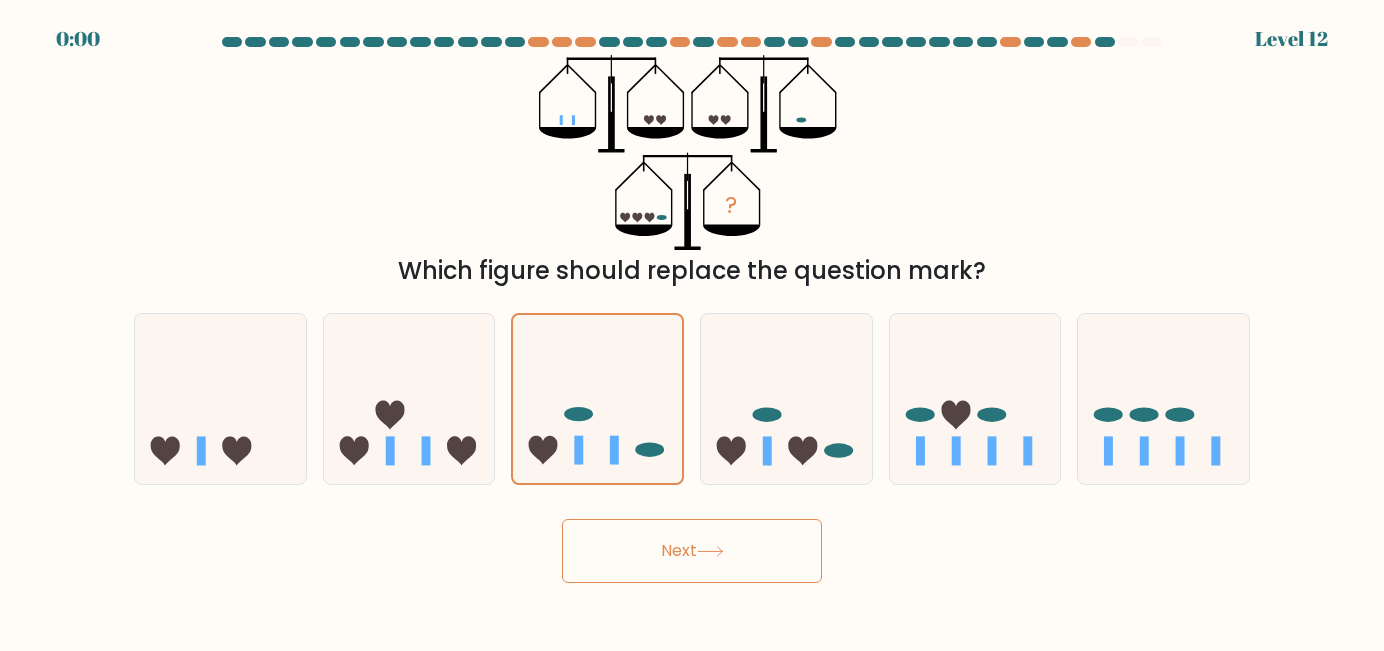 click on "Next" at bounding box center [692, 551] 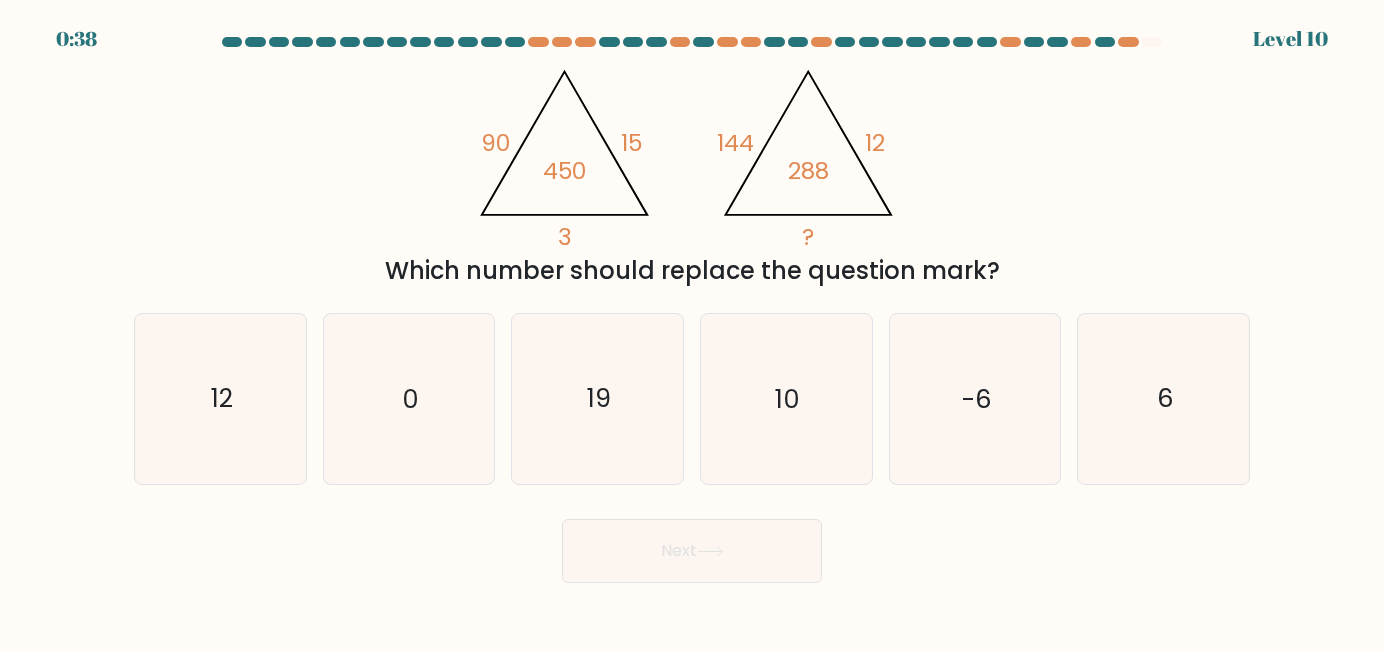 type 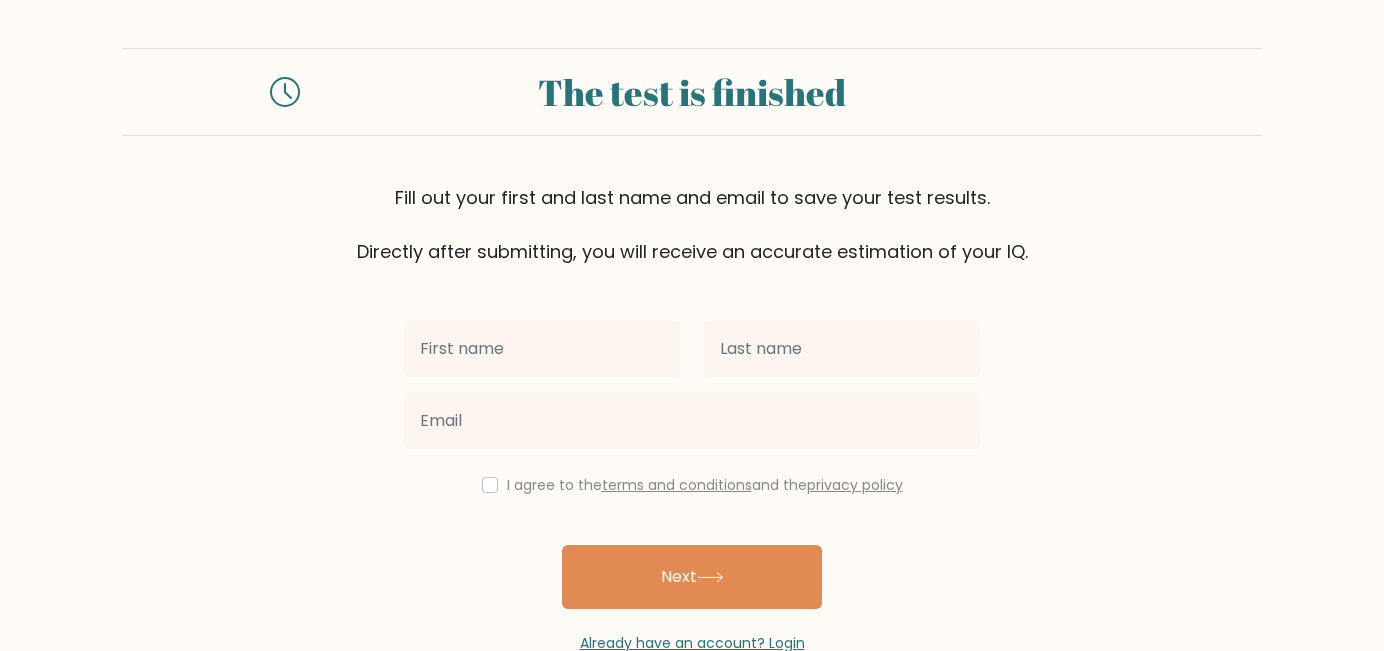 scroll, scrollTop: 51, scrollLeft: 0, axis: vertical 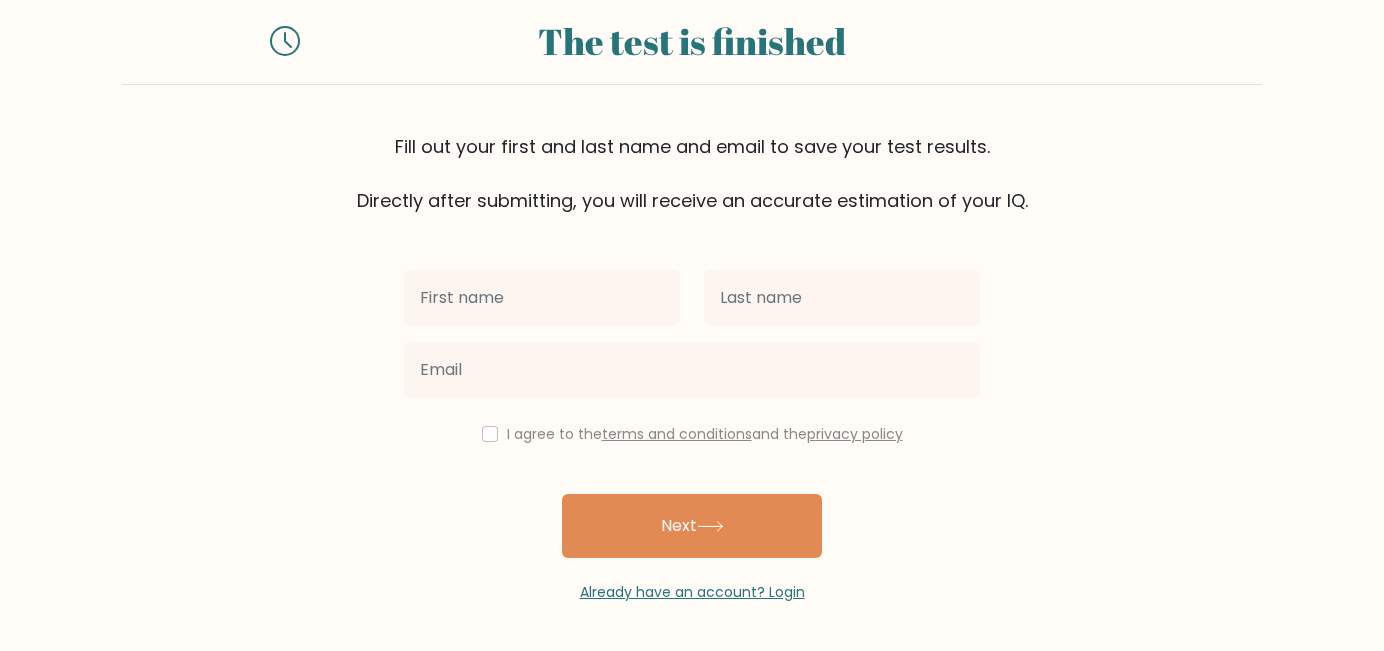 click at bounding box center [542, 298] 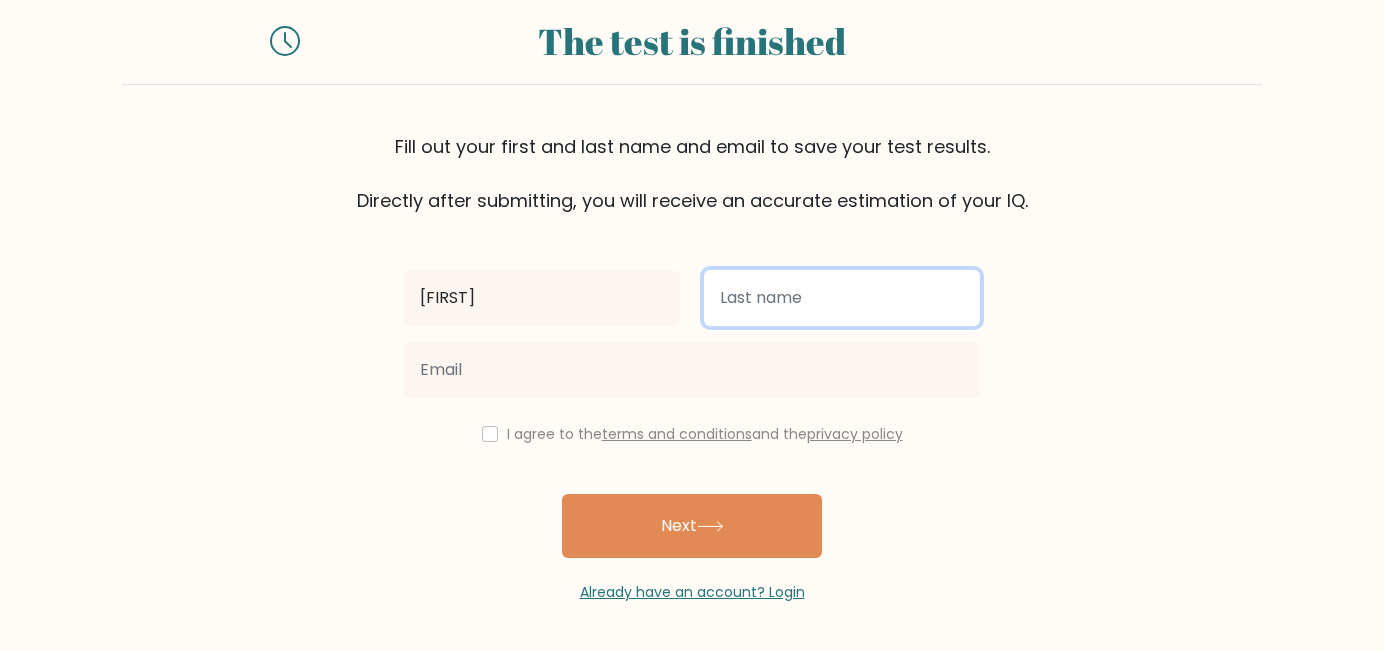 click at bounding box center (842, 298) 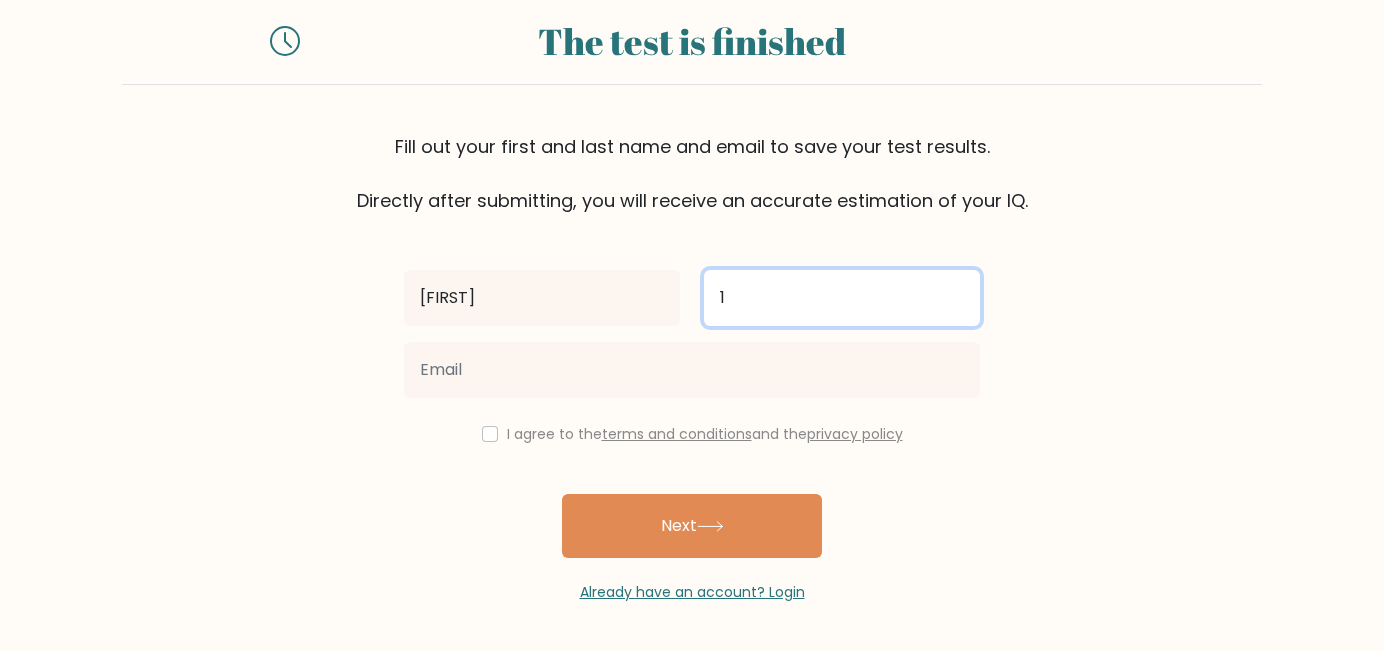 type on "1" 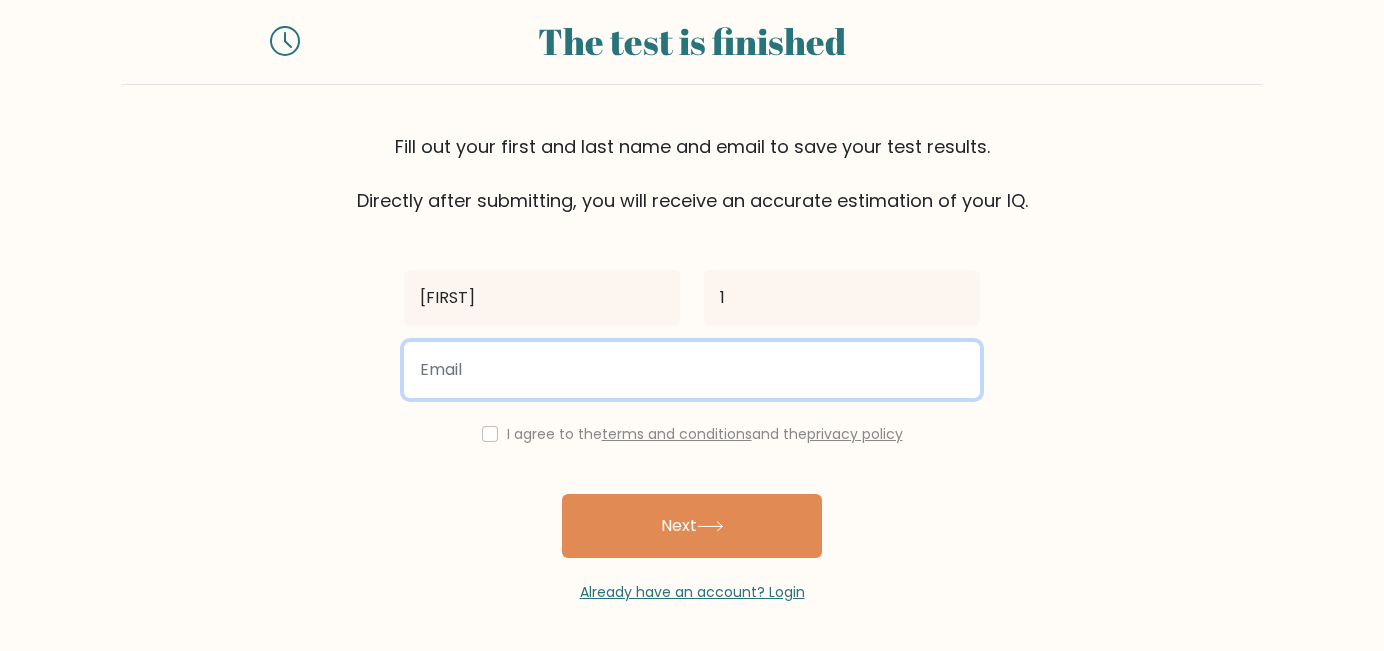 click at bounding box center (692, 370) 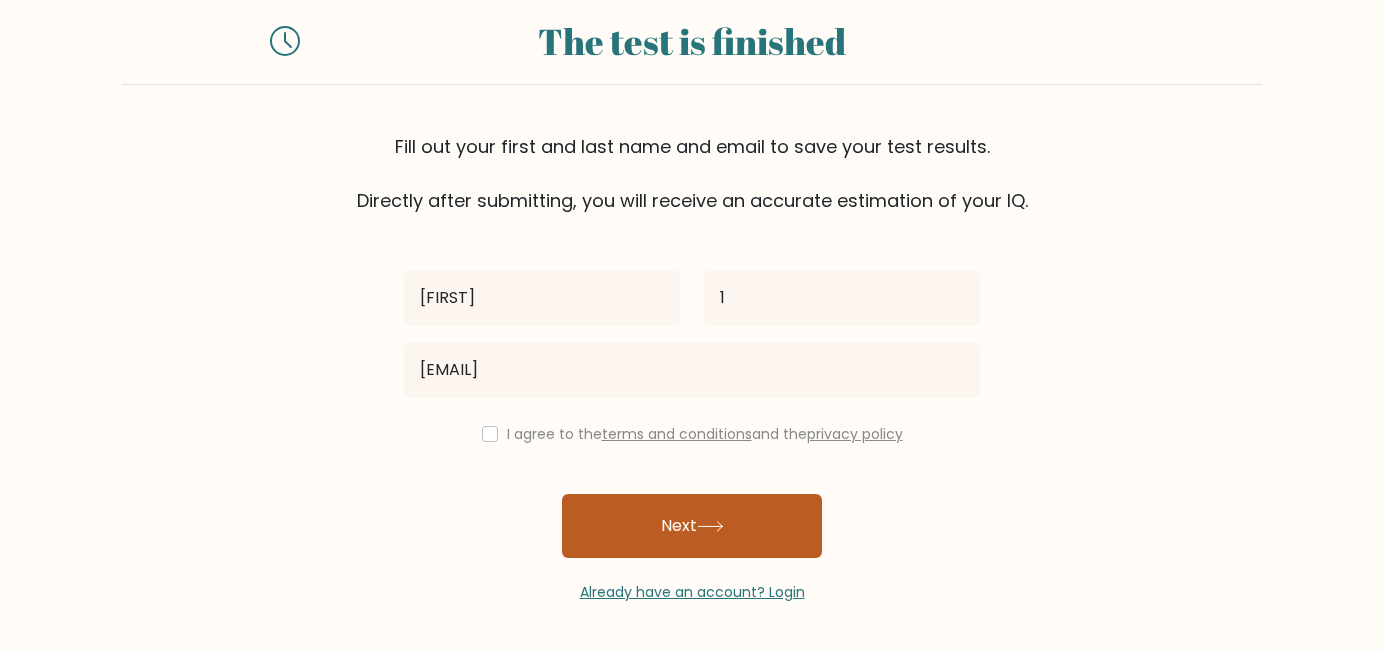click on "Next" at bounding box center [692, 526] 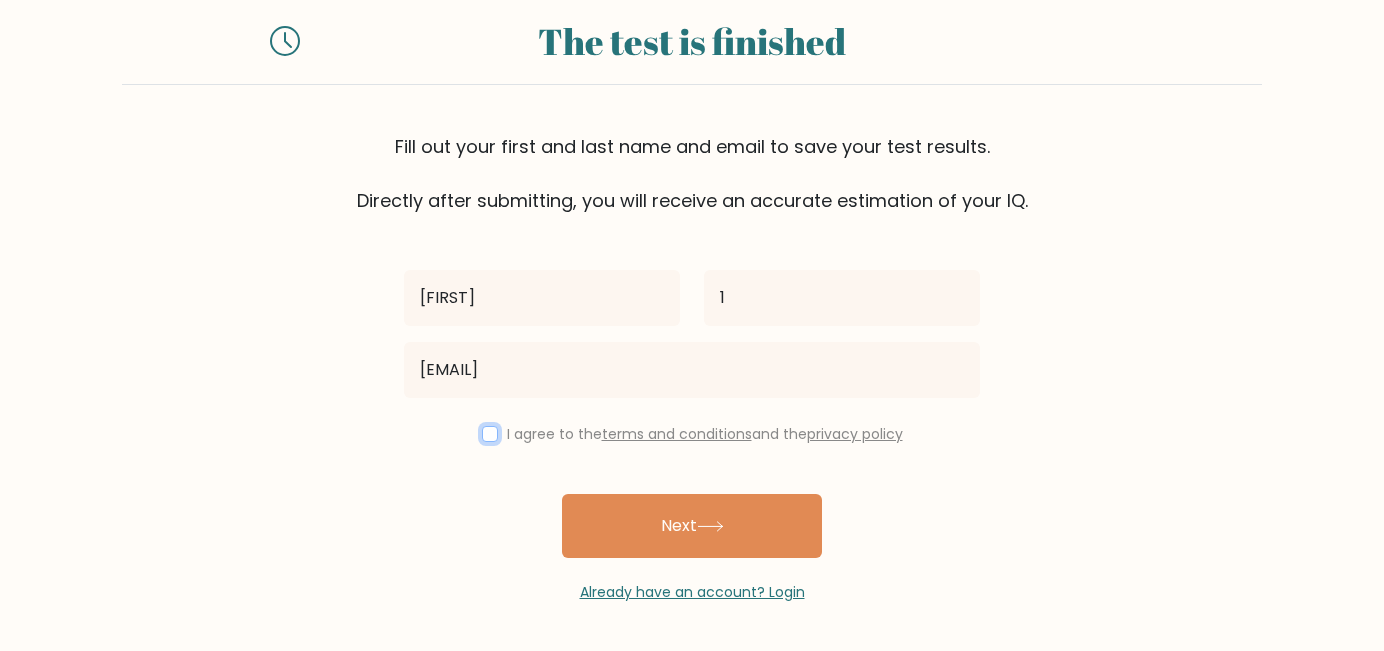 click at bounding box center (490, 434) 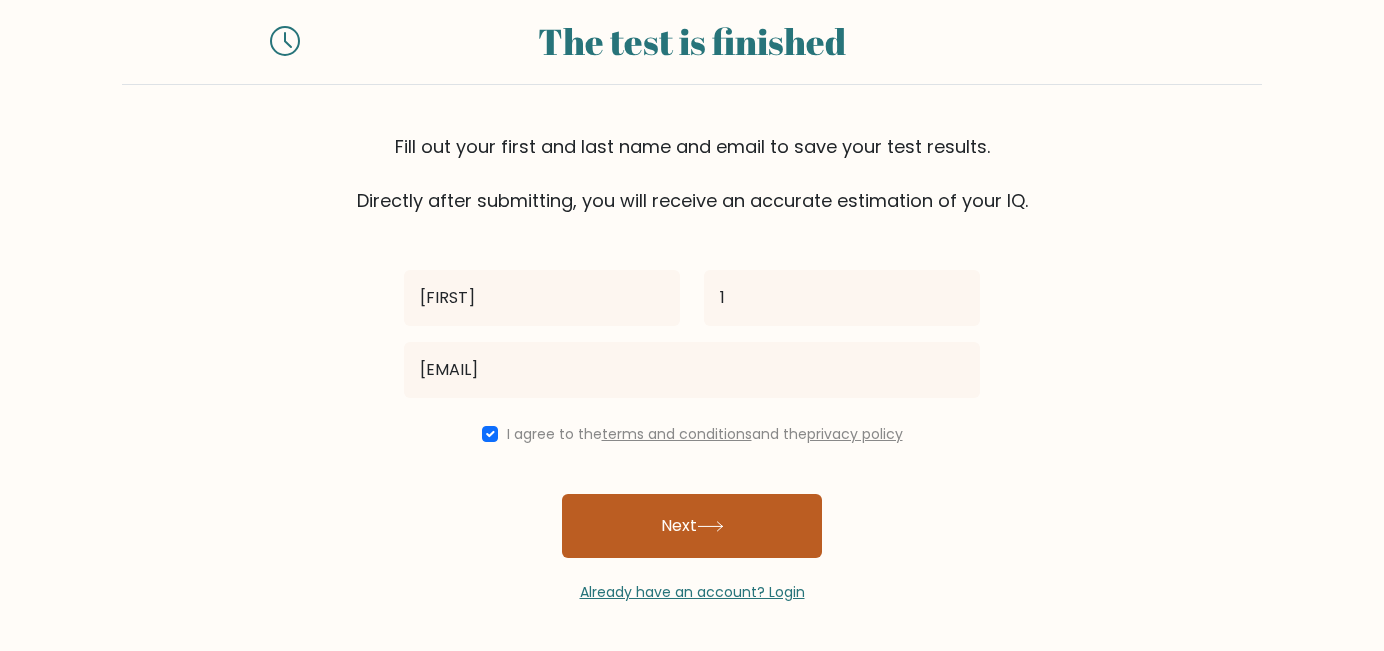 click on "Next" at bounding box center (692, 526) 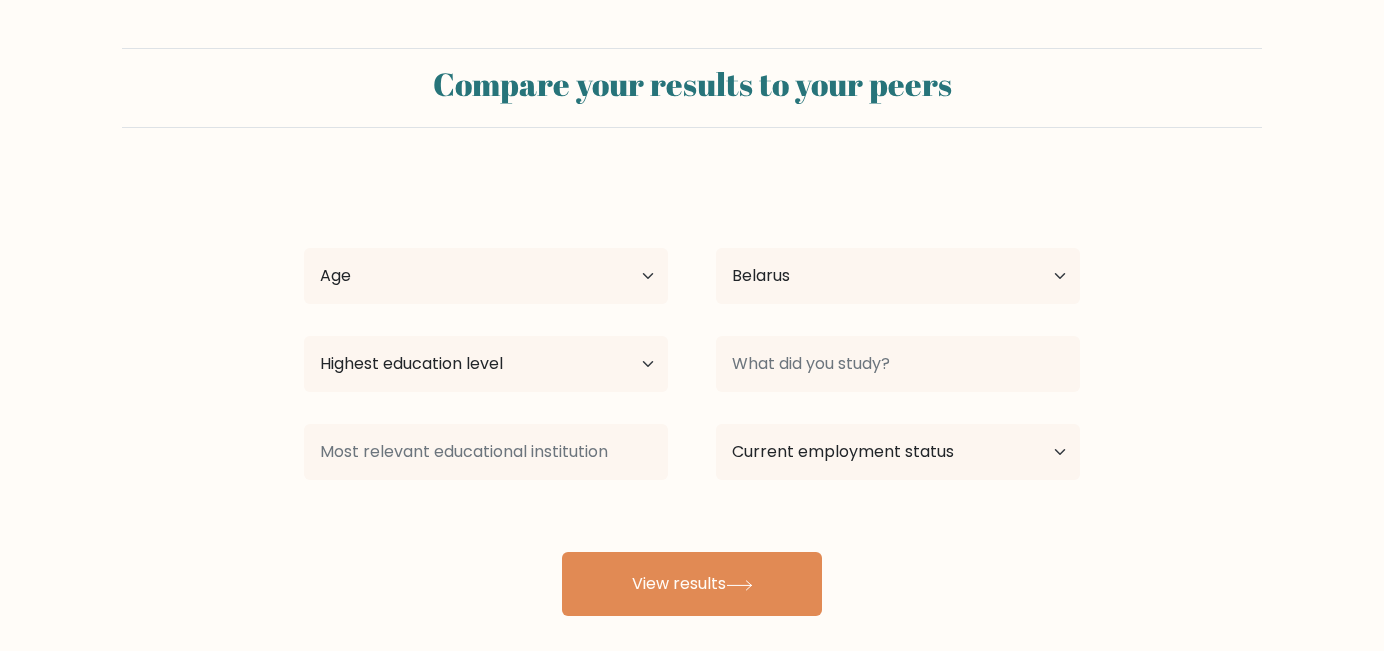 select on "BY" 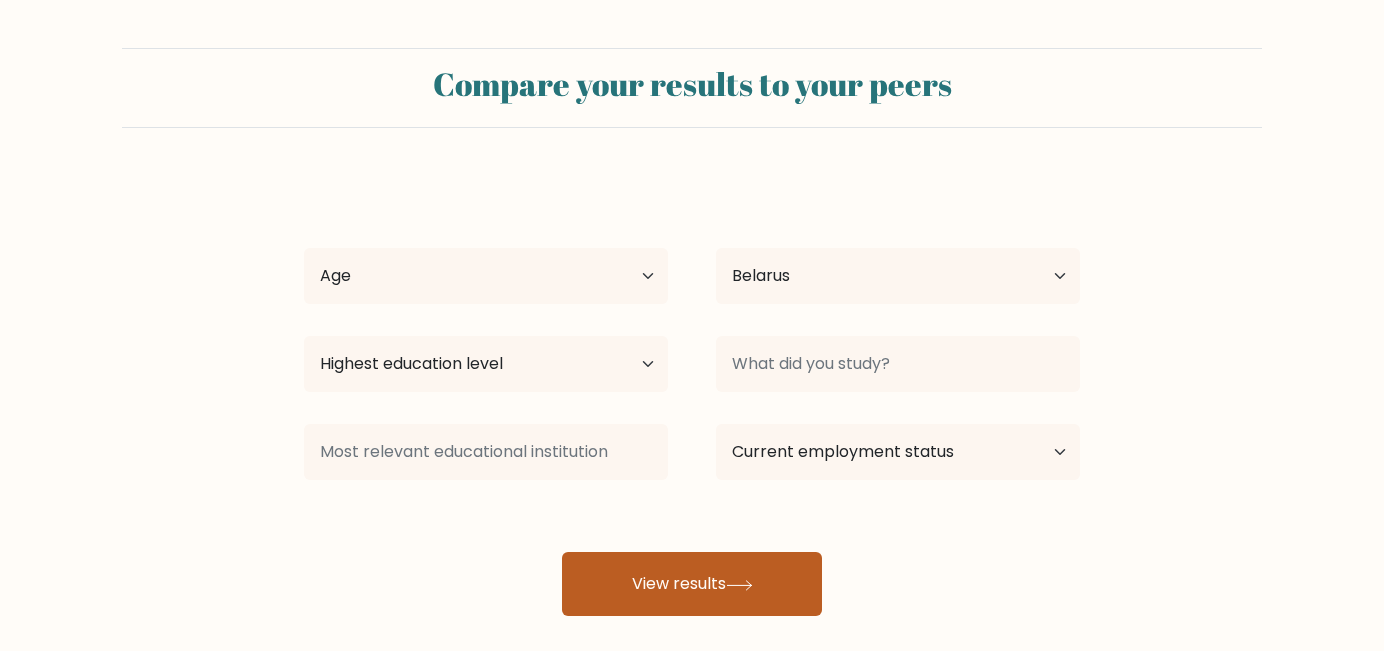 click on "View results" at bounding box center (692, 584) 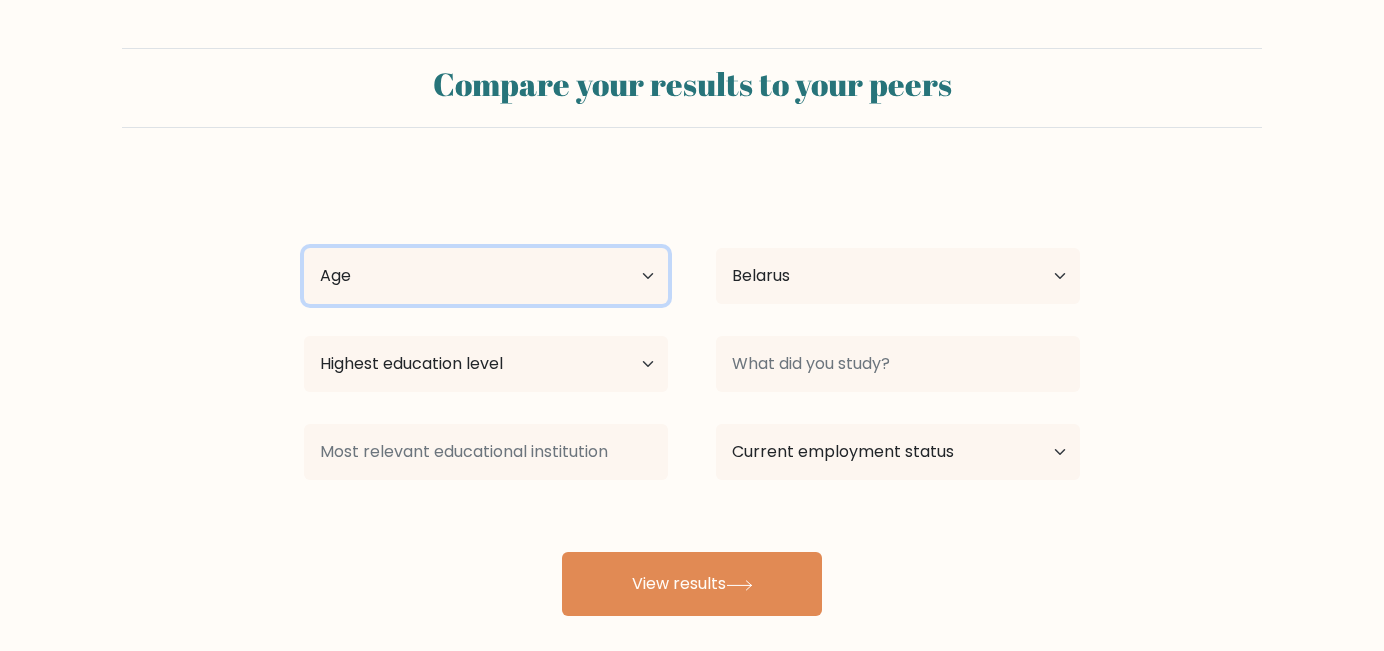 click on "Age
Under 18 years old
18-24 years old
25-34 years old
35-44 years old
45-54 years old
55-64 years old
65 years old and above" at bounding box center (486, 276) 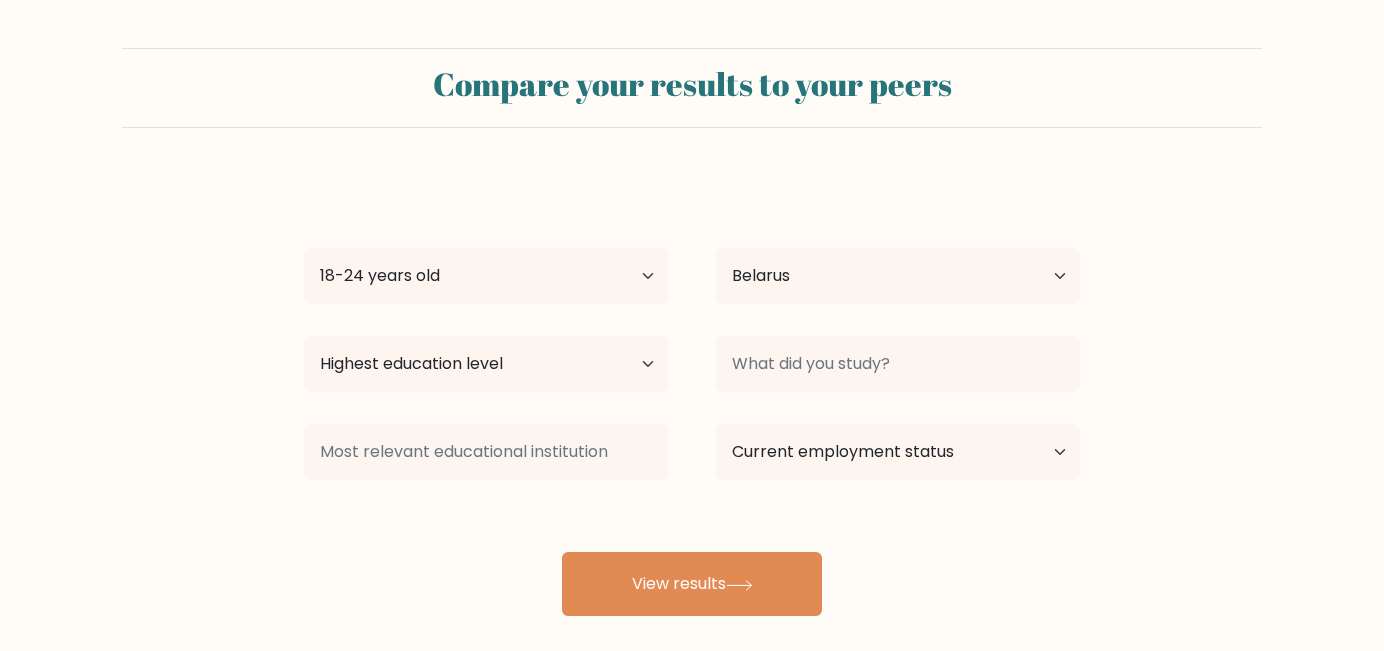 click on "[FIRST]
1
Age
Under 18 years old
18-24 years old
25-34 years old
35-44 years old
45-54 years old
55-64 years old
65 years old and above
Country
Afghanistan
Albania
Algeria
American Samoa
Andorra
Angola
Anguilla
Antarctica
Antigua and Barbuda
Argentina
Armenia
Aruba
Australia
Austria
Azerbaijan
Bahamas
Bahrain
Bangladesh
Barbados
Belarus
Belgium
Belize
Benin
Bermuda
Bhutan
Bolivia
Bonaire, Sint Eustatius and Saba
Bosnia and Herzegovina
Botswana
Bouvet Island
Brazil
Brunei" at bounding box center (692, 396) 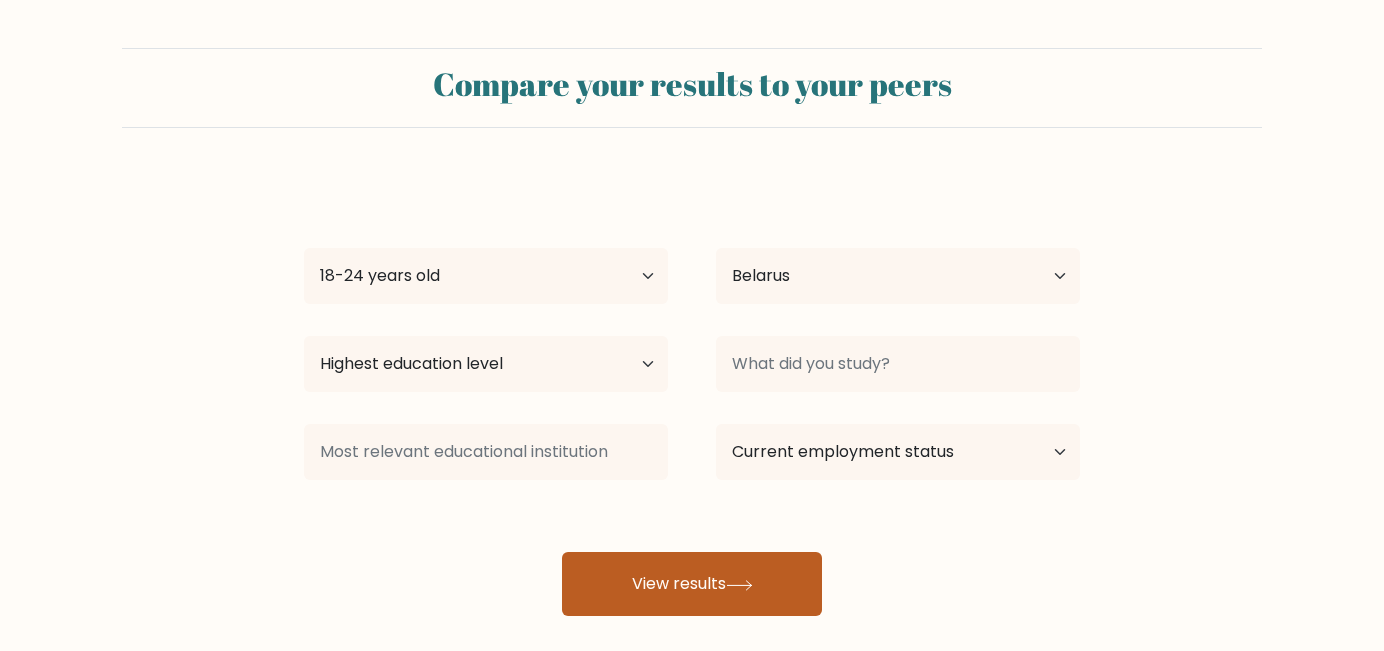 click on "View results" at bounding box center (692, 584) 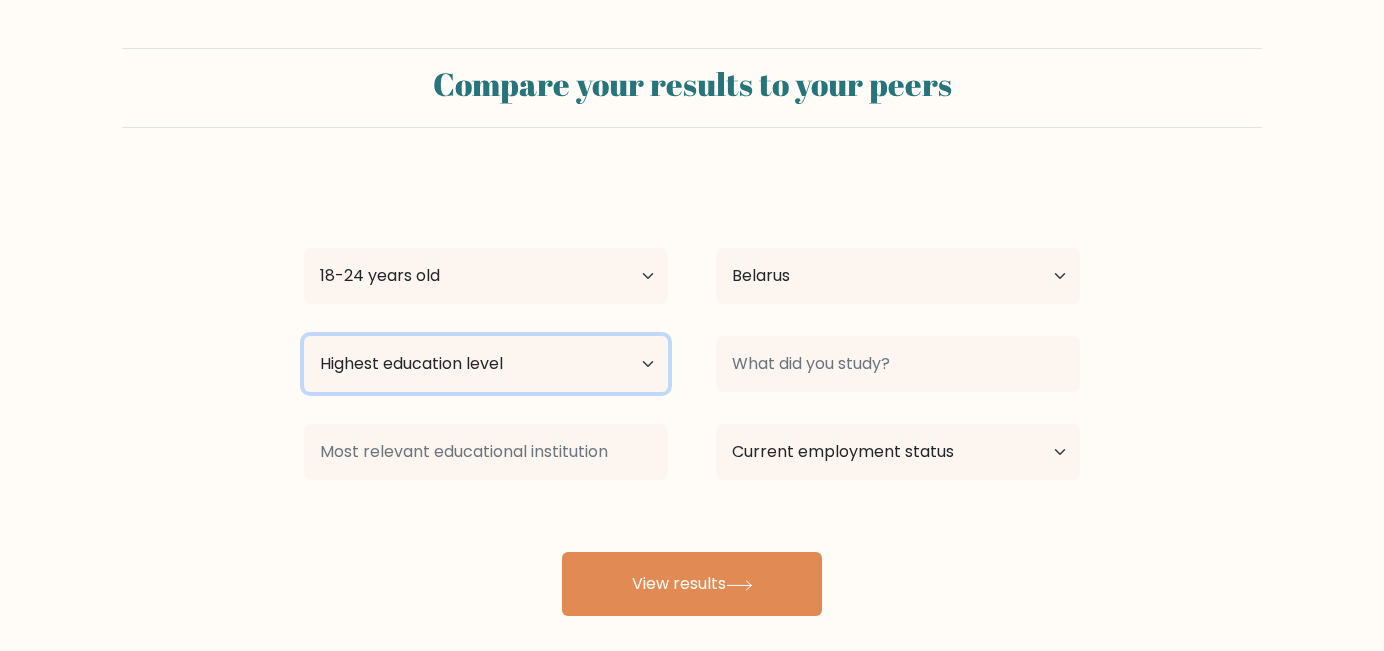 click on "Highest education level
No schooling
Primary
Lower Secondary
Upper Secondary
Occupation Specific
Bachelor's degree
Master's degree
Doctoral degree" at bounding box center [486, 364] 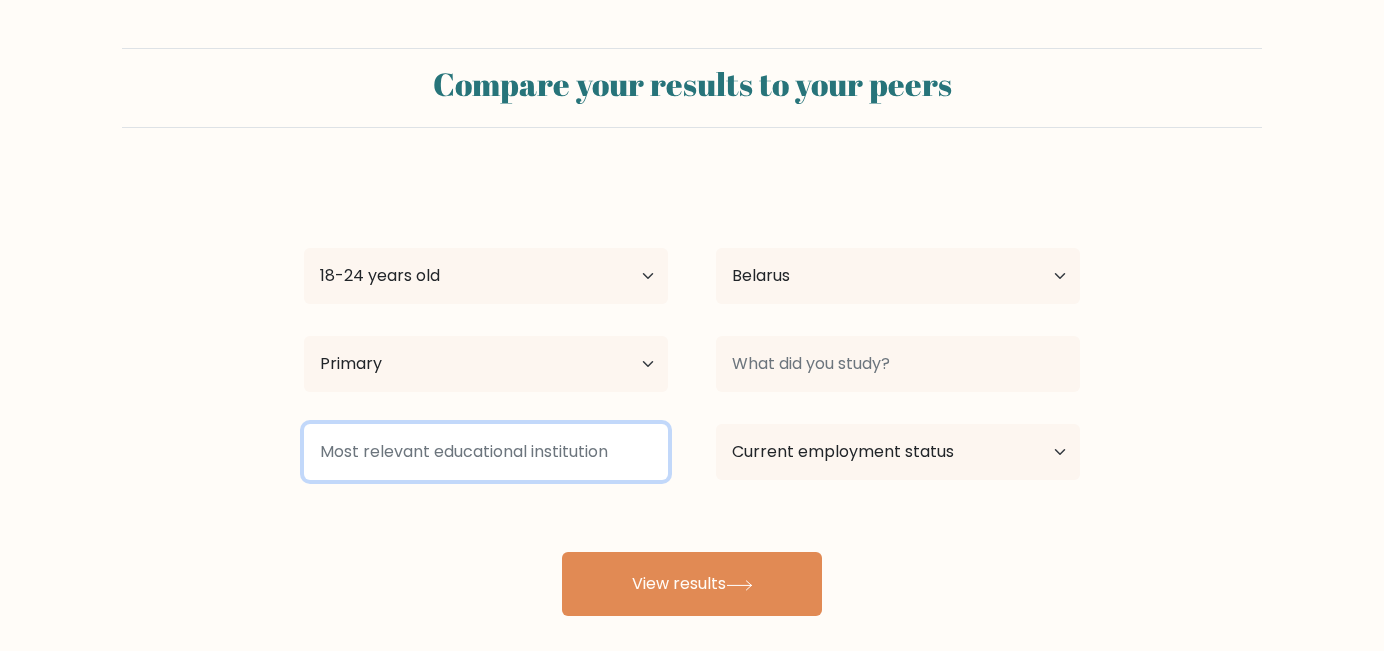 click at bounding box center (486, 452) 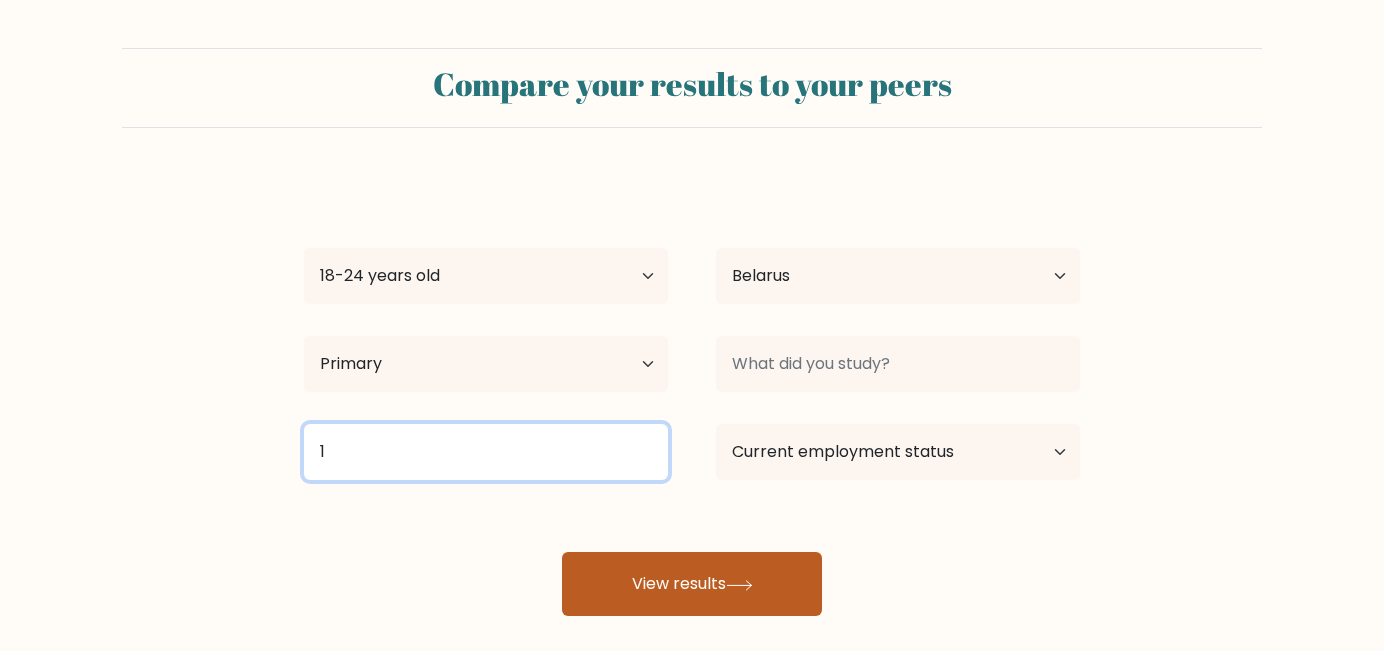 type on "1" 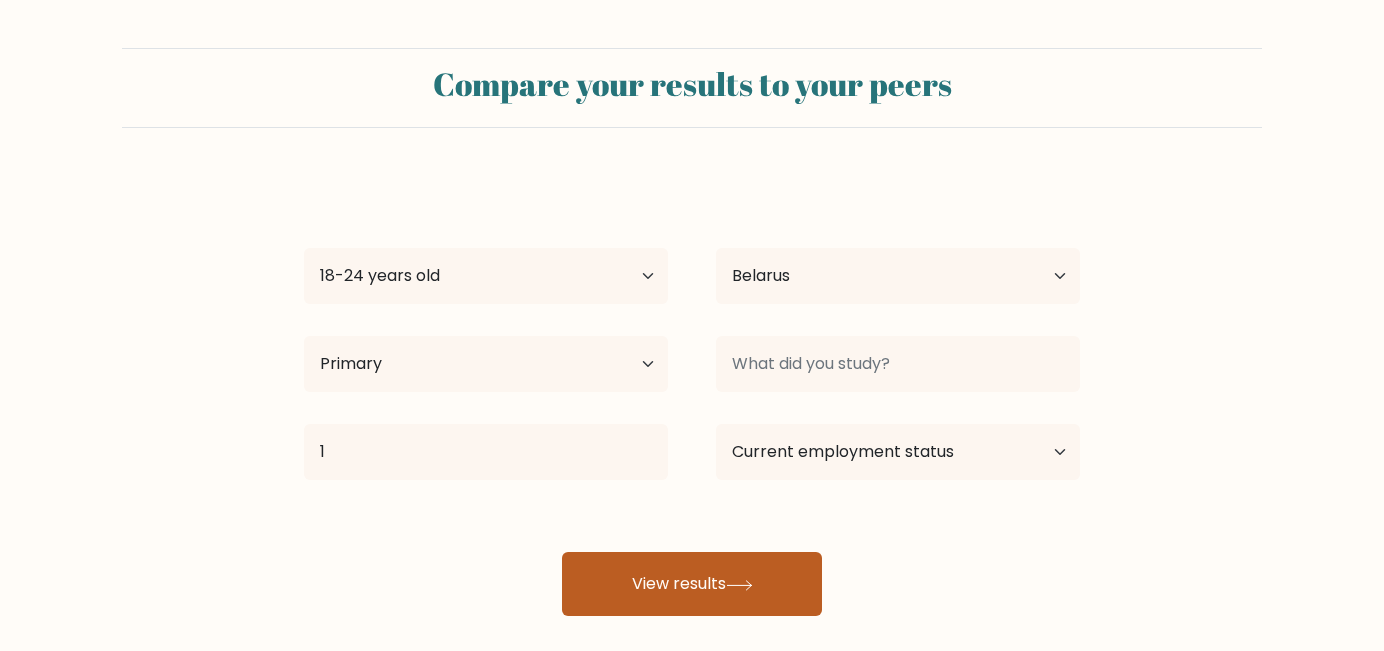 click on "View results" at bounding box center (692, 584) 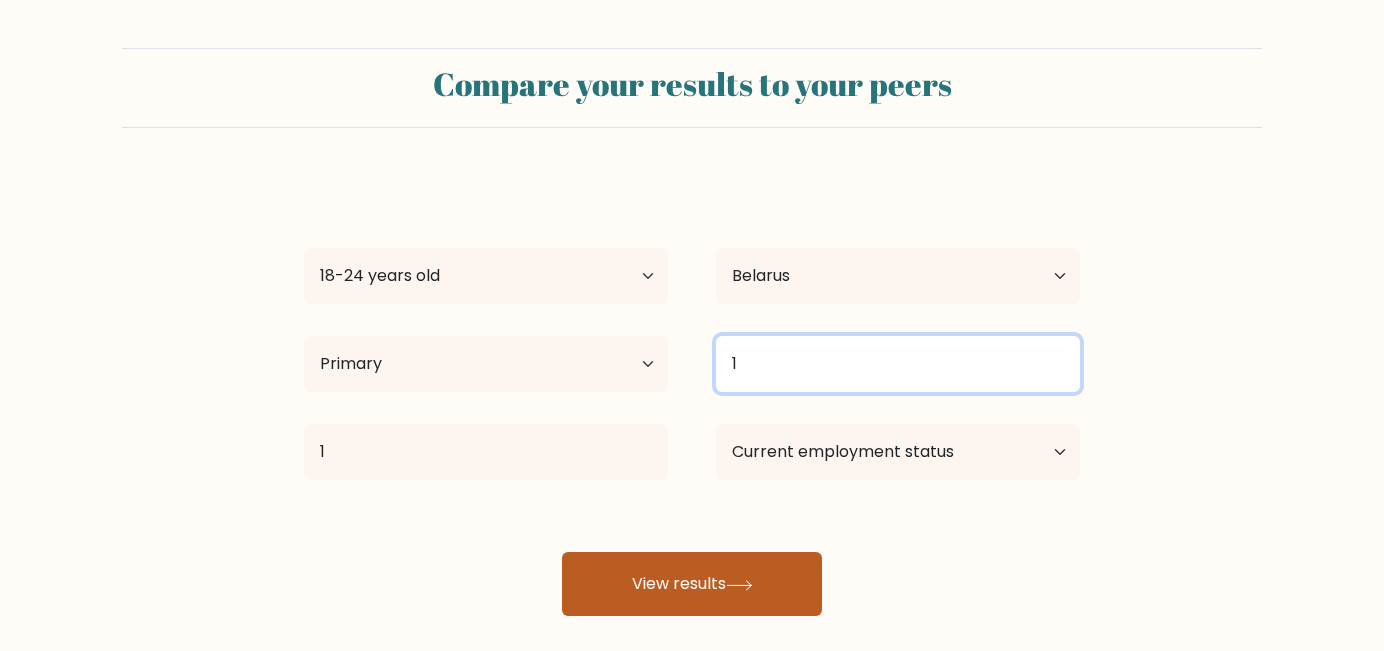 type on "1" 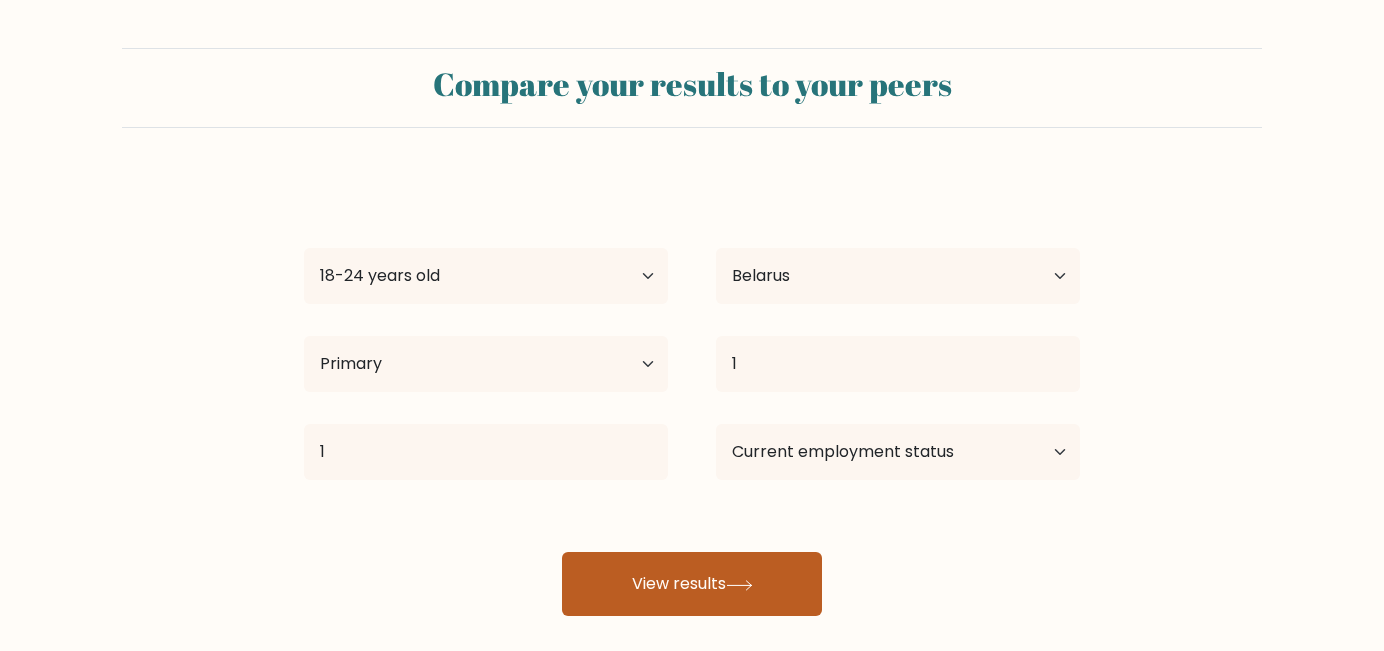 click on "View results" at bounding box center [692, 584] 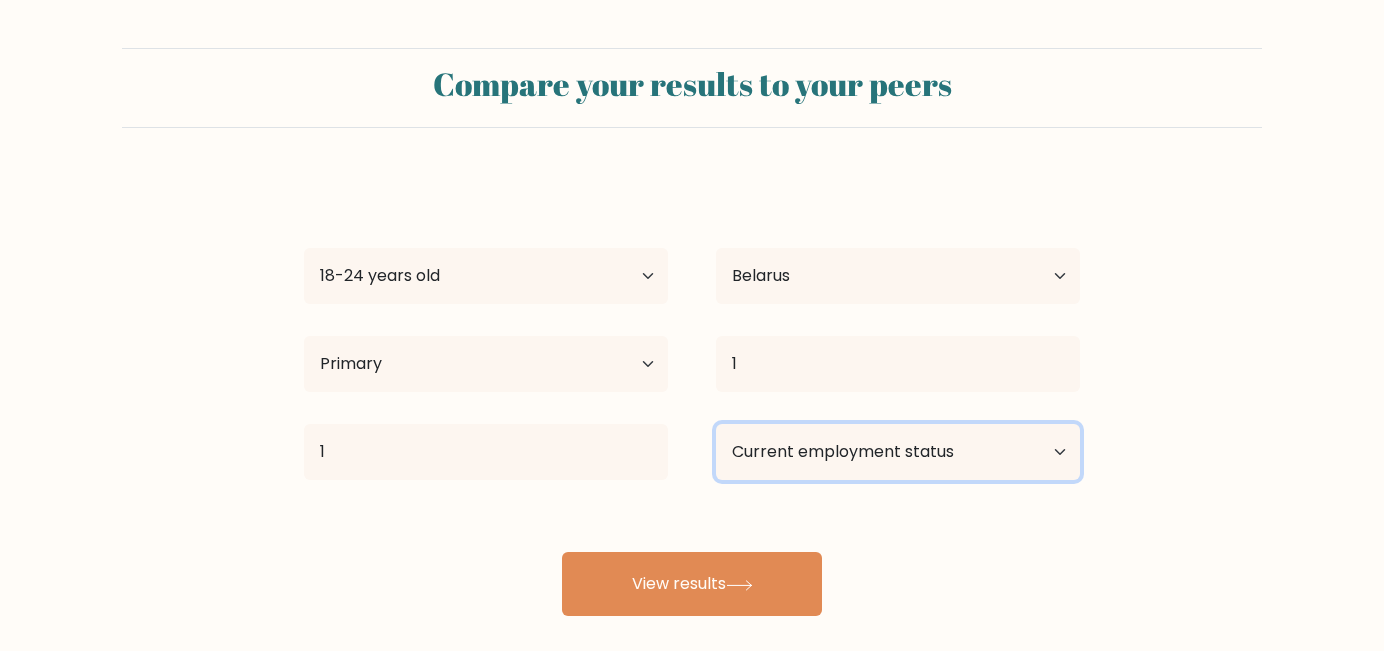 click on "Current employment status
Employed
Student
Retired
Other / prefer not to answer" at bounding box center (898, 452) 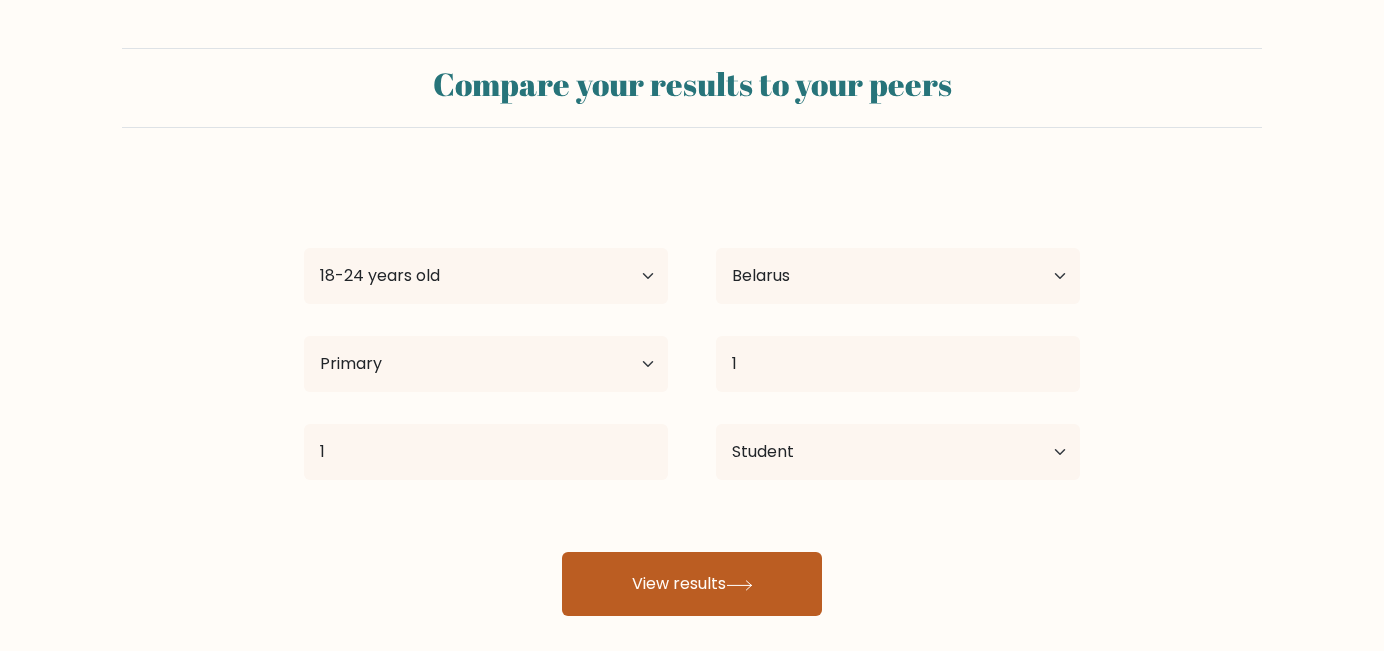 click on "View results" at bounding box center [692, 584] 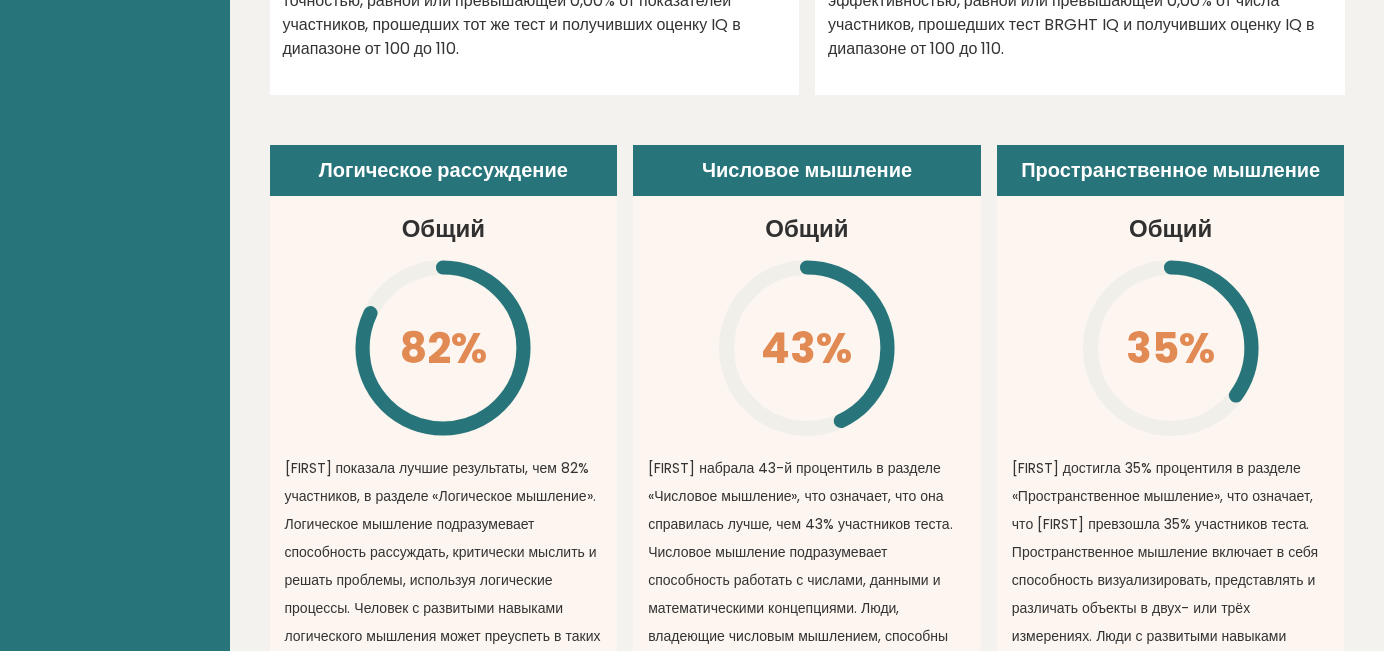 scroll, scrollTop: 1368, scrollLeft: 0, axis: vertical 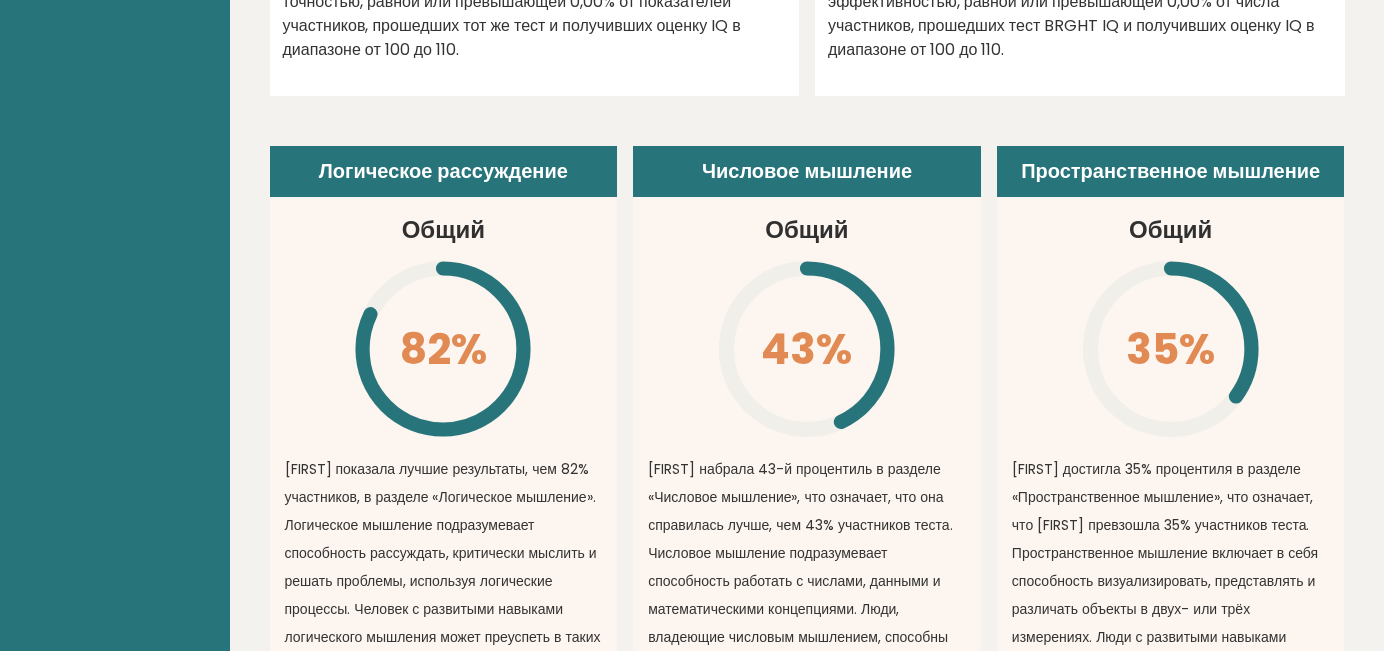 click on "[FIRST] набрала 43-й процентиль в разделе «Числовое мышление», что означает, что она справилась лучше, чем 43% участников теста. Числовое мышление подразумевает способность работать с числами, данными и математическими концепциями. Люди, владеющие числовым мышлением, способны понимать сложную информацию, анализировать и обрабатывать данные, а также использовать абстрактные идеи для решения задач." at bounding box center (805, 609) 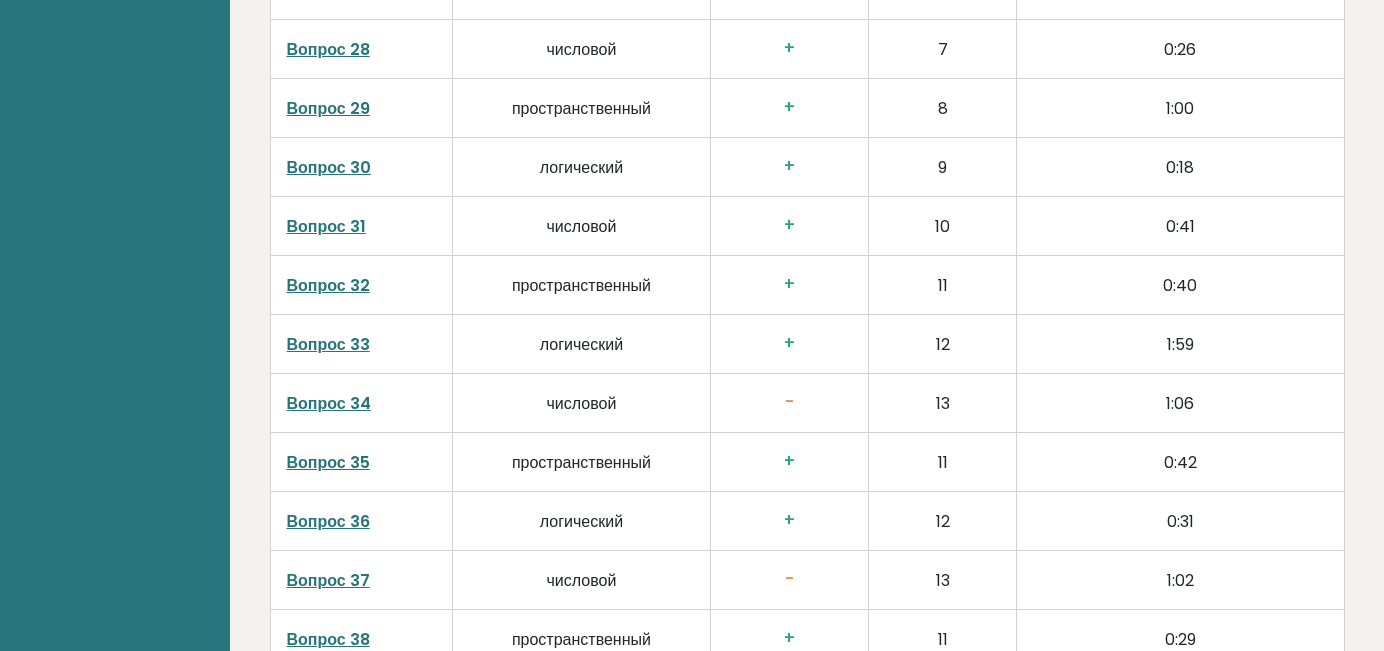 scroll, scrollTop: 5170, scrollLeft: 0, axis: vertical 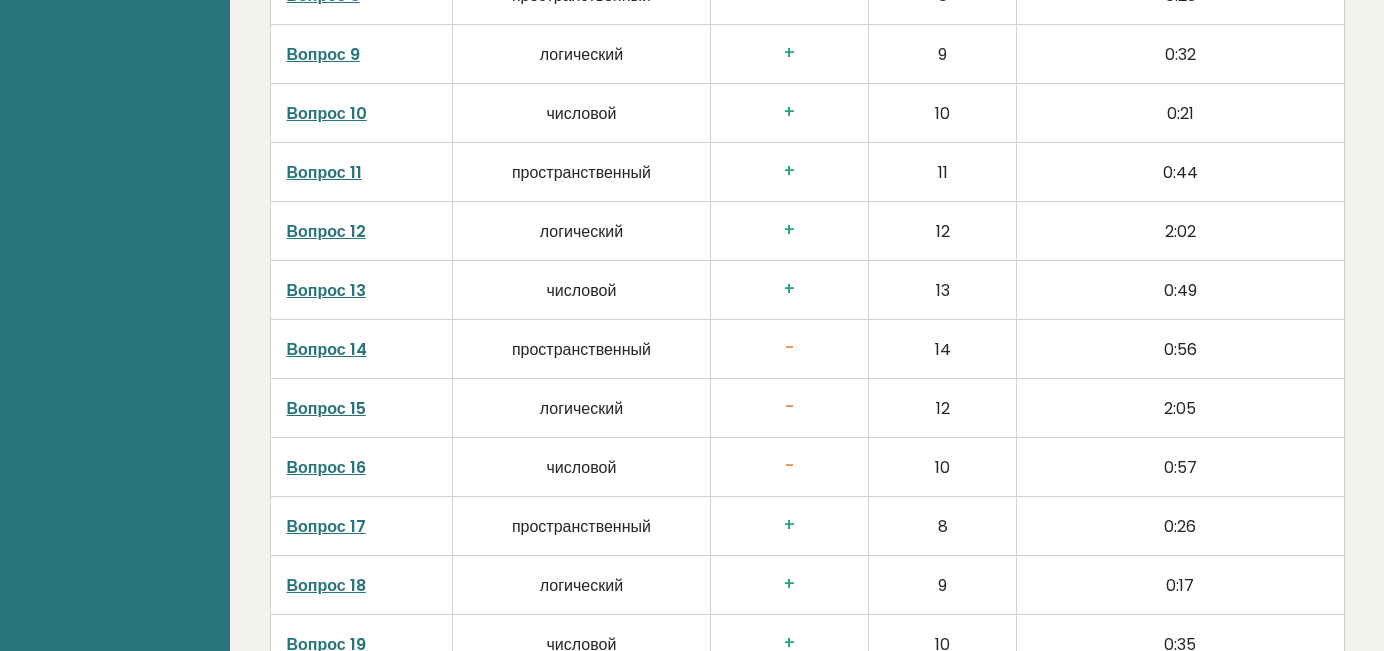 click on "Вопрос 15" at bounding box center (326, 408) 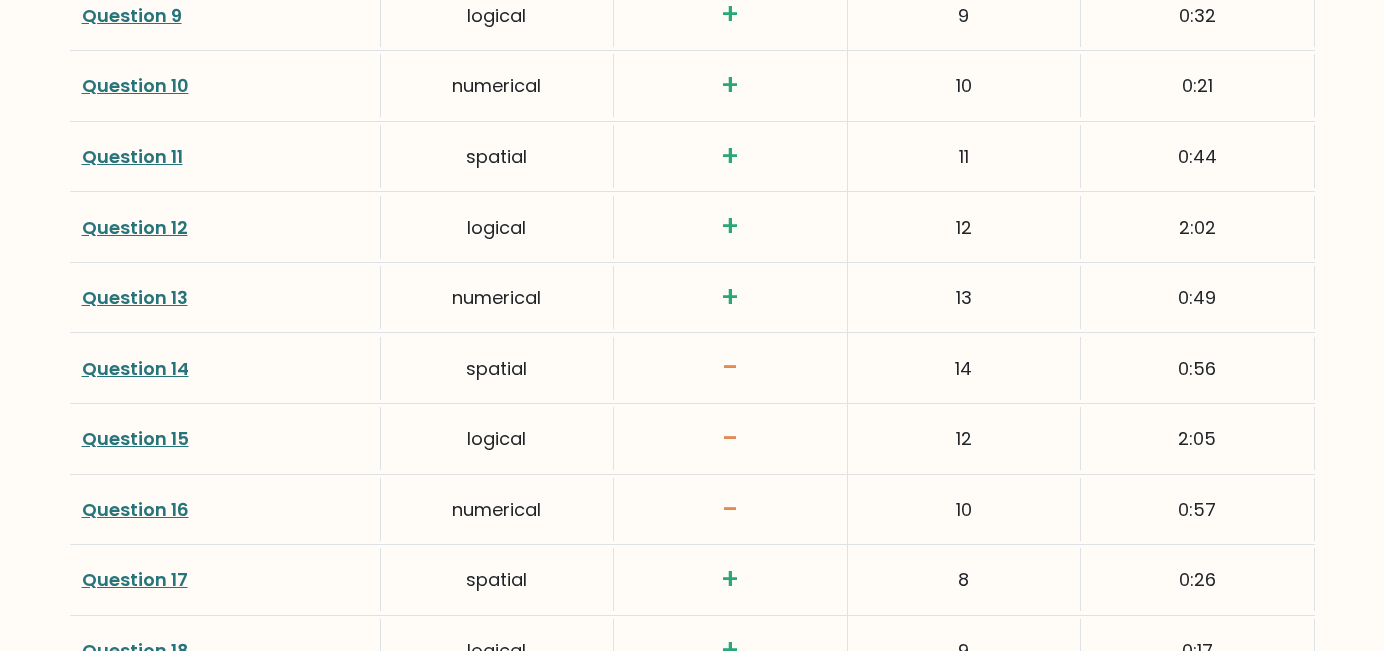 scroll, scrollTop: 3485, scrollLeft: 0, axis: vertical 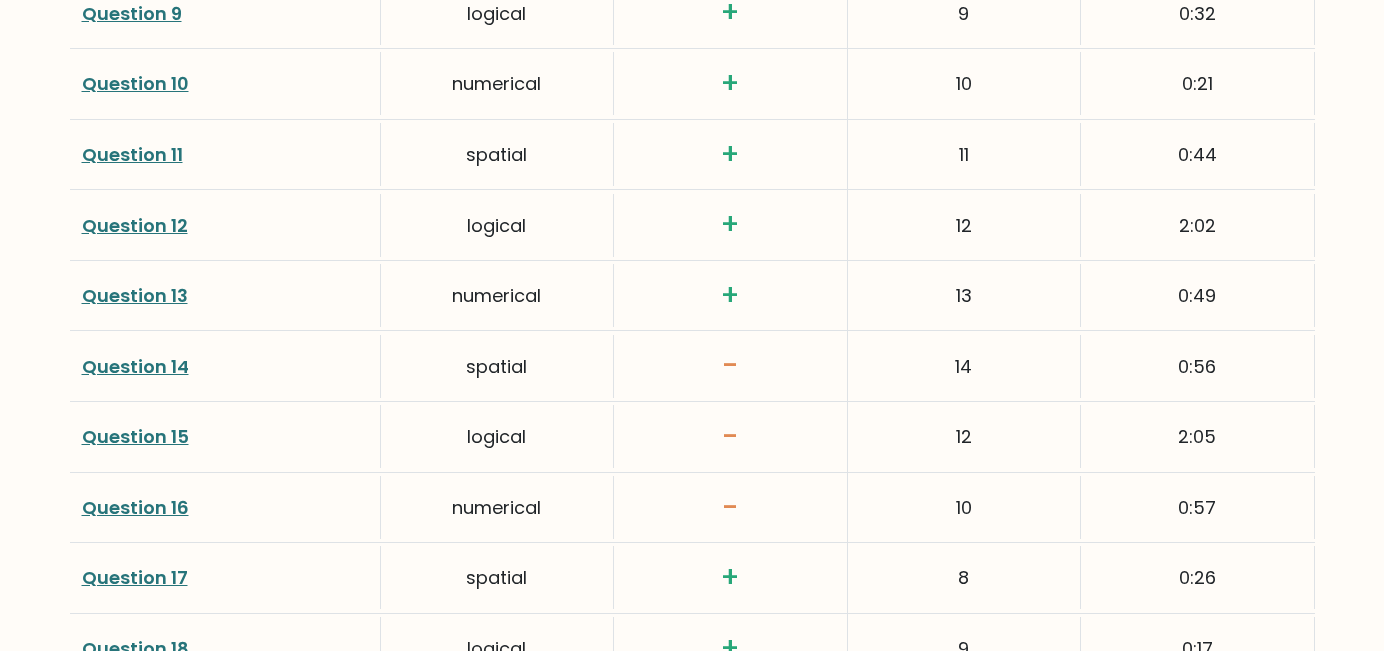 click on "Question 14" at bounding box center [135, 366] 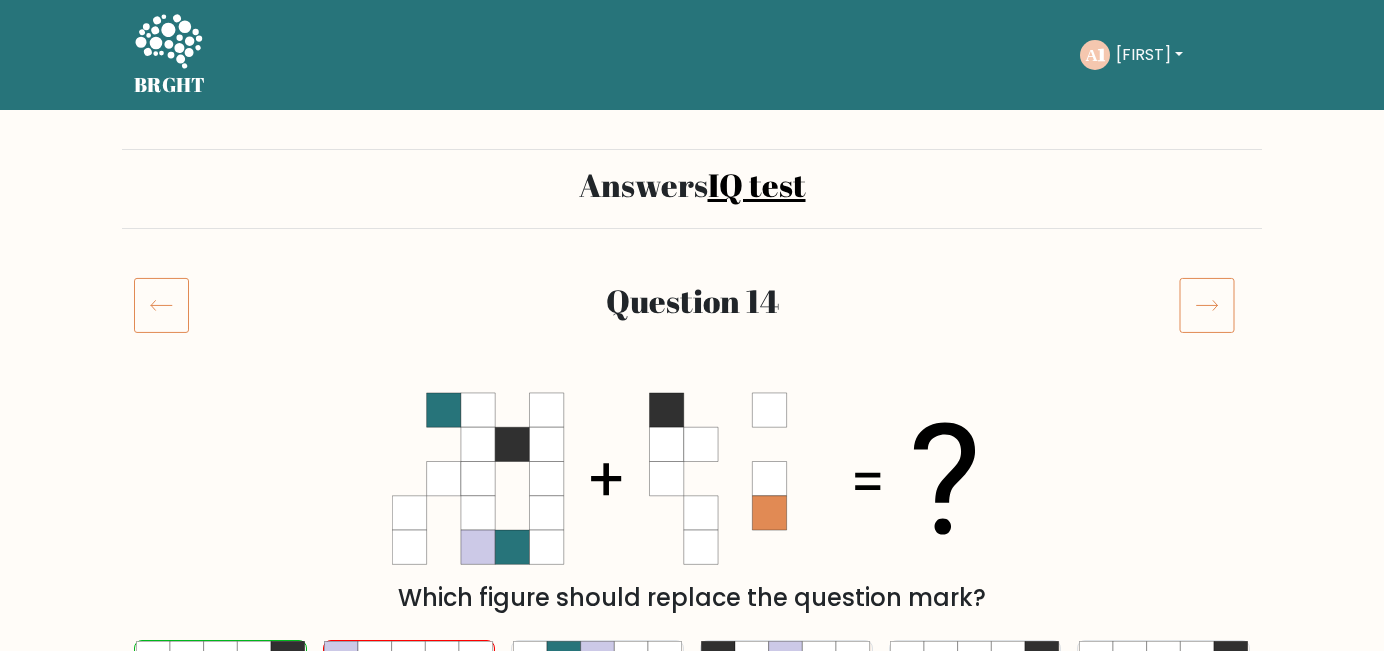 scroll, scrollTop: 107, scrollLeft: 0, axis: vertical 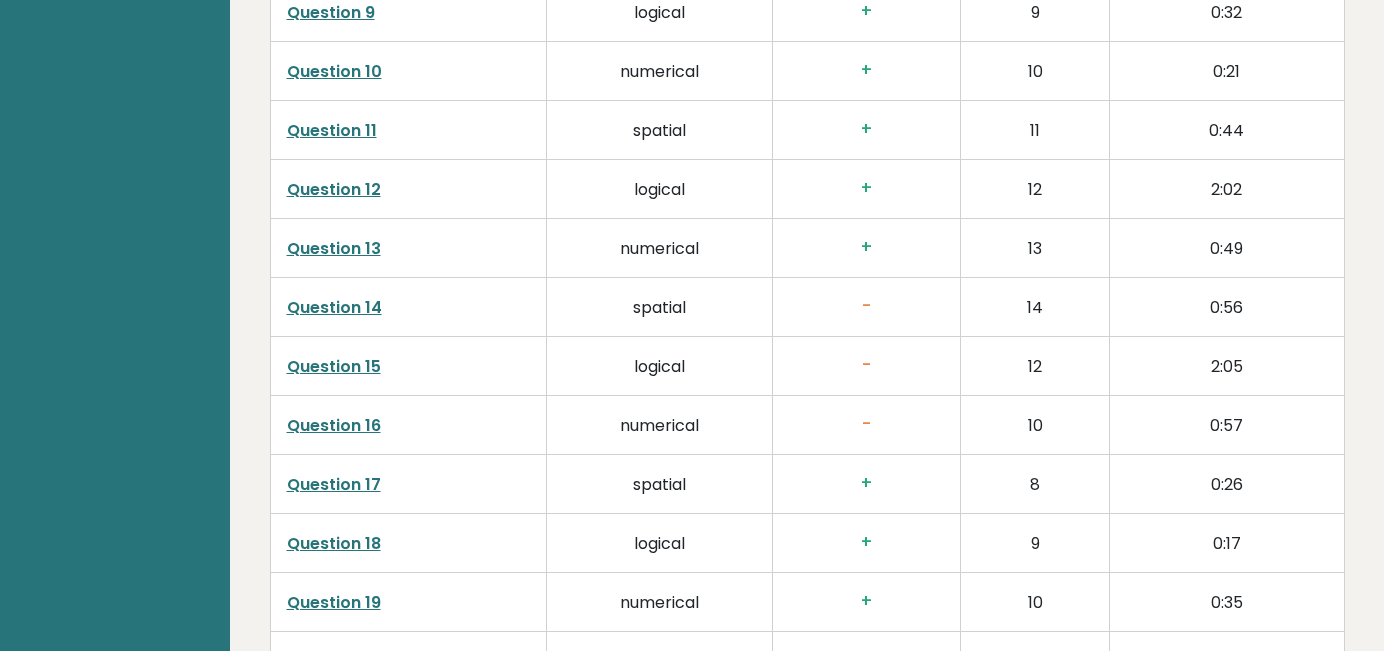 click on "Question
16" at bounding box center (334, 425) 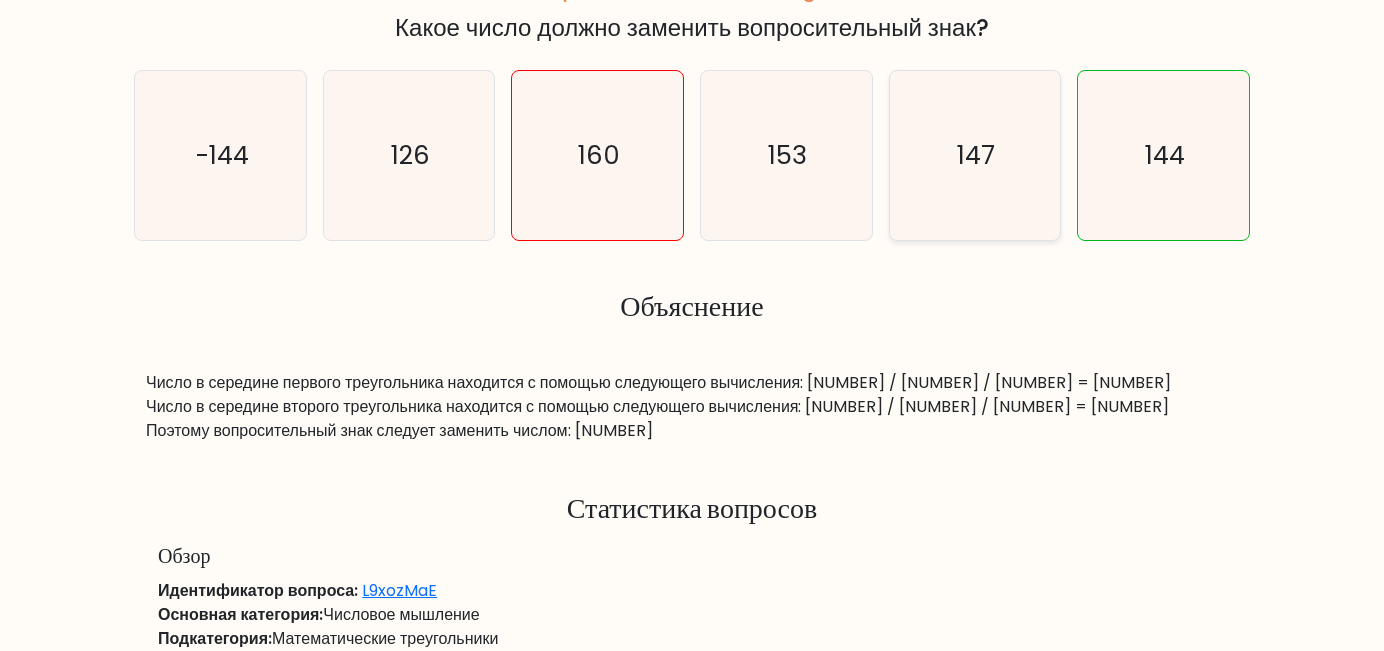 scroll, scrollTop: 845, scrollLeft: 0, axis: vertical 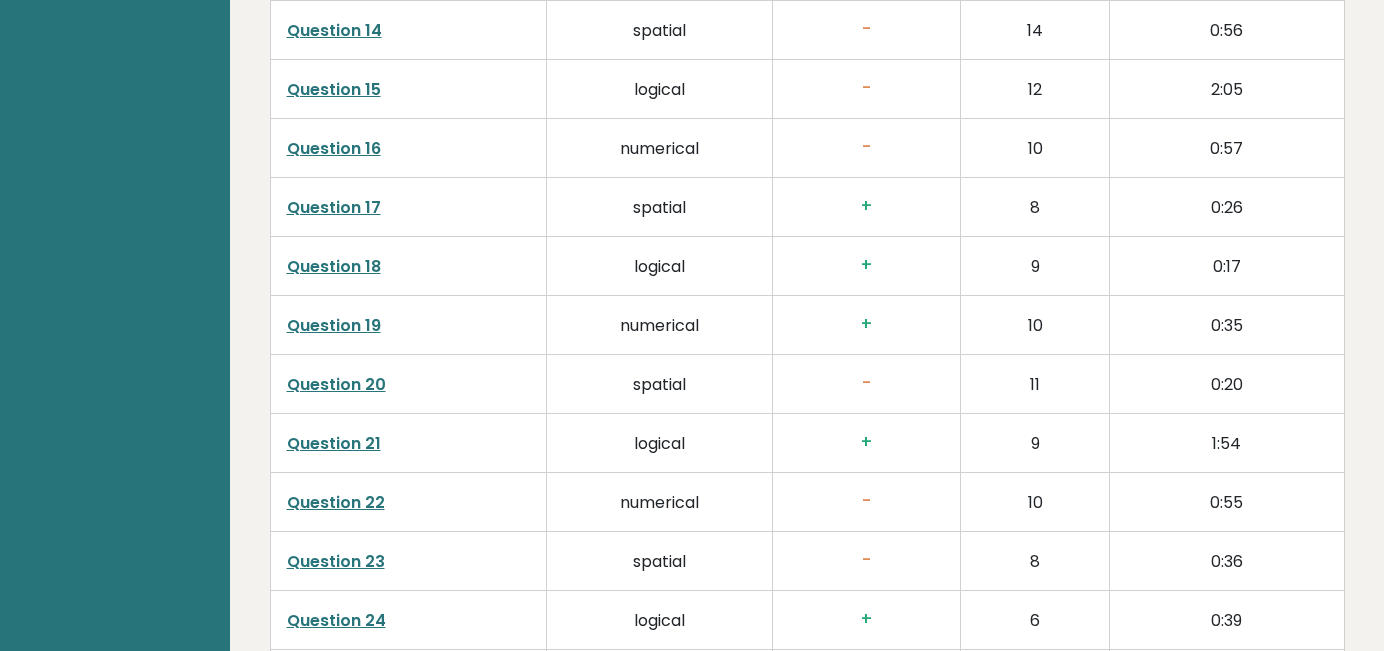 click on "Question
20" at bounding box center (336, 384) 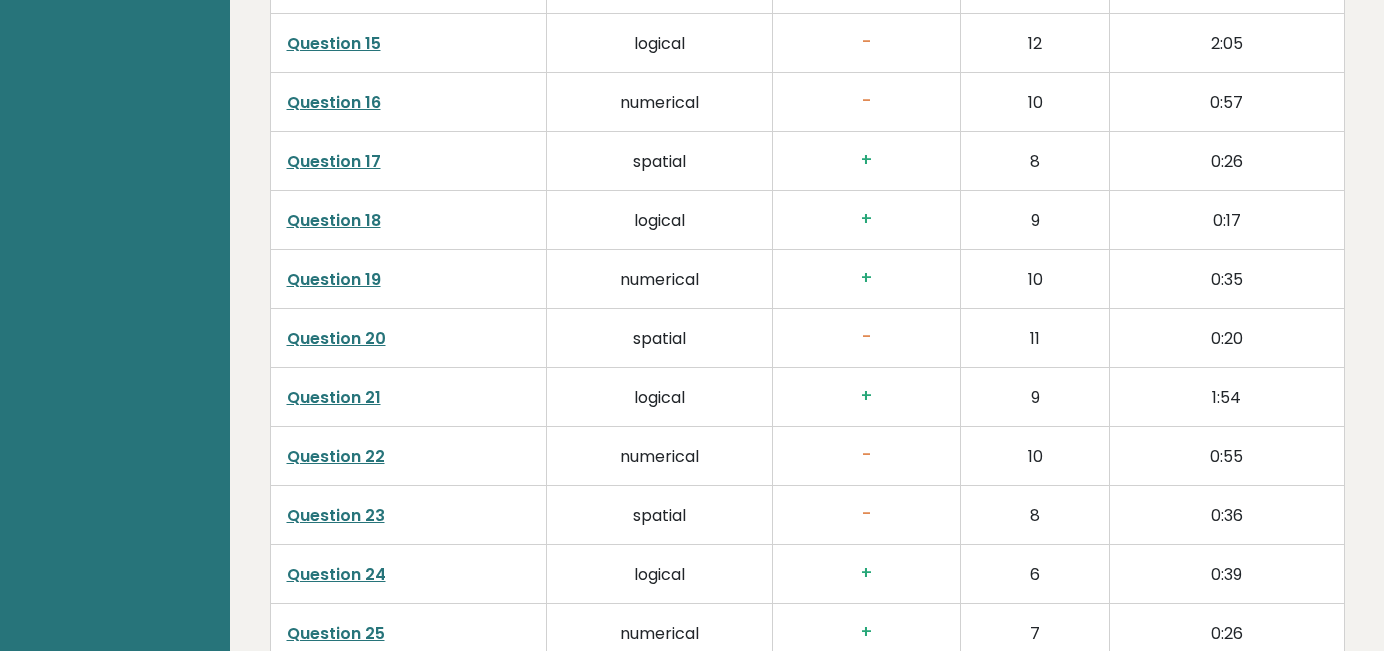 scroll, scrollTop: 3997, scrollLeft: 0, axis: vertical 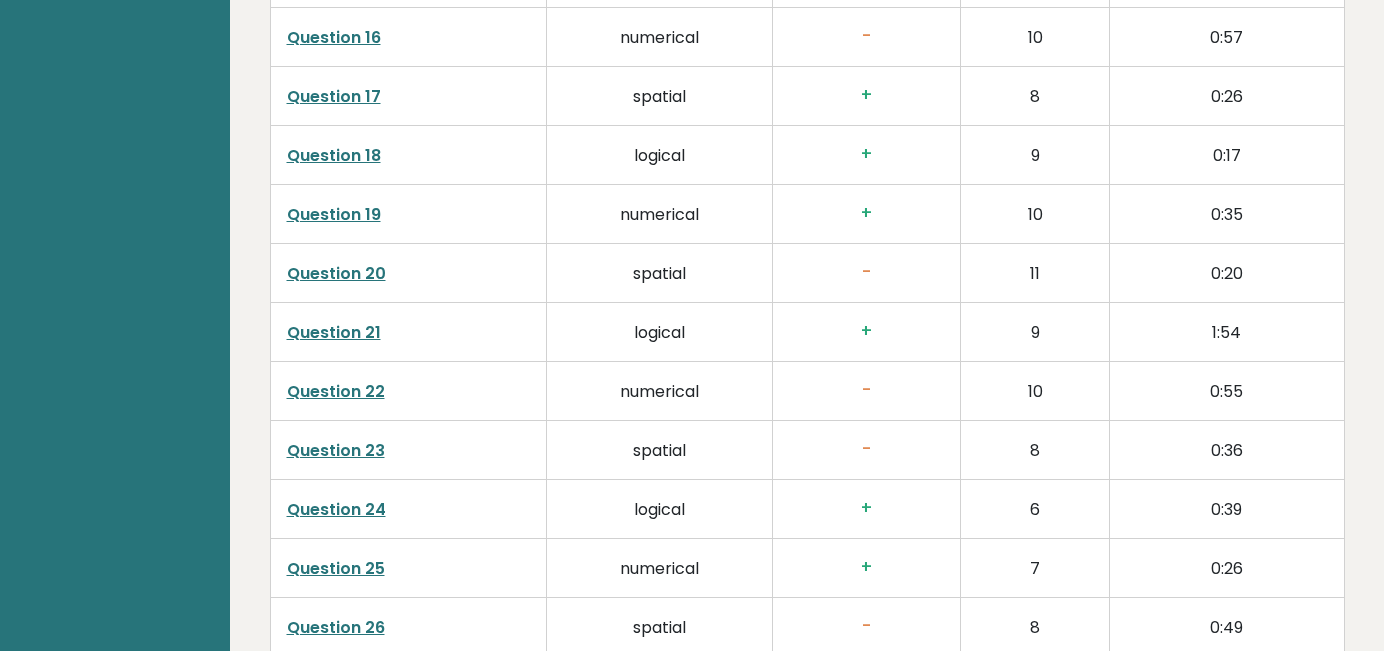 click on "Question
22" at bounding box center [336, 391] 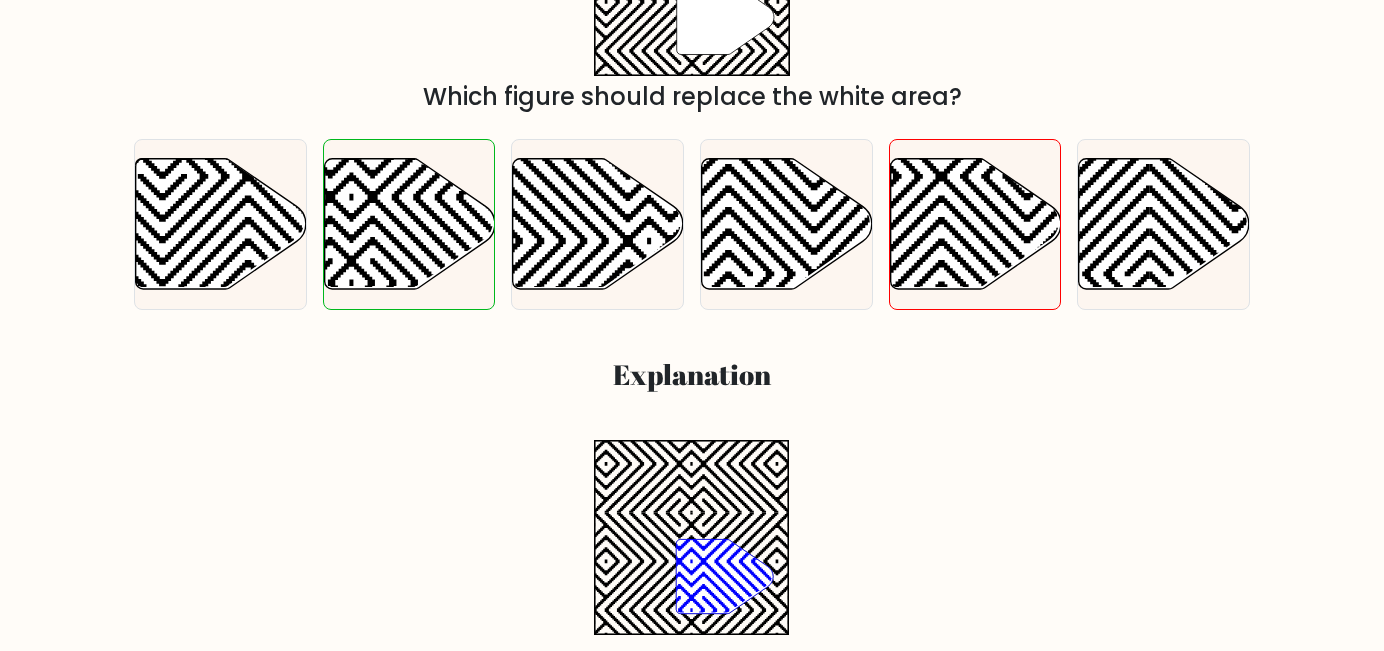 scroll, scrollTop: 456, scrollLeft: 0, axis: vertical 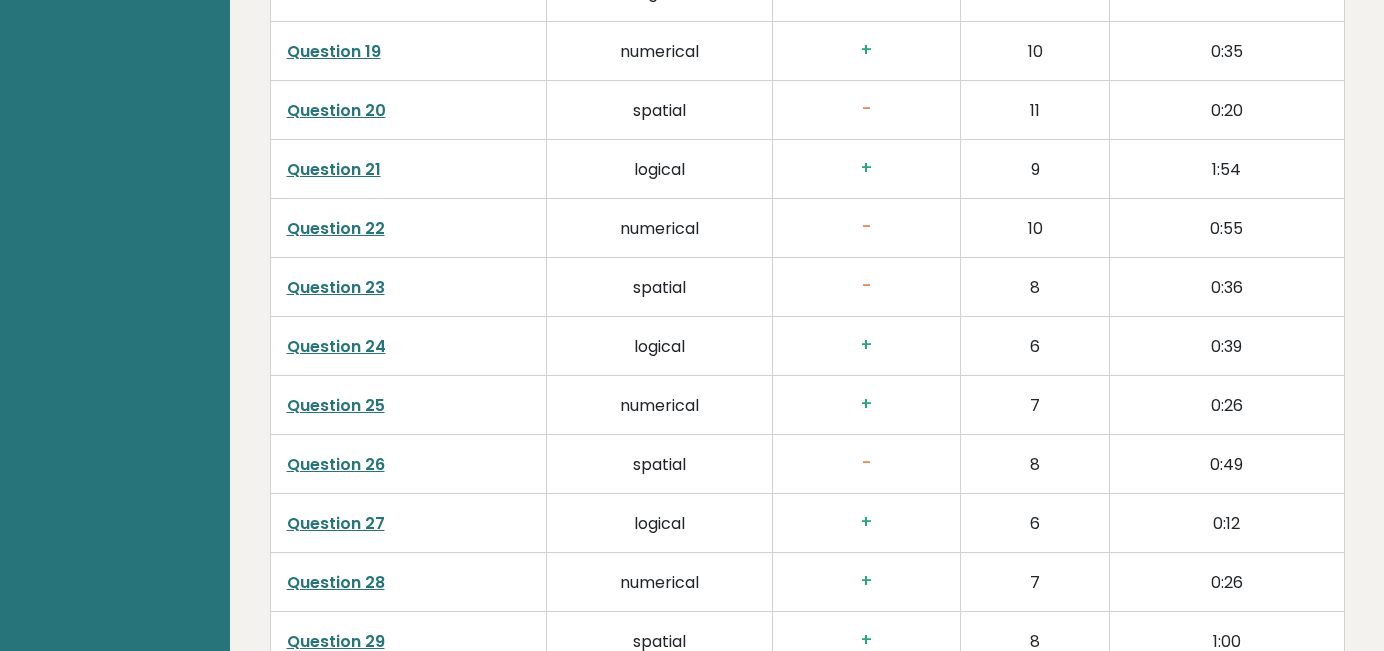 click on "Question
23" at bounding box center [336, 287] 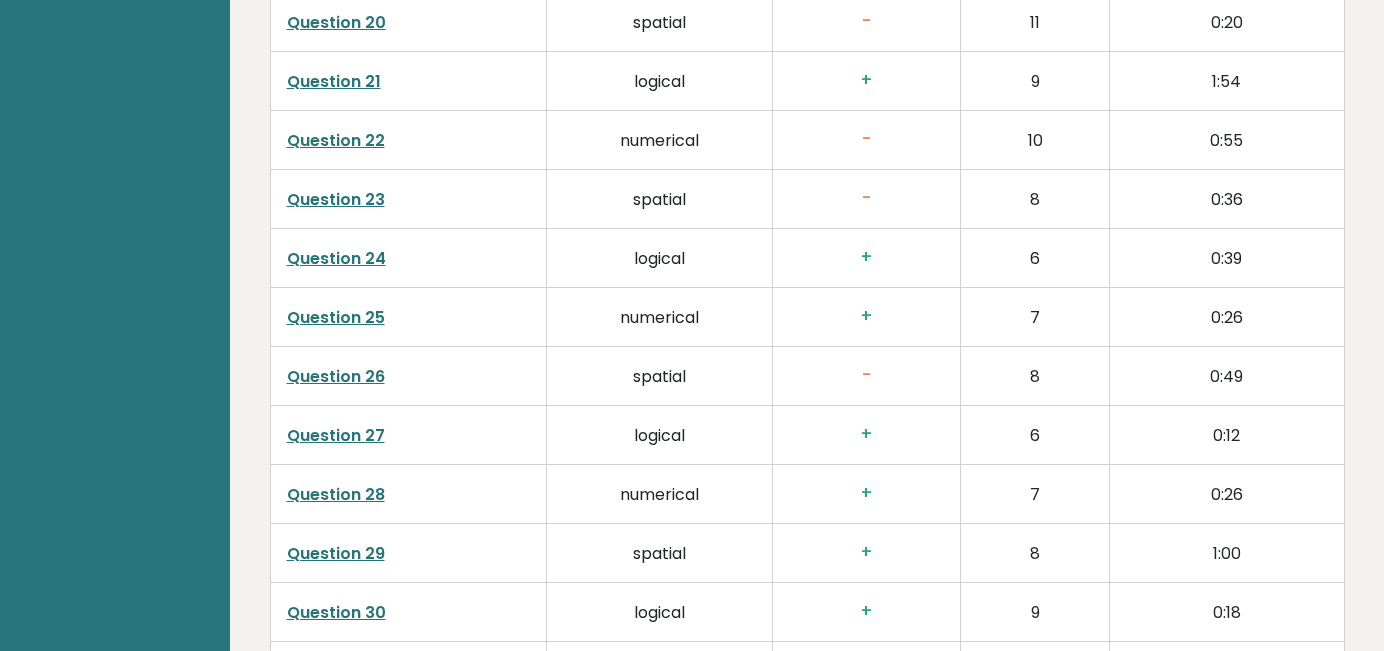 scroll, scrollTop: 4253, scrollLeft: 0, axis: vertical 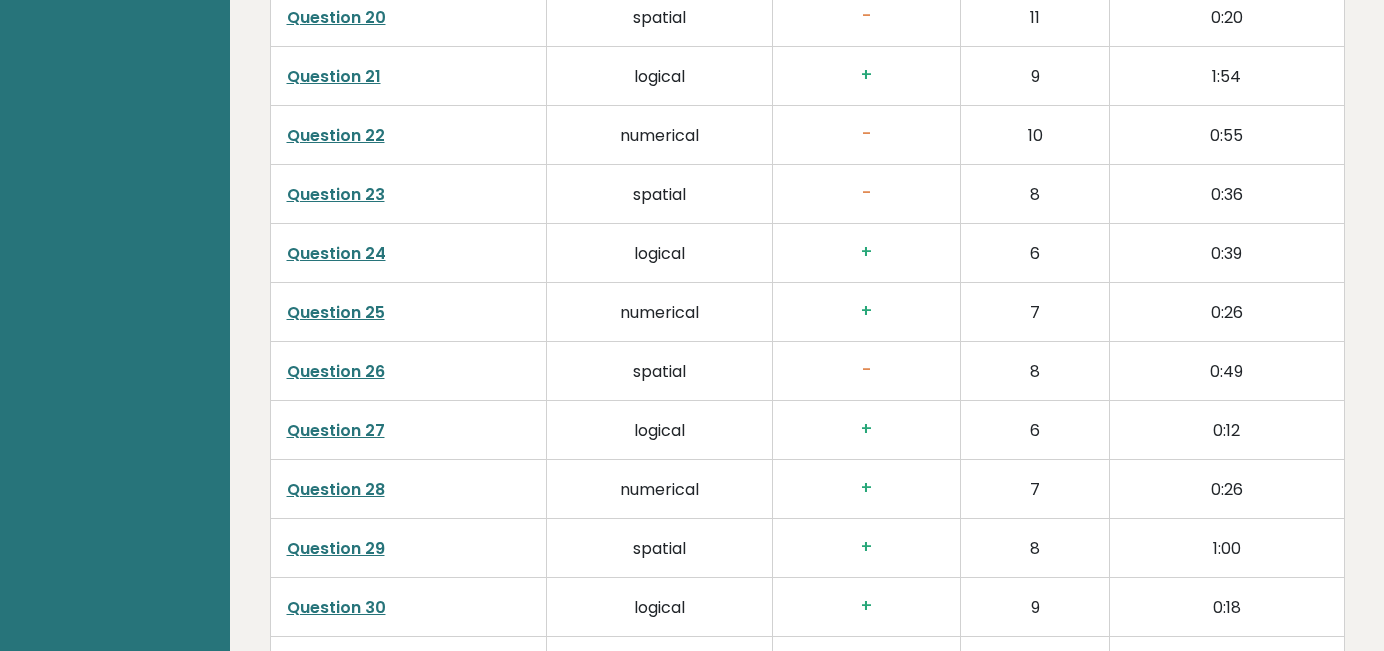 click on "Question
26" at bounding box center (336, 371) 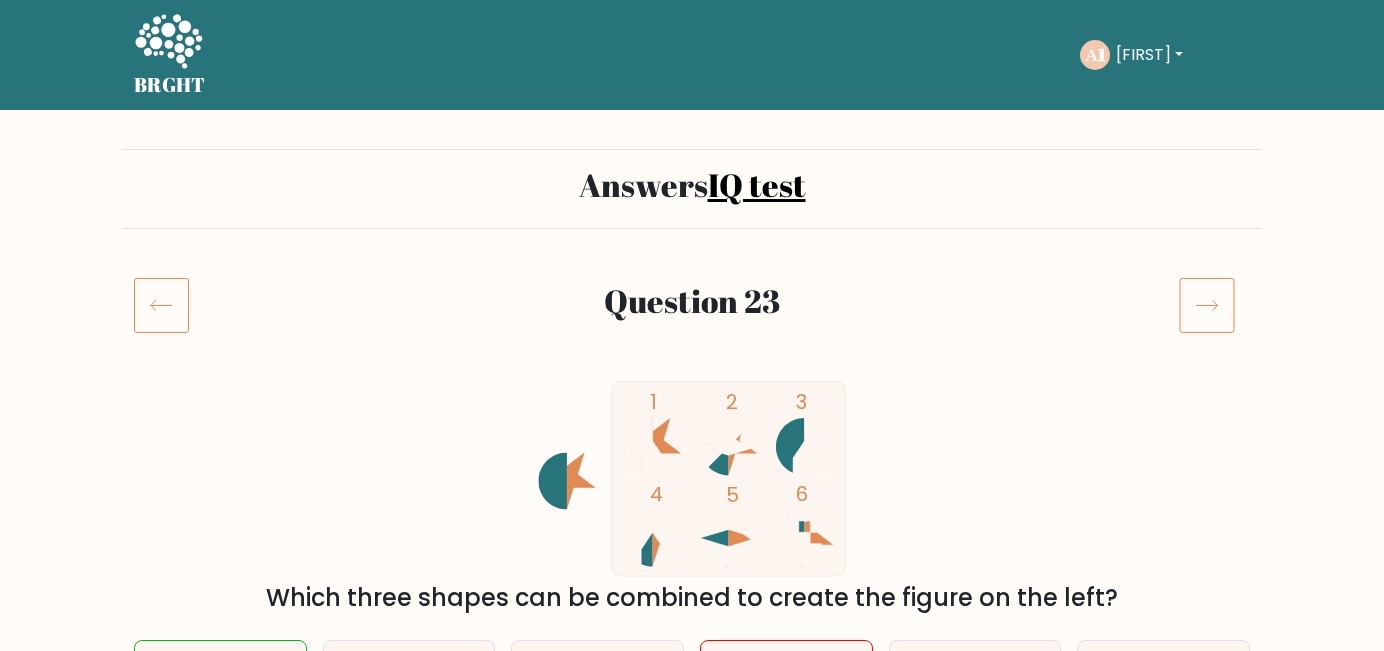 scroll, scrollTop: 0, scrollLeft: 0, axis: both 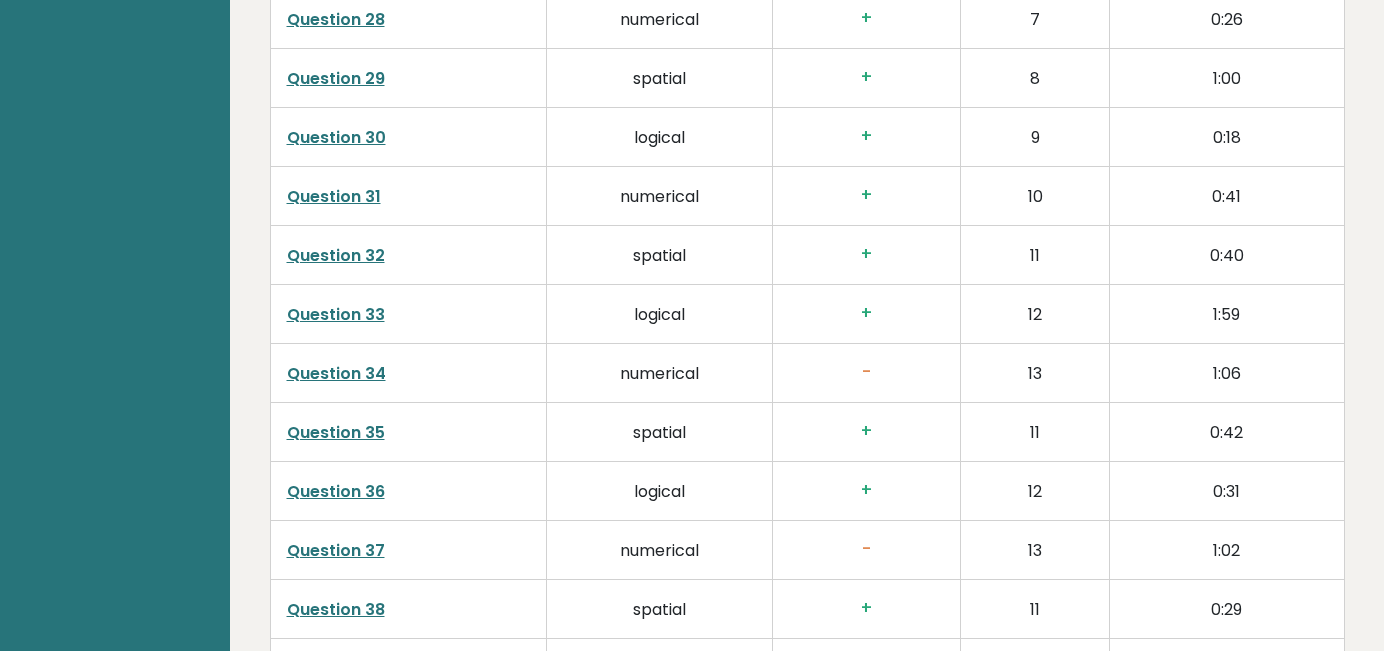 click on "Question
34" at bounding box center [336, 373] 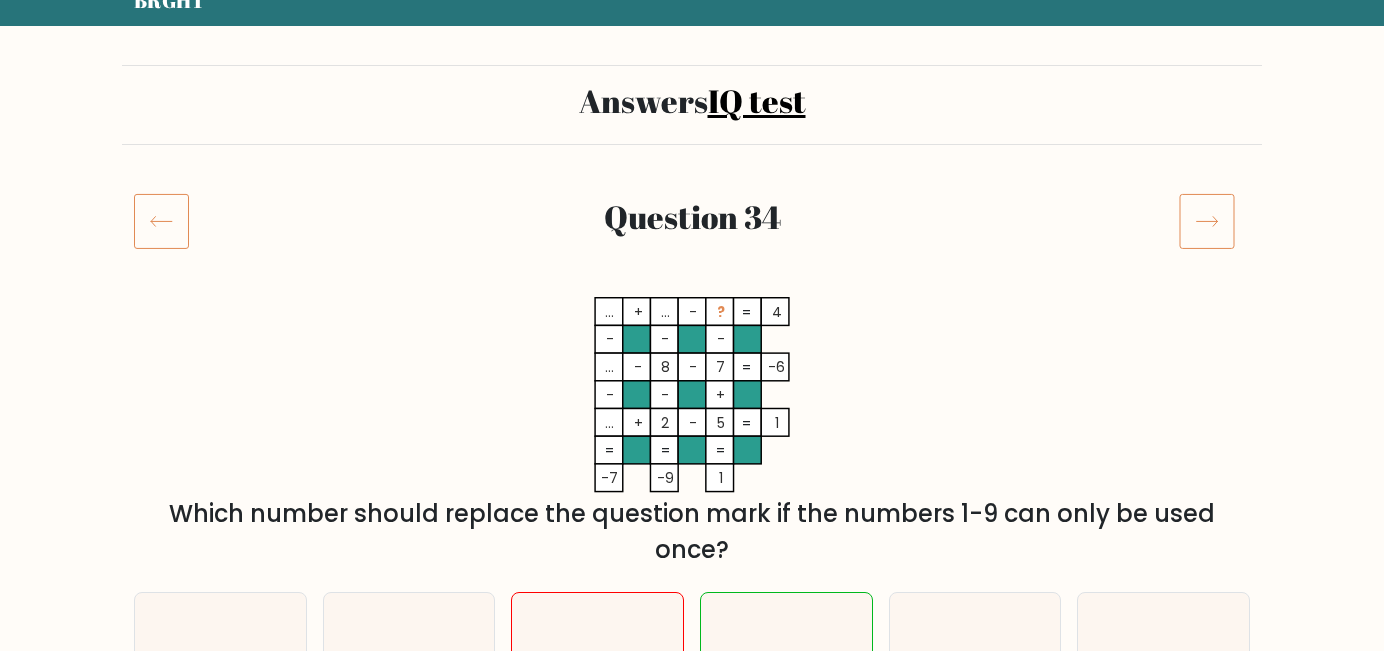 scroll, scrollTop: 83, scrollLeft: 0, axis: vertical 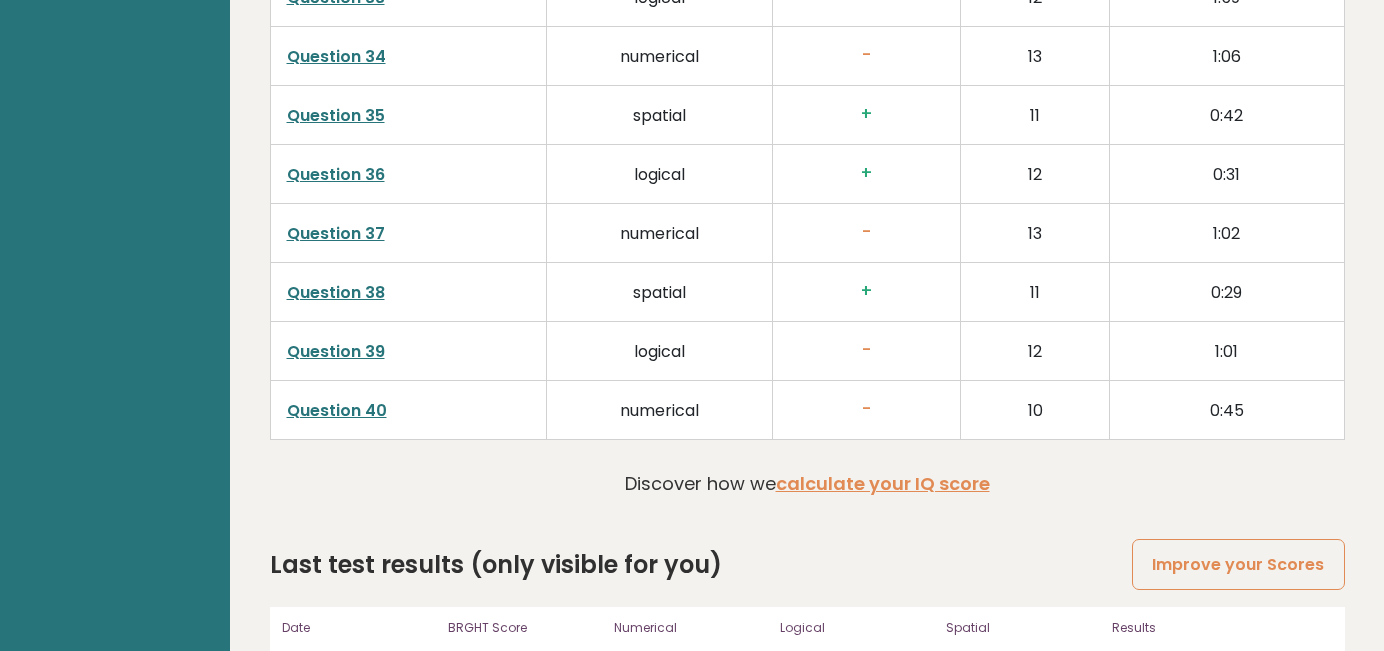 click on "Question
39" at bounding box center [336, 351] 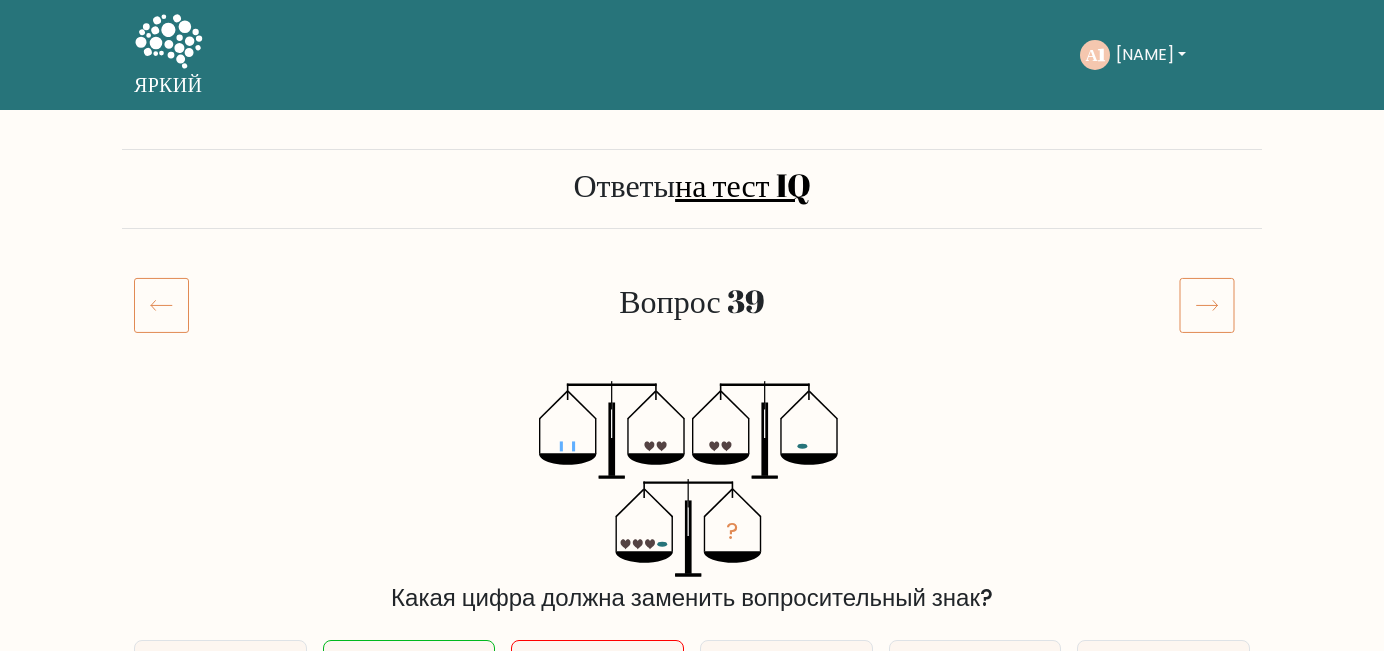 scroll, scrollTop: 7, scrollLeft: 0, axis: vertical 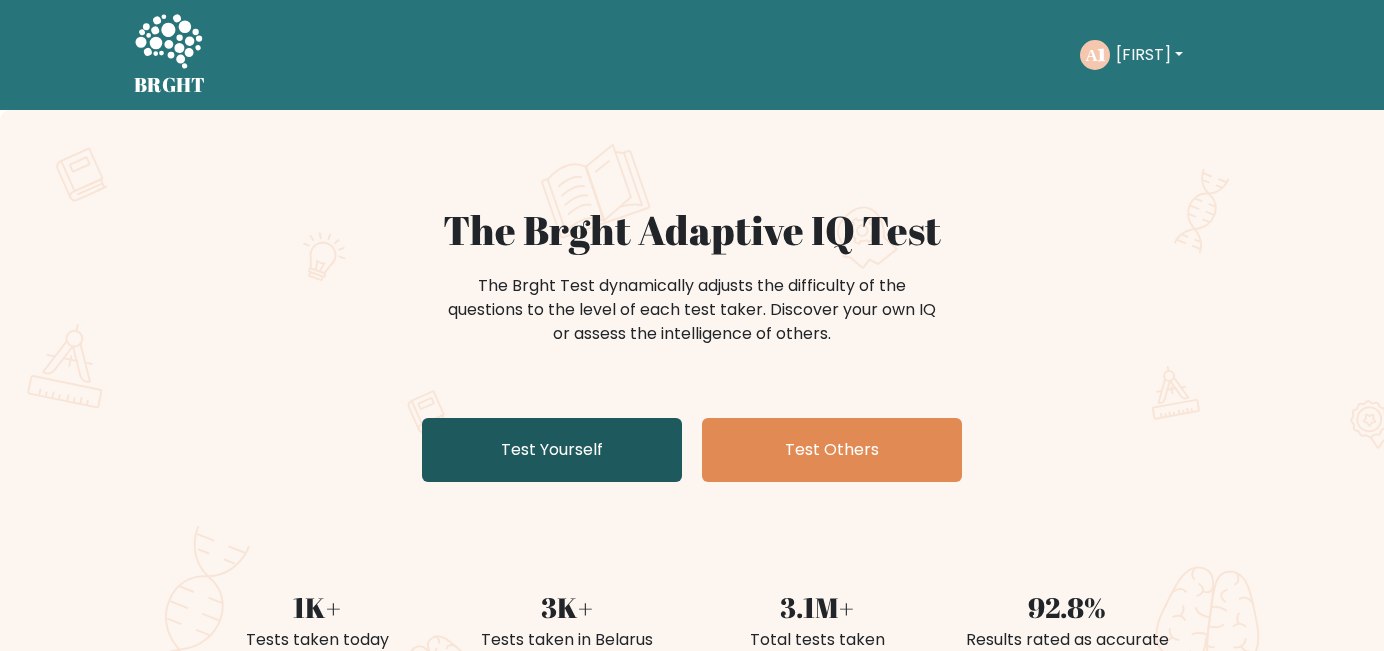 click on "Test Yourself" at bounding box center (552, 450) 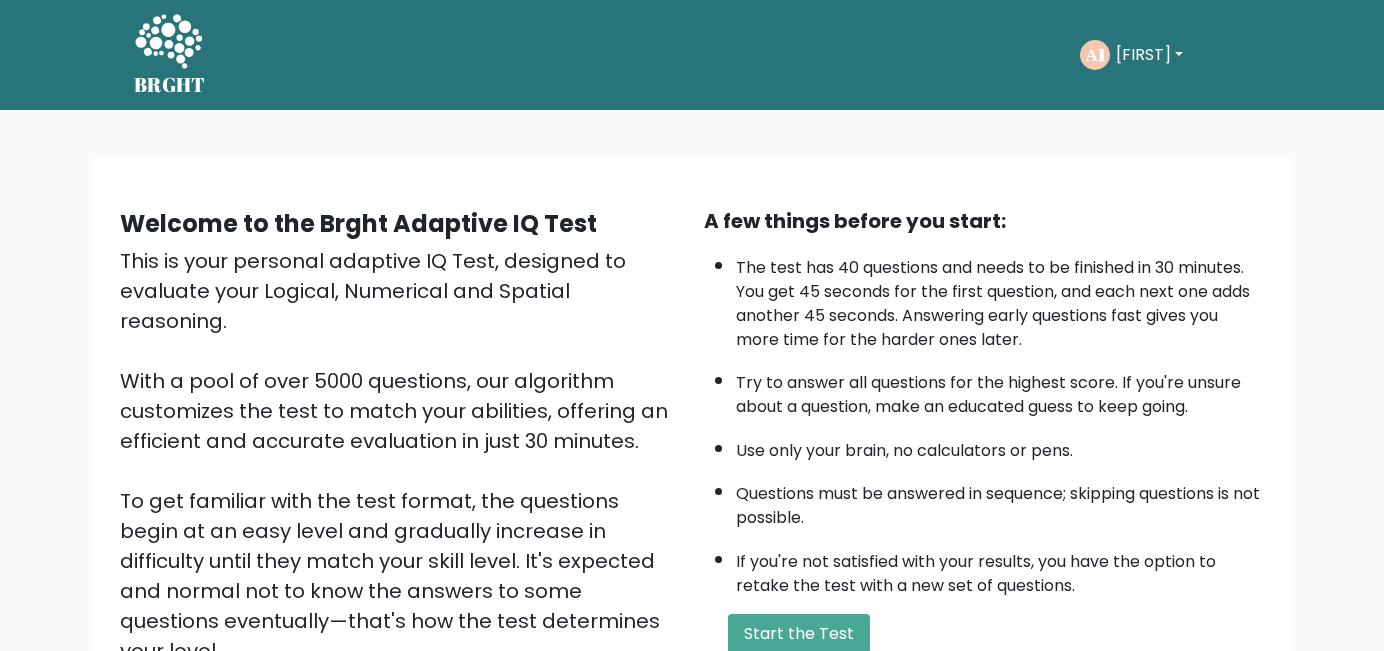 scroll, scrollTop: 265, scrollLeft: 0, axis: vertical 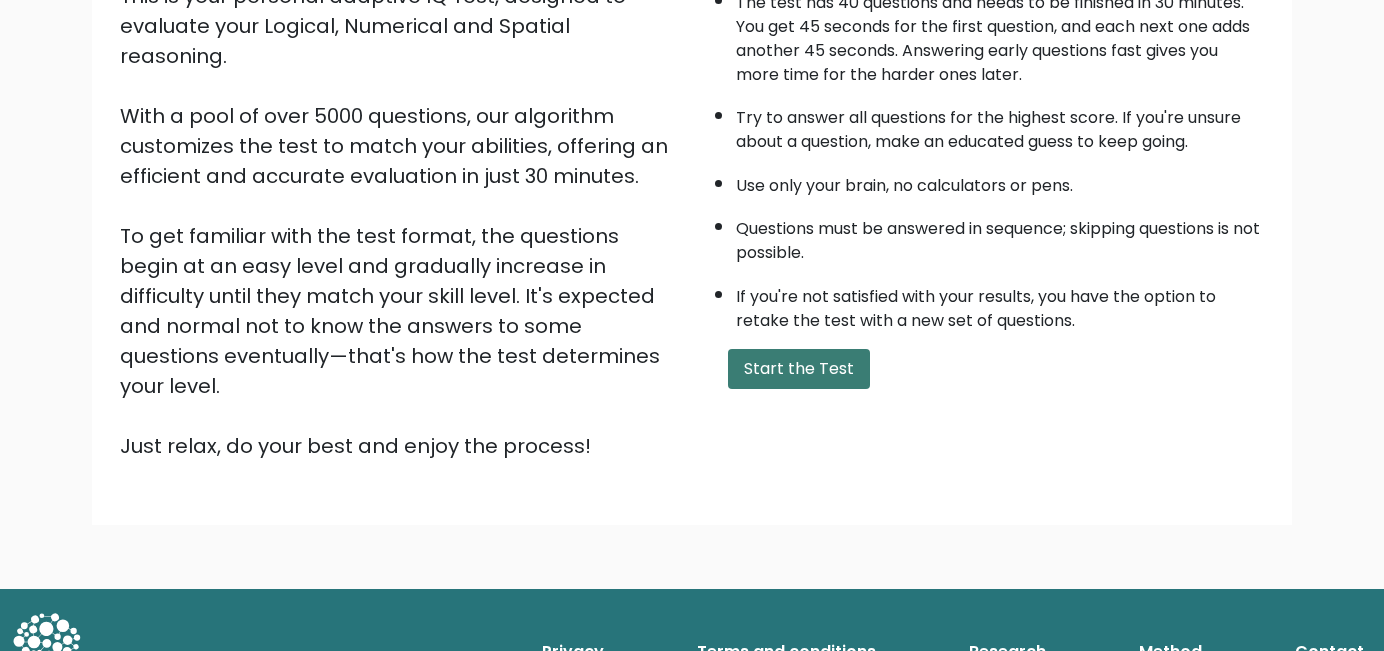 click on "Start the Test" at bounding box center [799, 369] 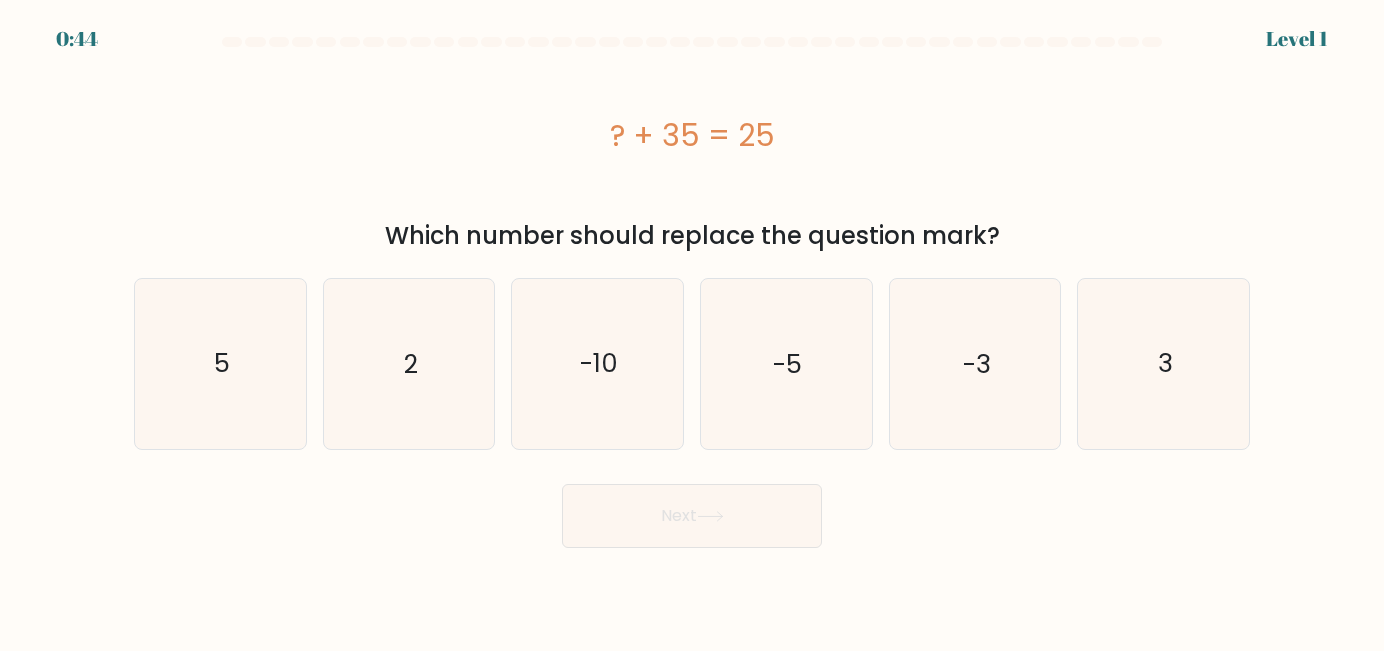 scroll, scrollTop: 0, scrollLeft: 0, axis: both 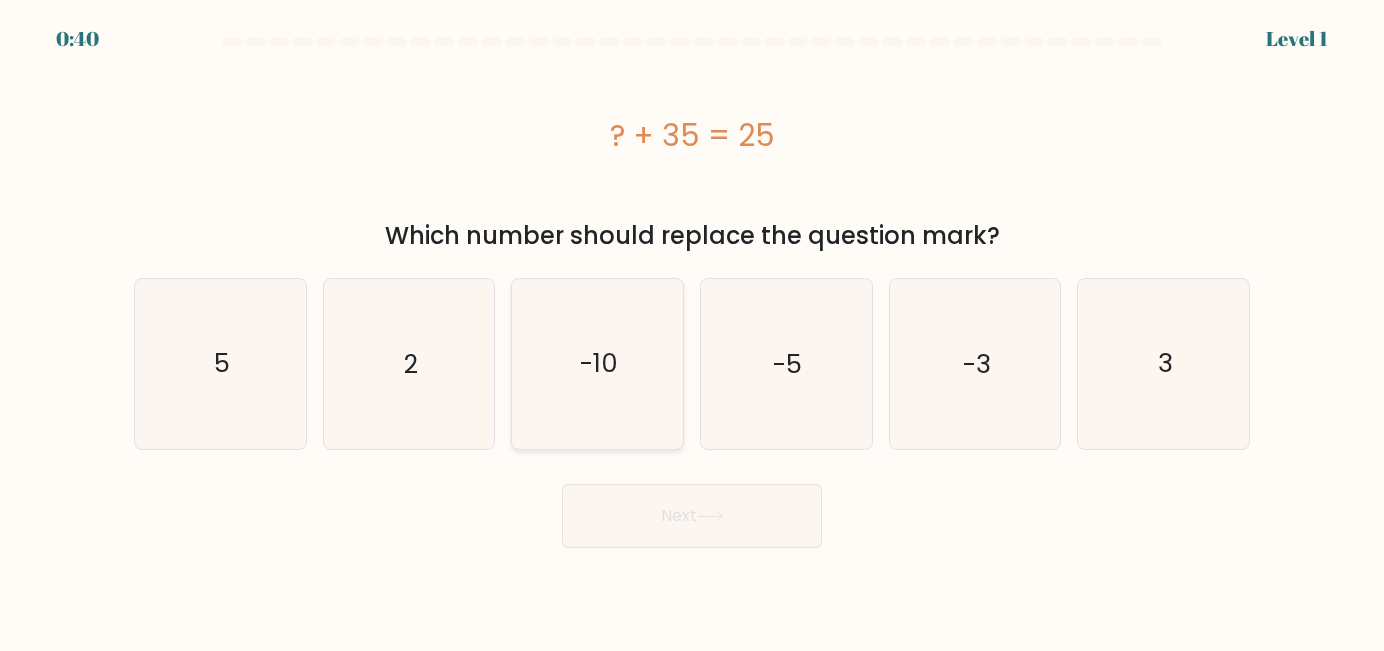 click on "-10" 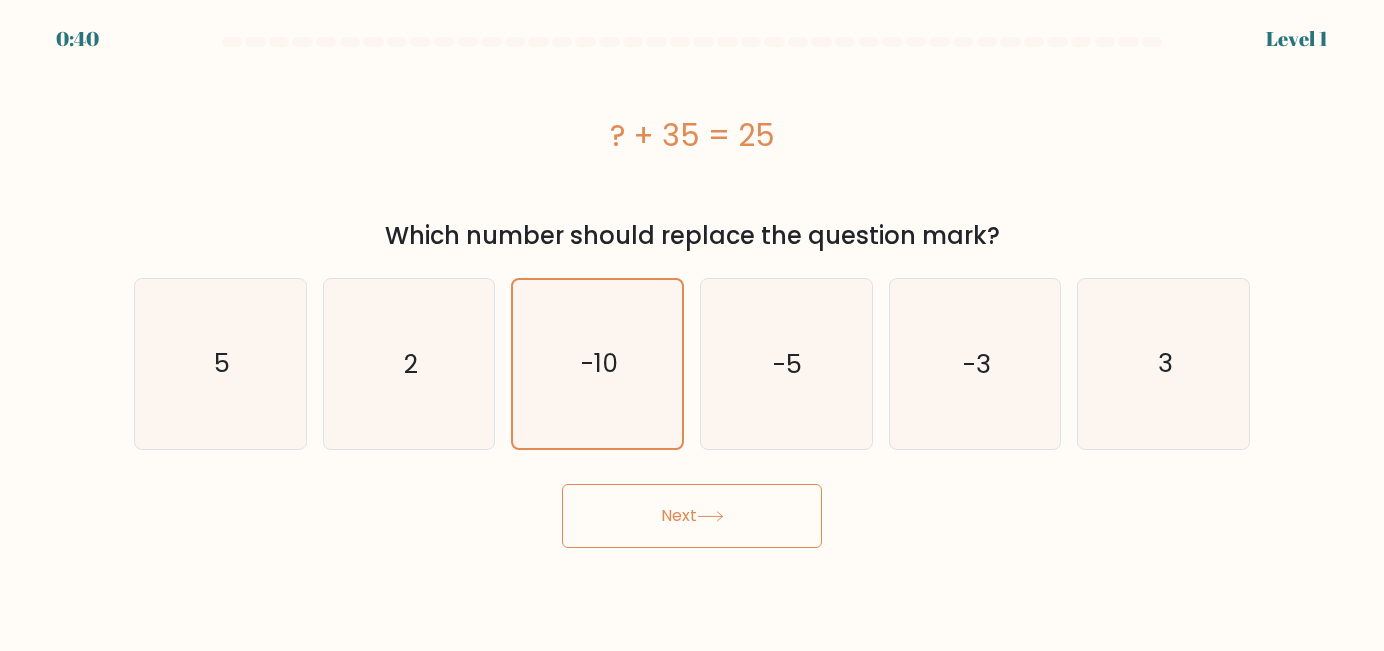click on "Next" at bounding box center [692, 516] 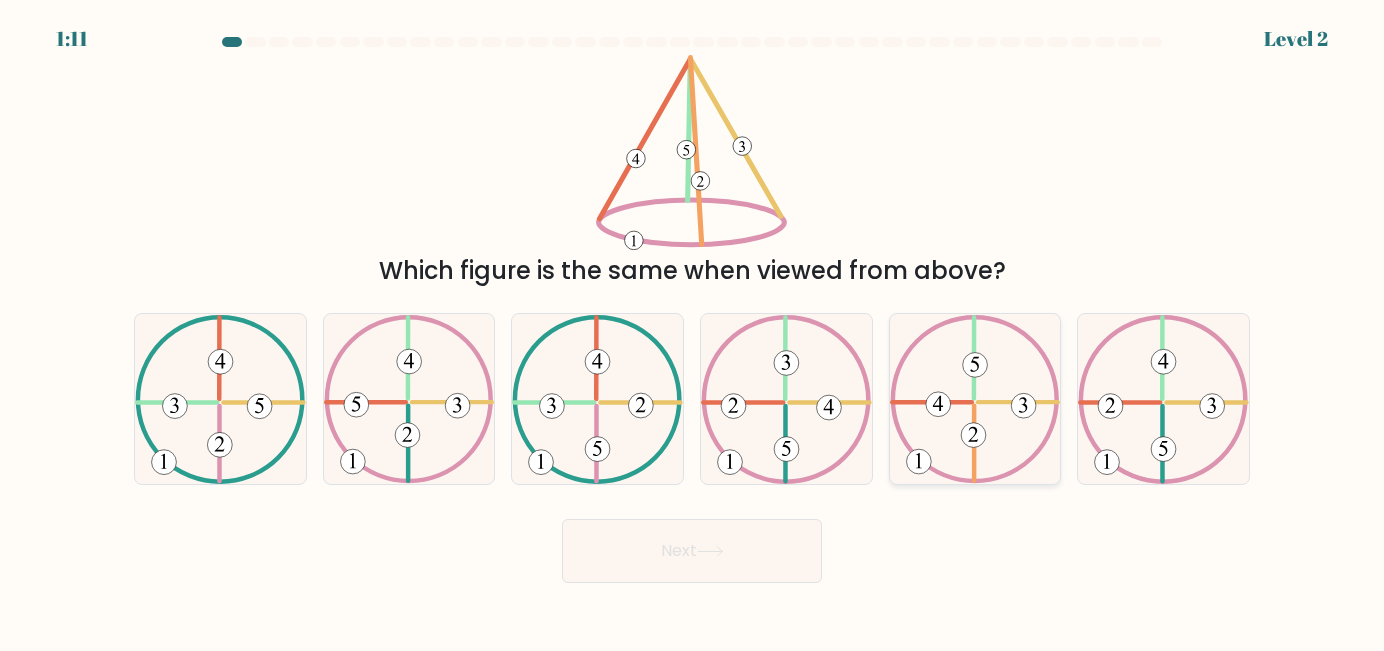 click 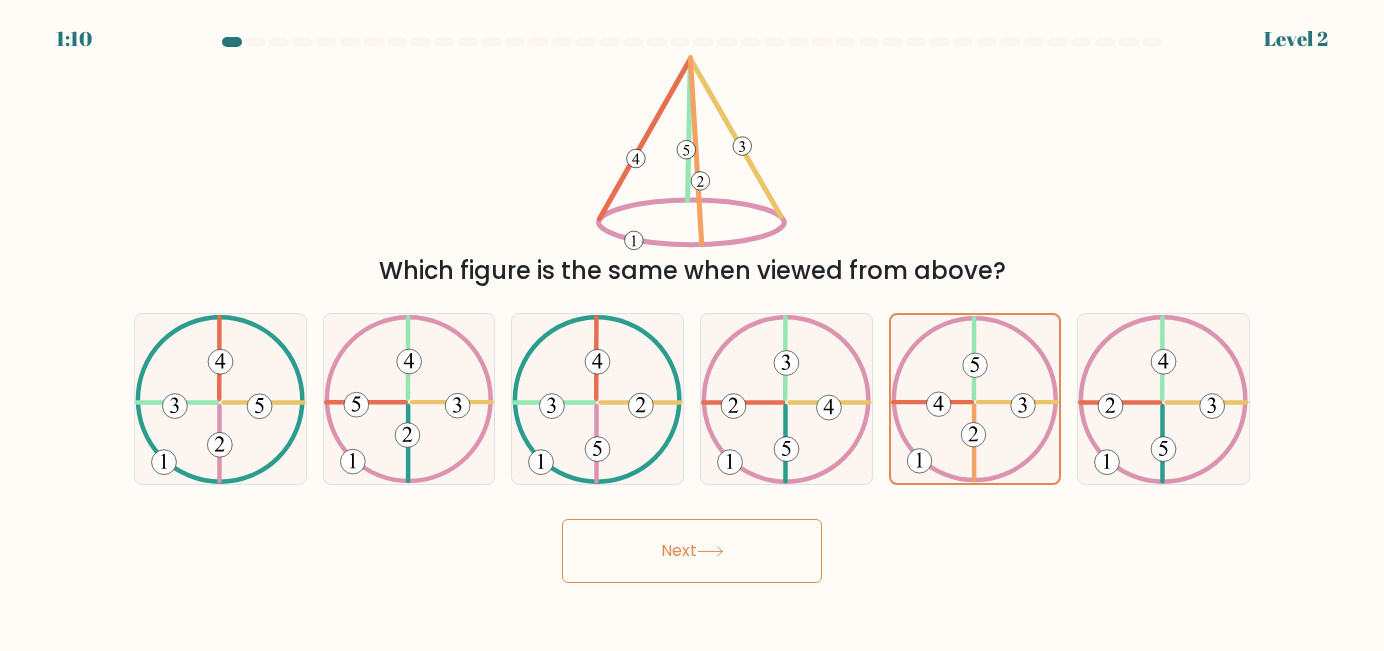 click on "Next" at bounding box center (692, 551) 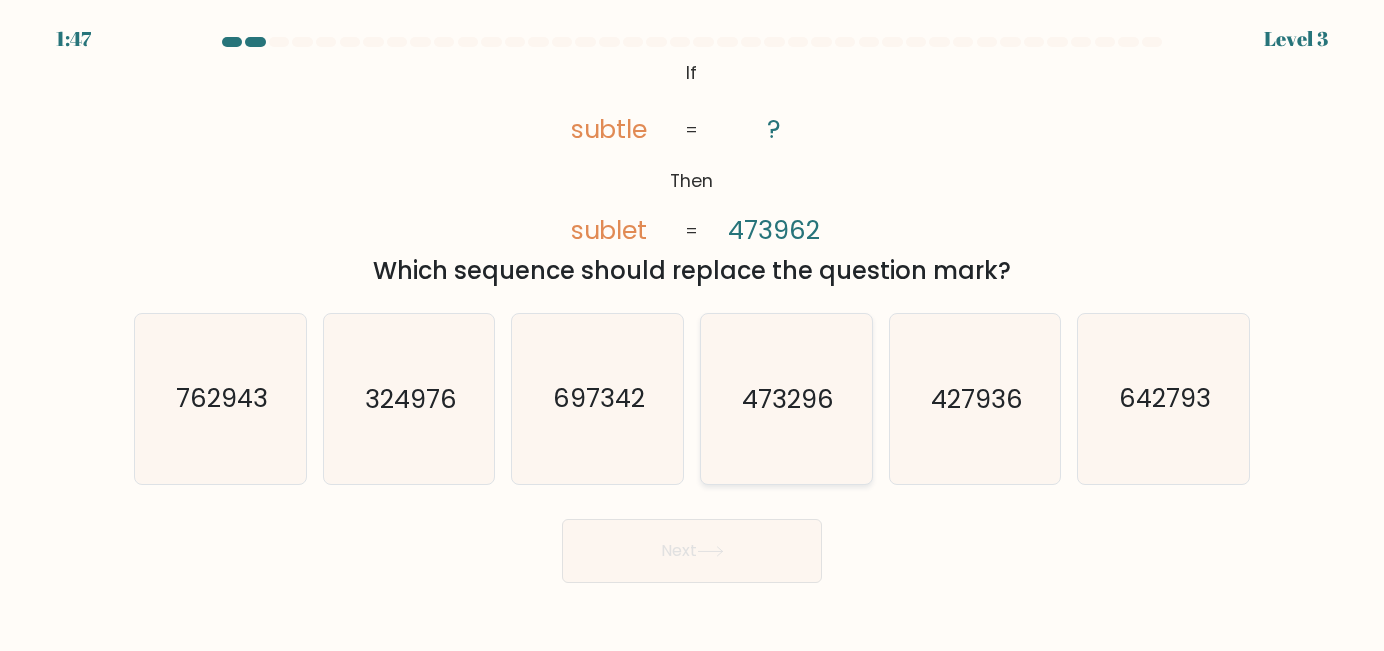 click on "473296" 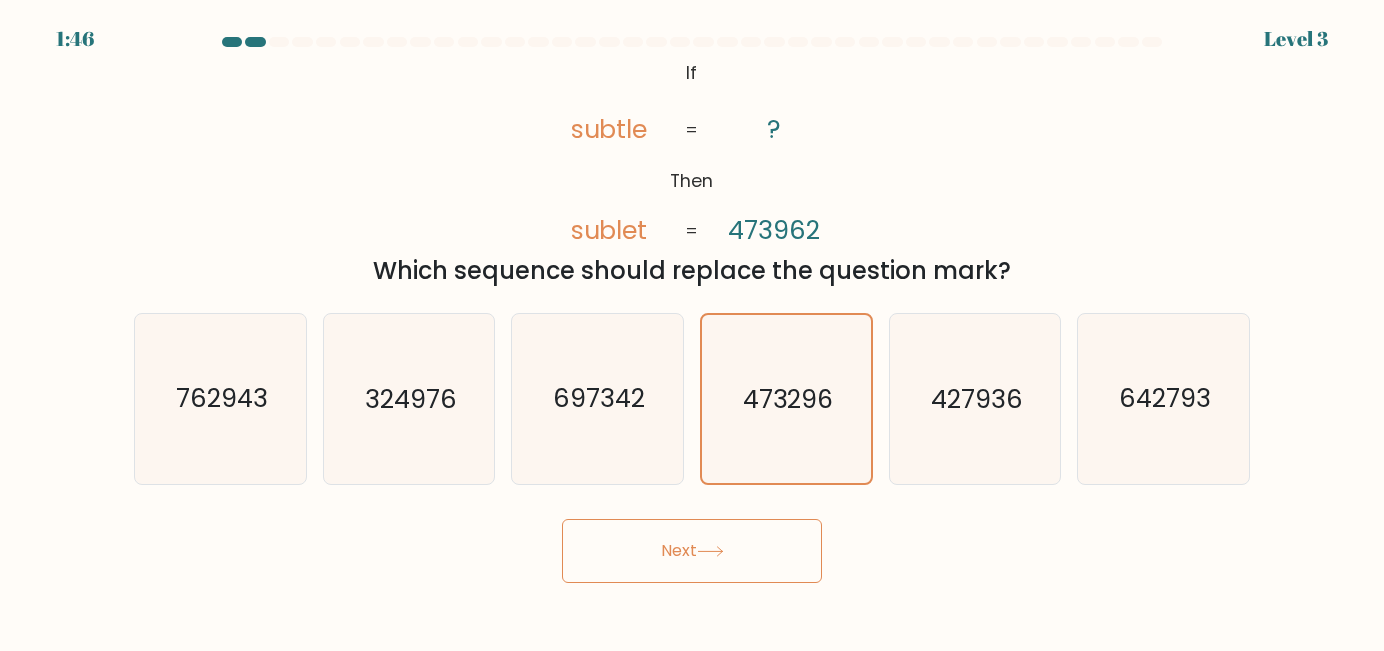 click on "Next" at bounding box center [692, 551] 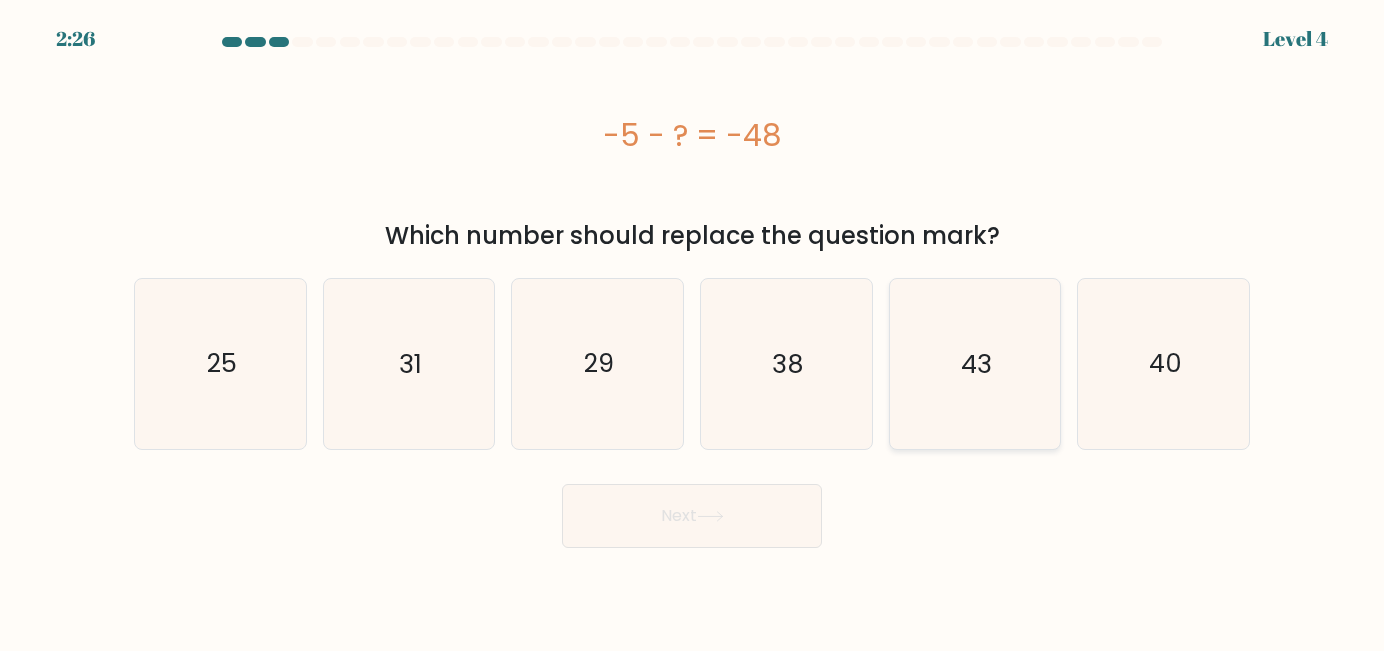 click on "43" 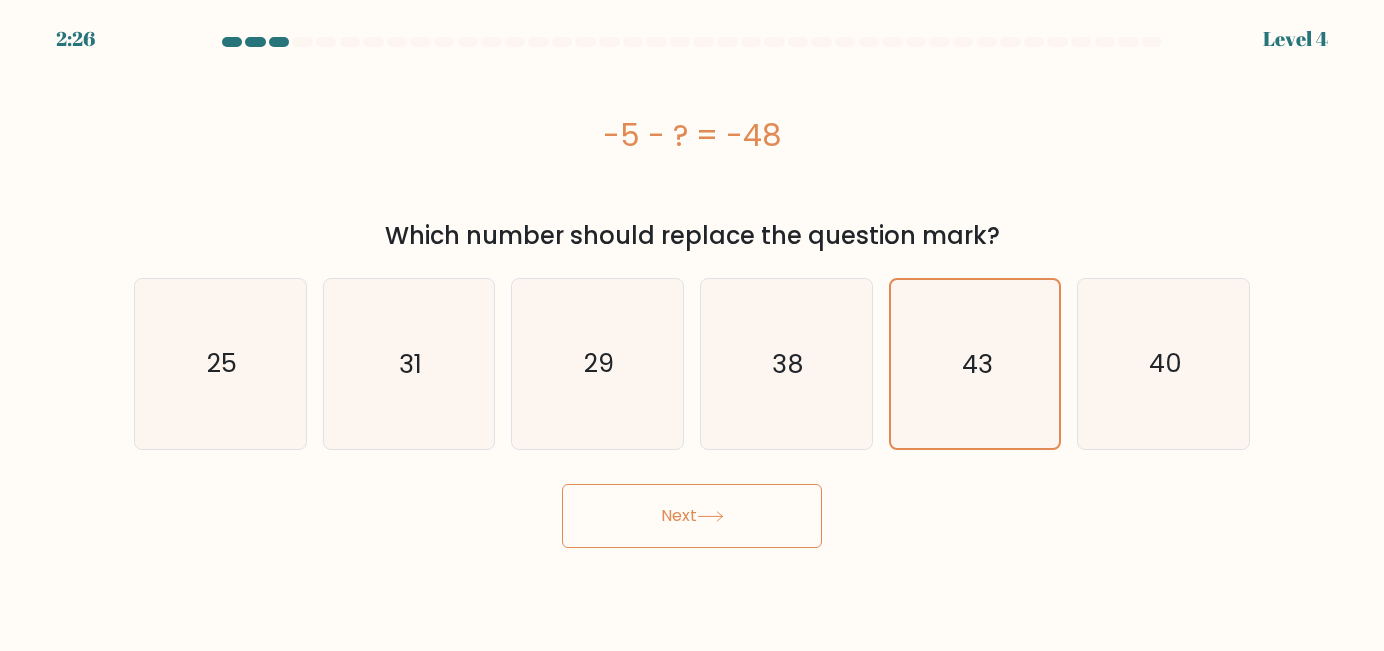 click on "Next" at bounding box center (692, 516) 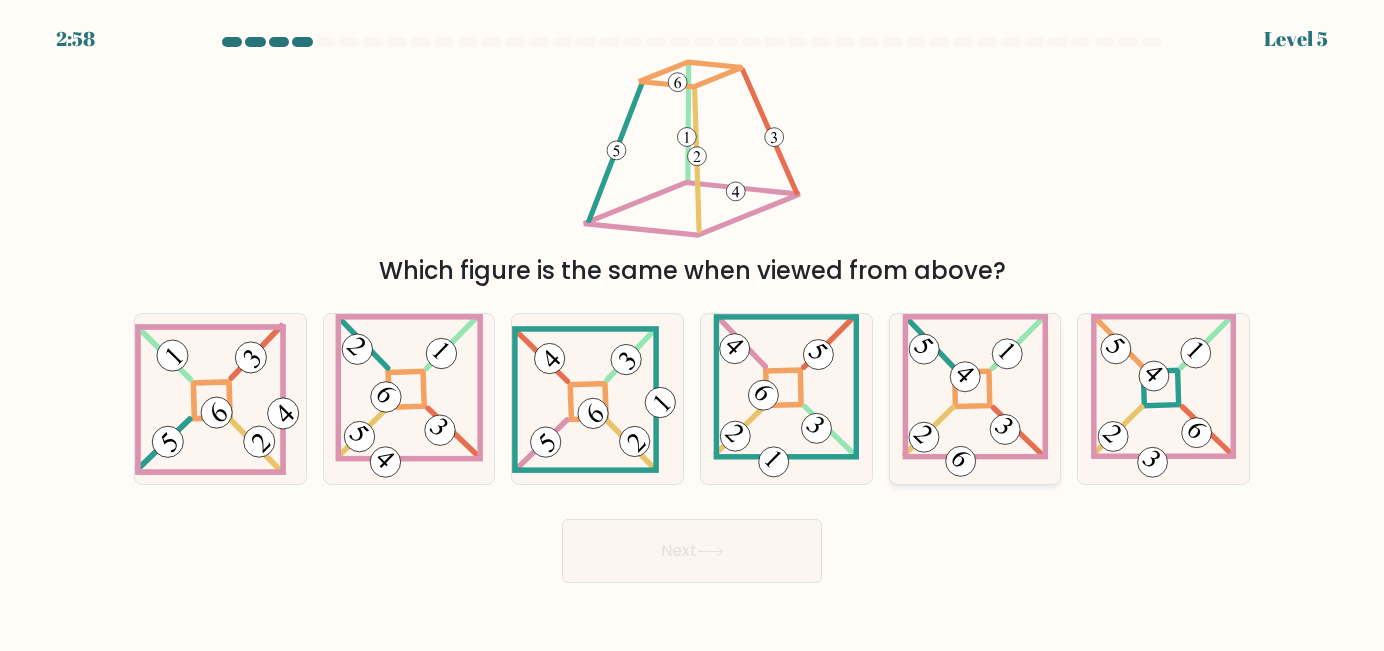 click 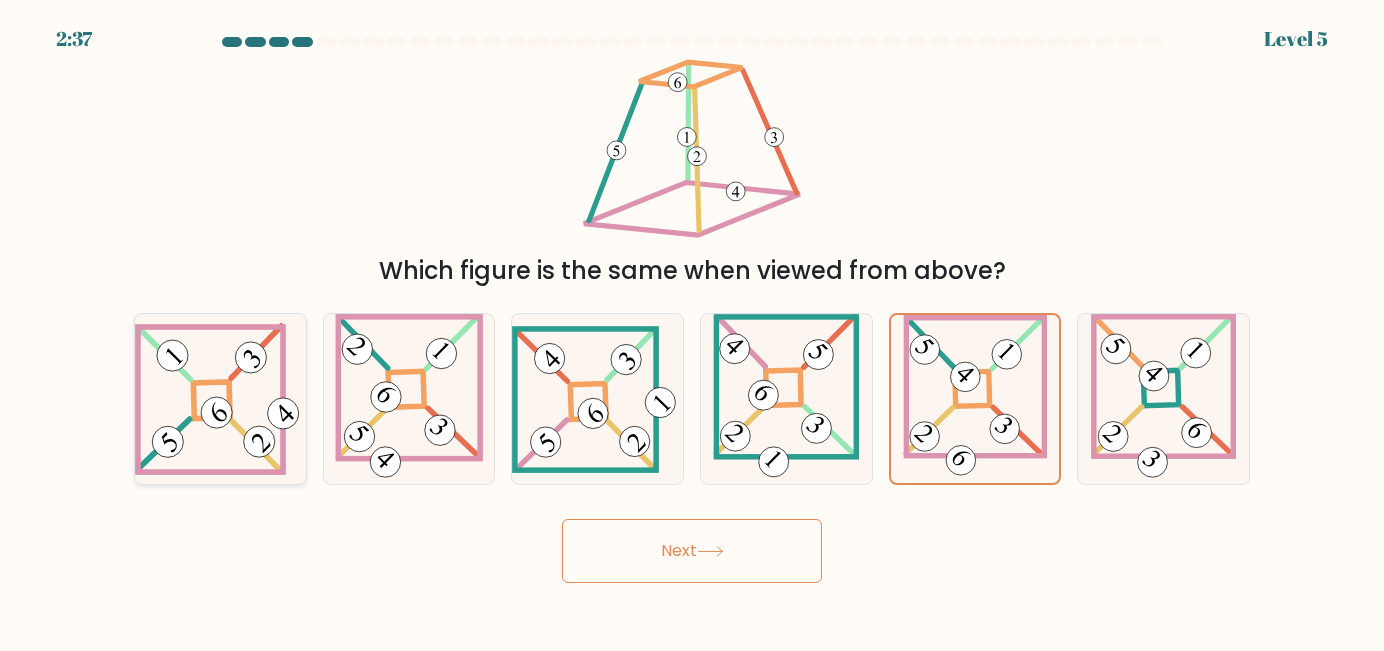 click 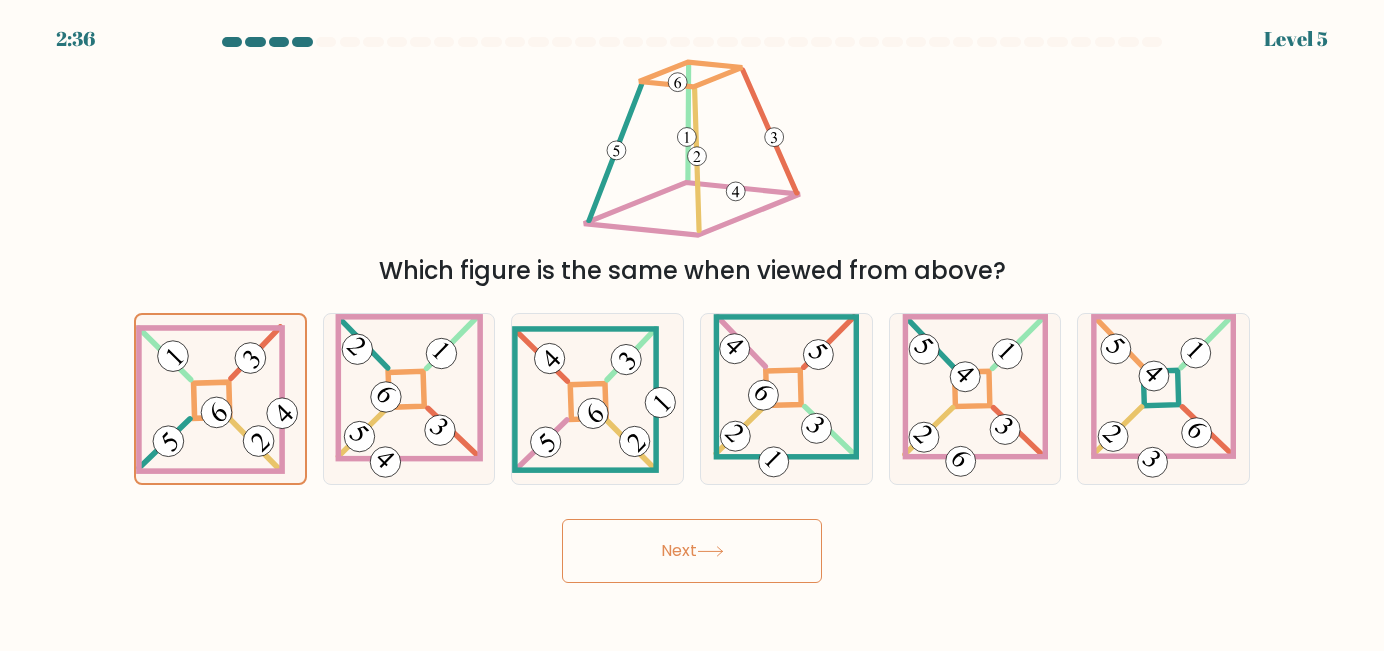 click on "Next" at bounding box center [692, 551] 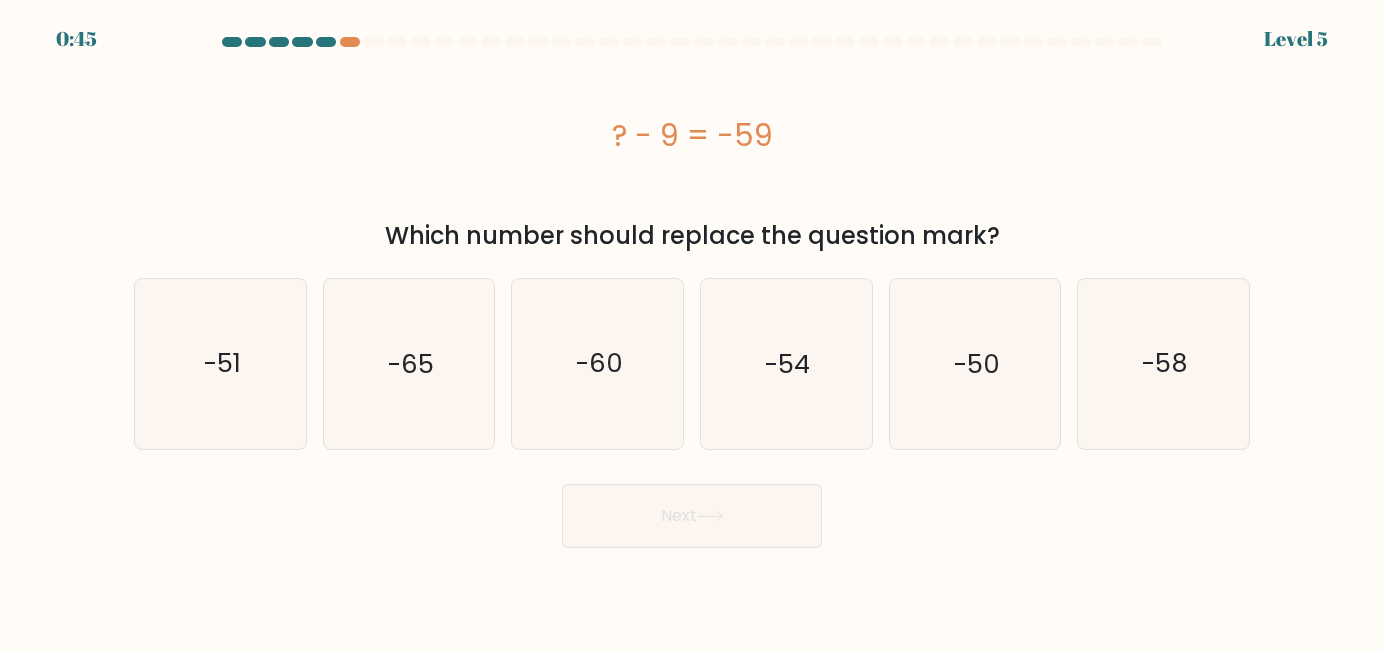 scroll, scrollTop: 0, scrollLeft: 0, axis: both 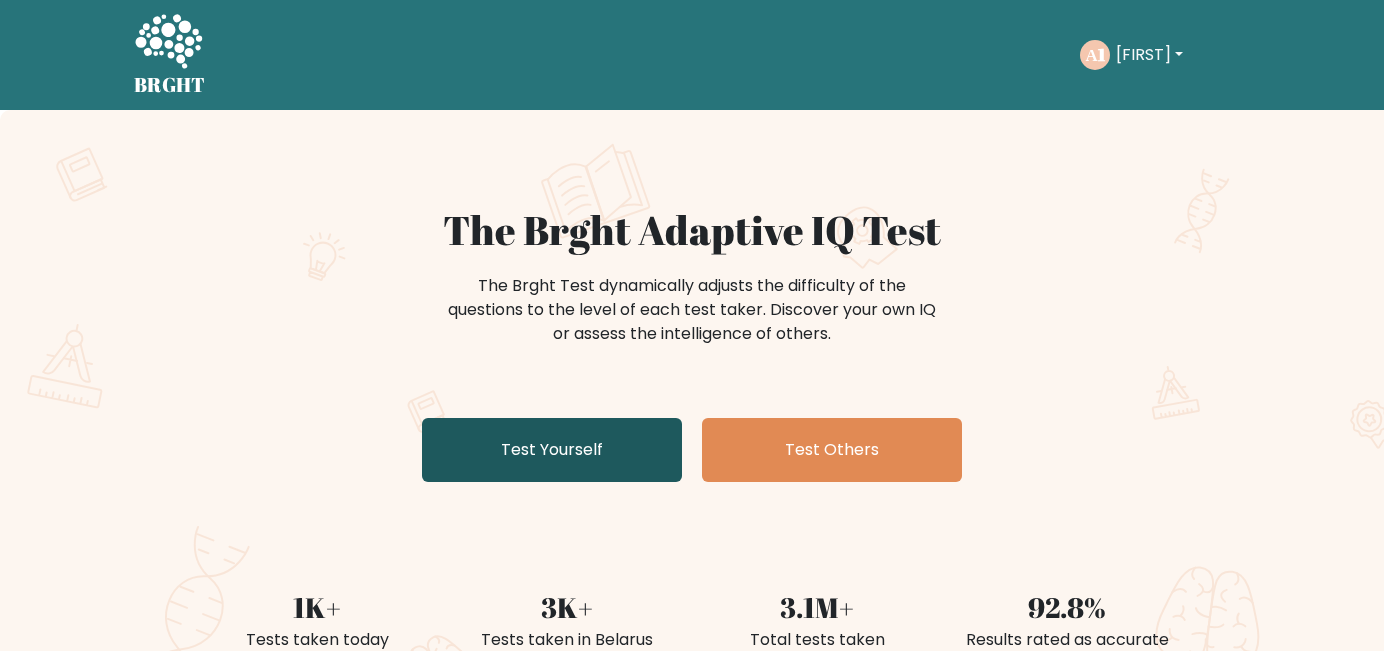 click on "Test Yourself" at bounding box center [552, 450] 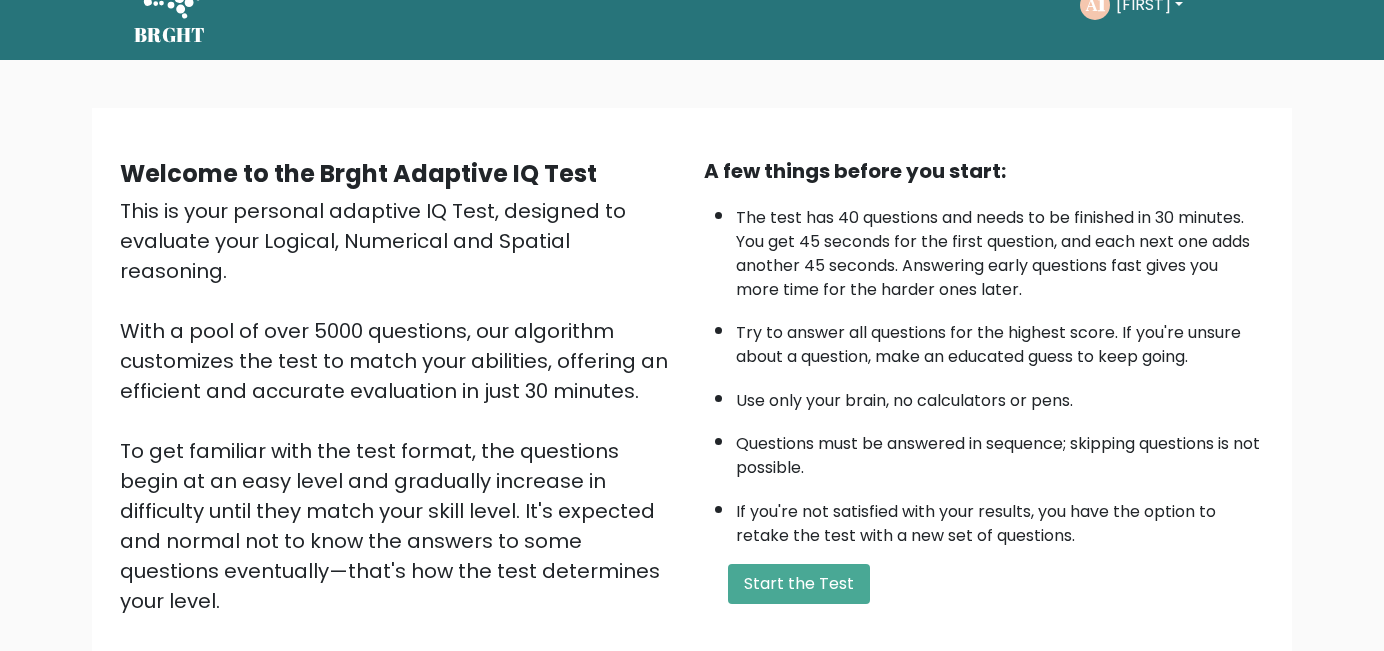 scroll, scrollTop: 45, scrollLeft: 0, axis: vertical 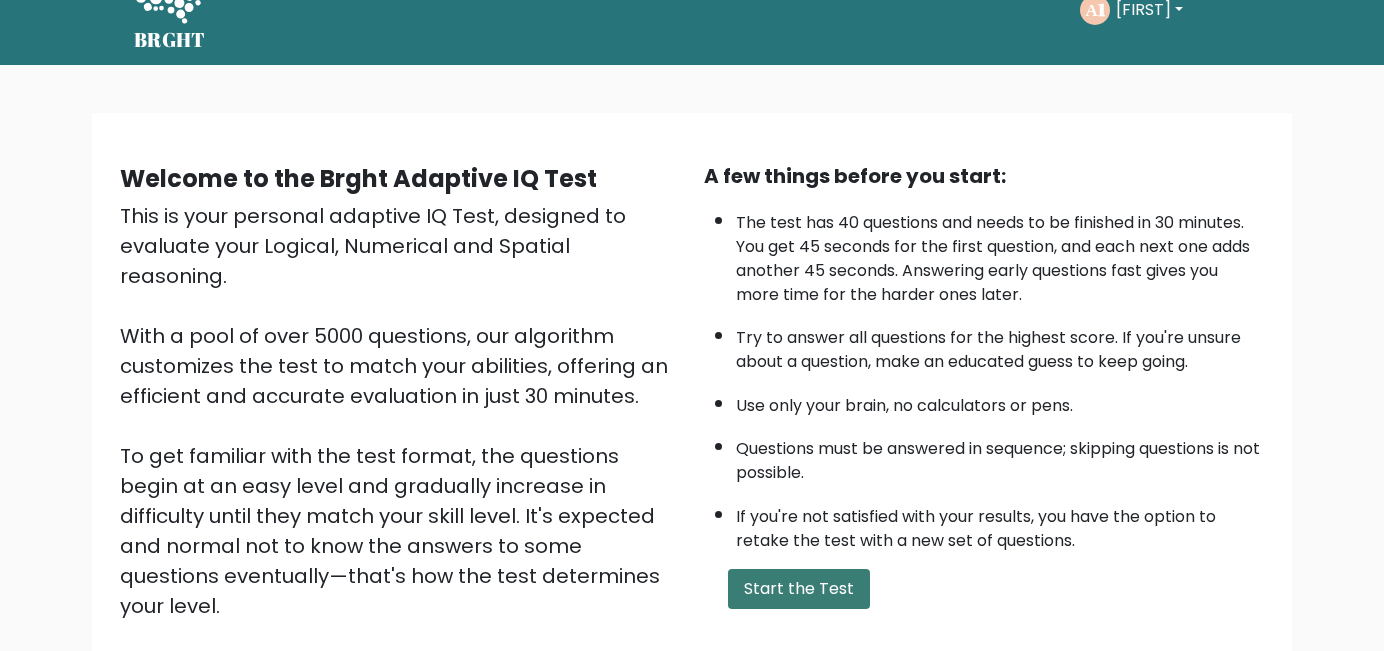 click on "Start the Test" at bounding box center (799, 589) 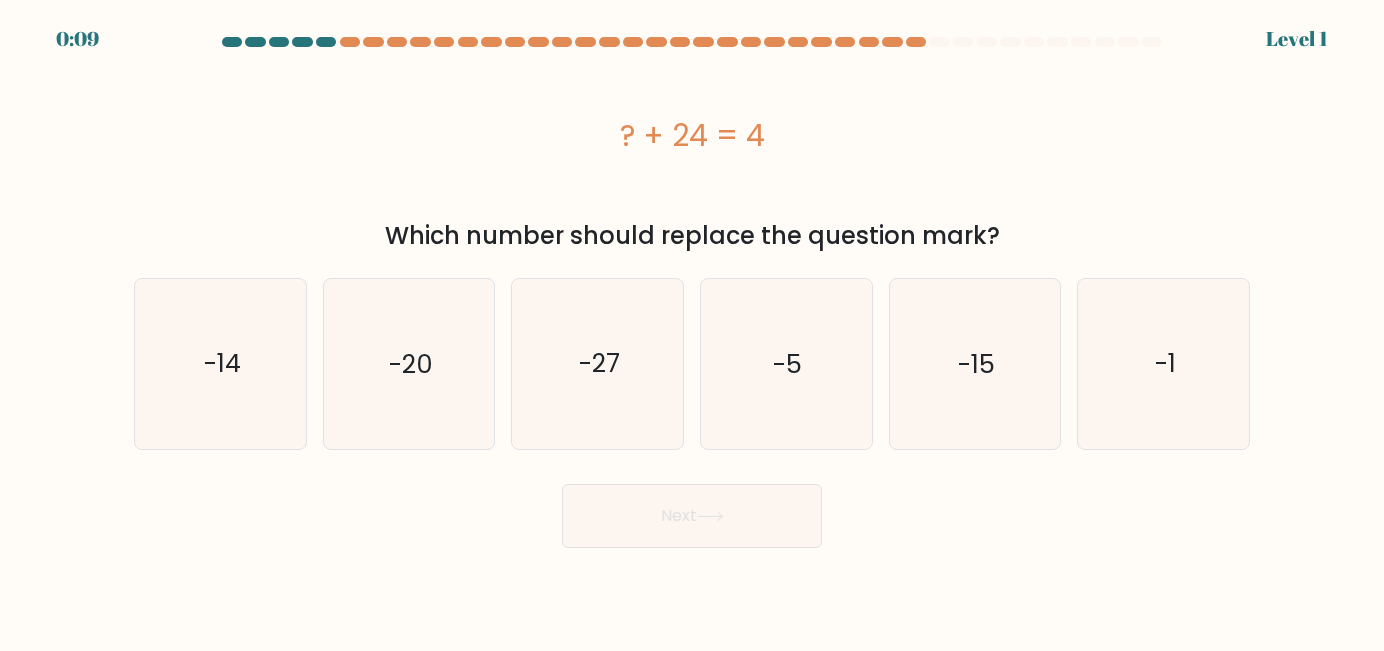 scroll, scrollTop: 0, scrollLeft: 0, axis: both 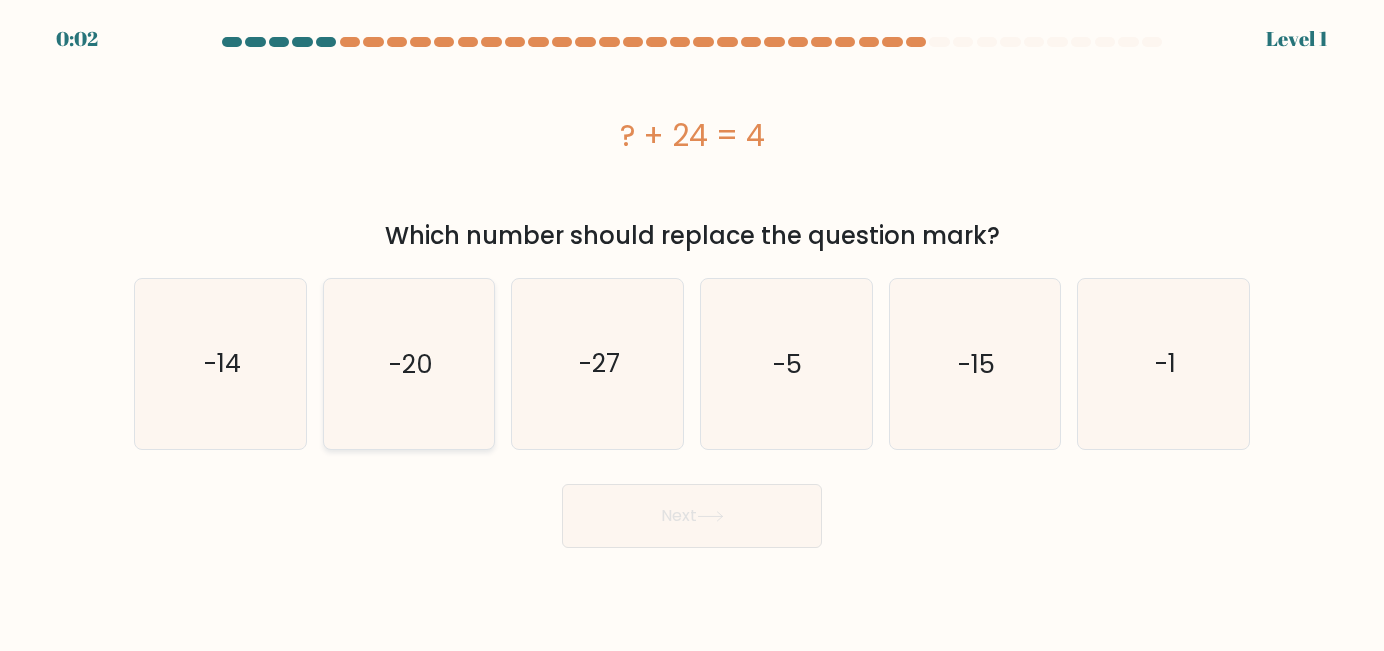 click on "-20" 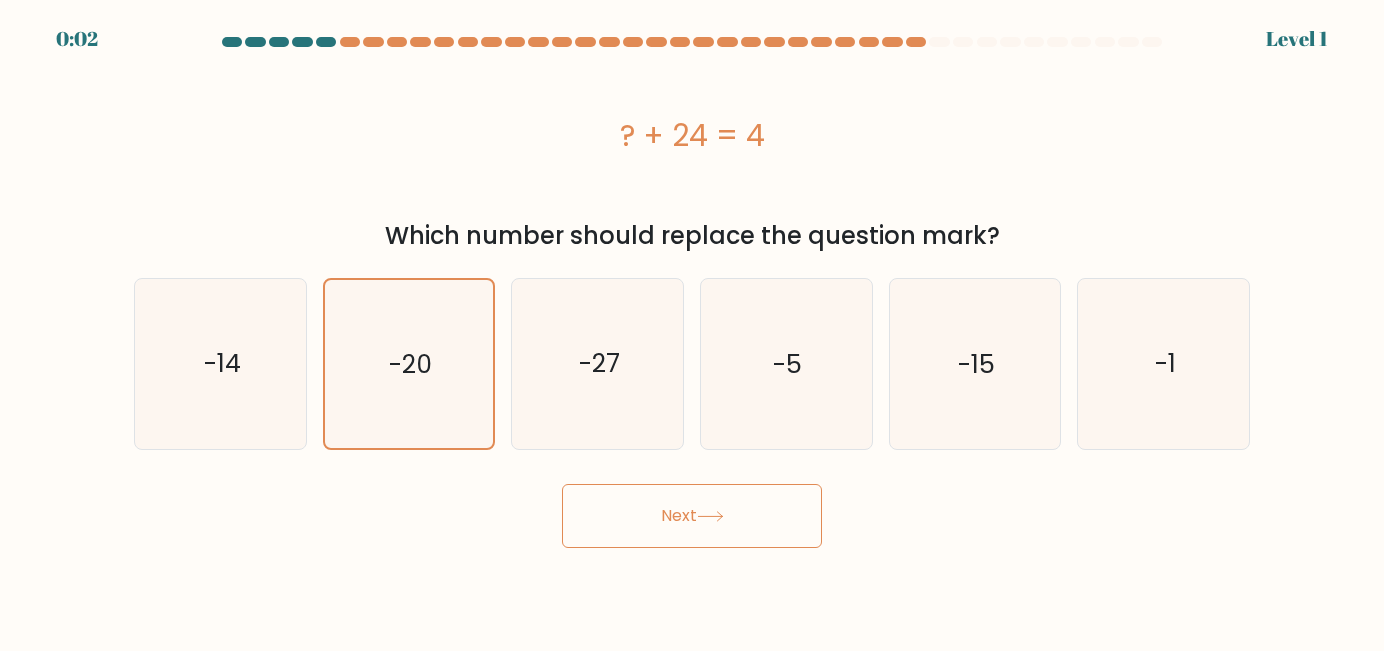 click on "Next" at bounding box center (692, 516) 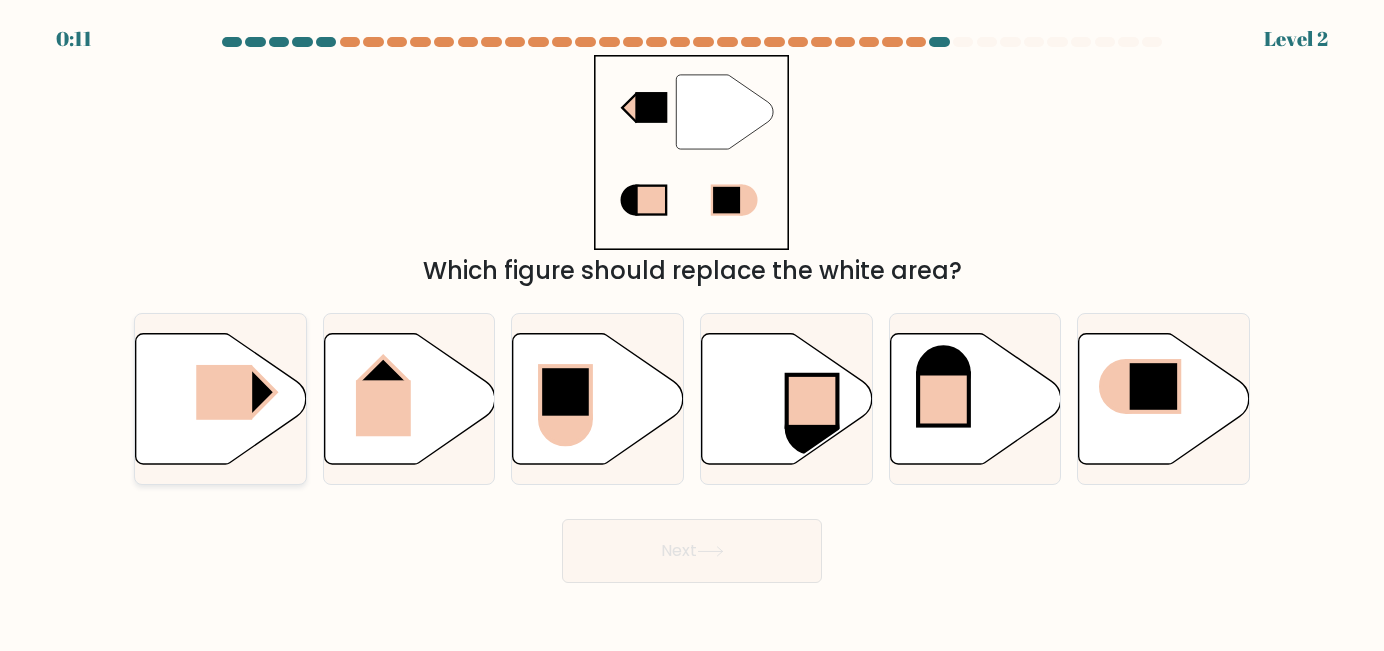 click 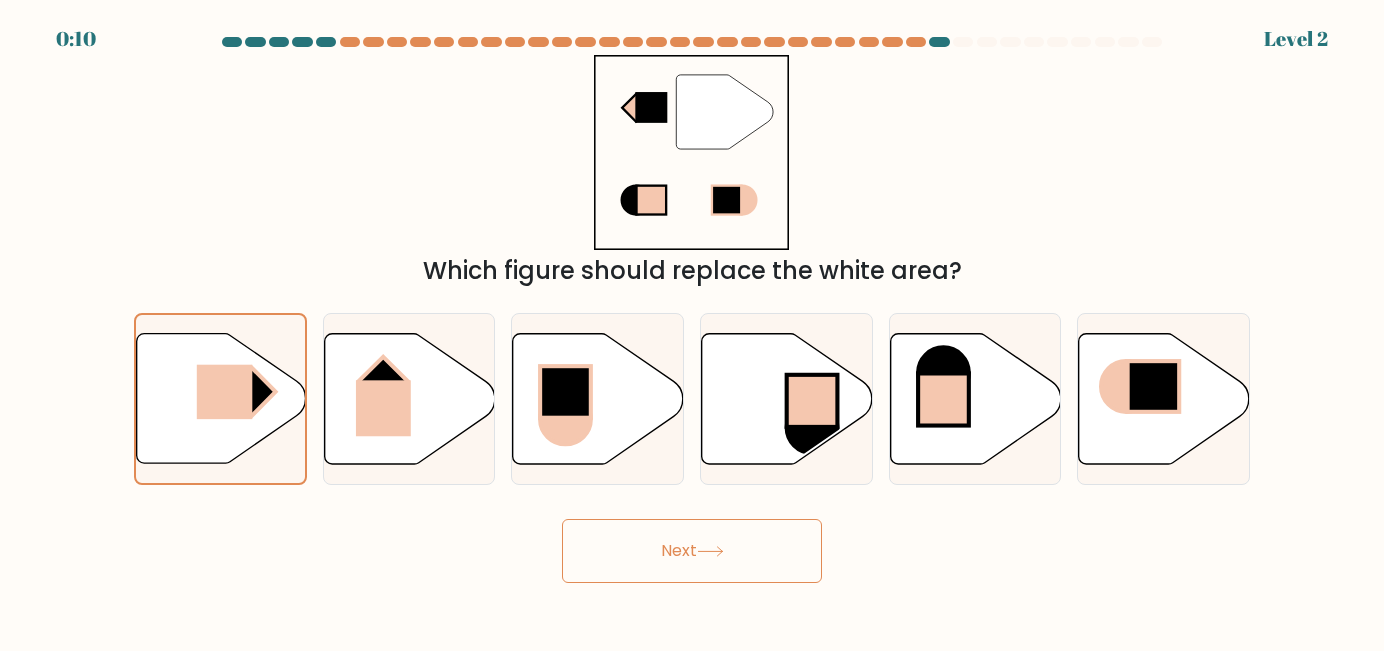 click 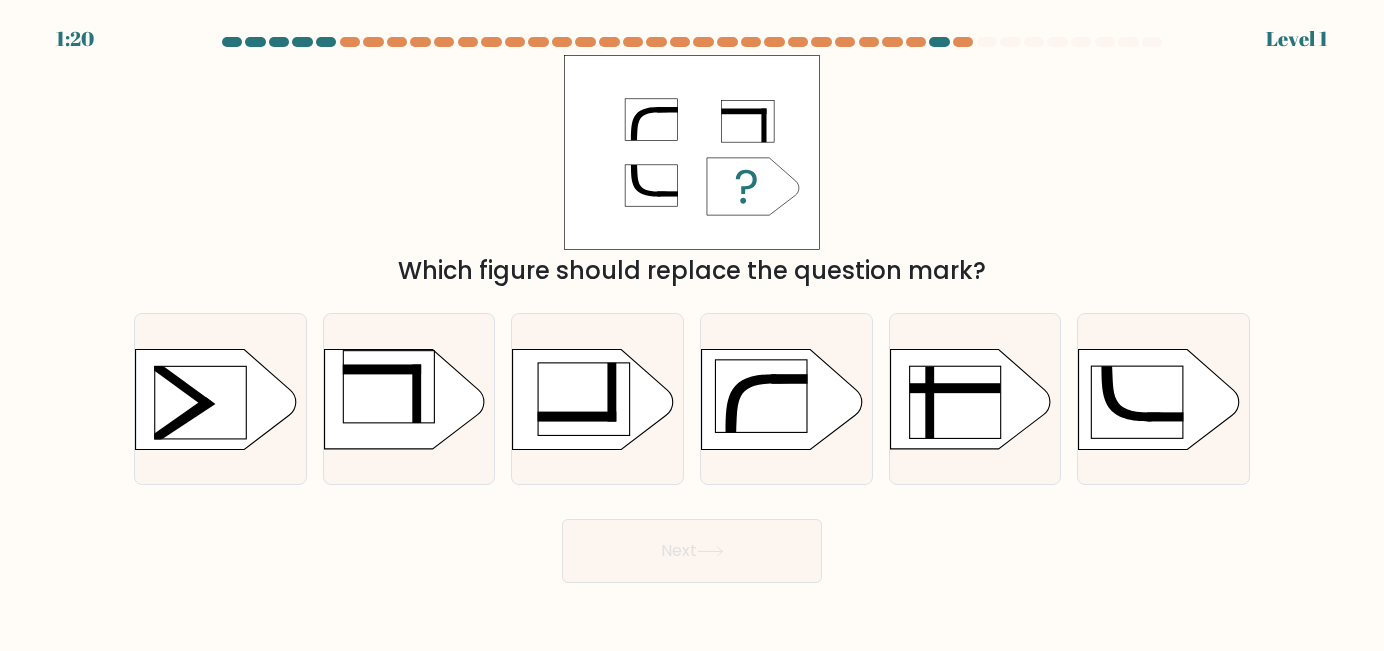 scroll, scrollTop: 0, scrollLeft: 0, axis: both 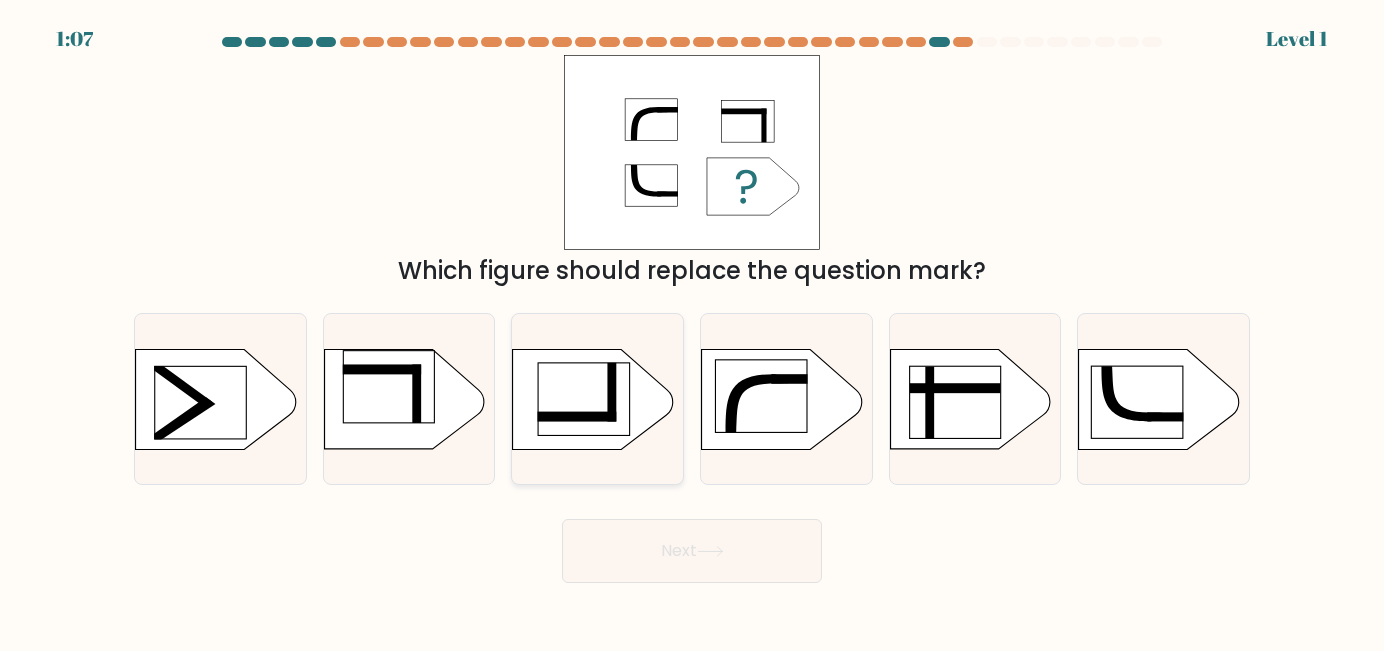click 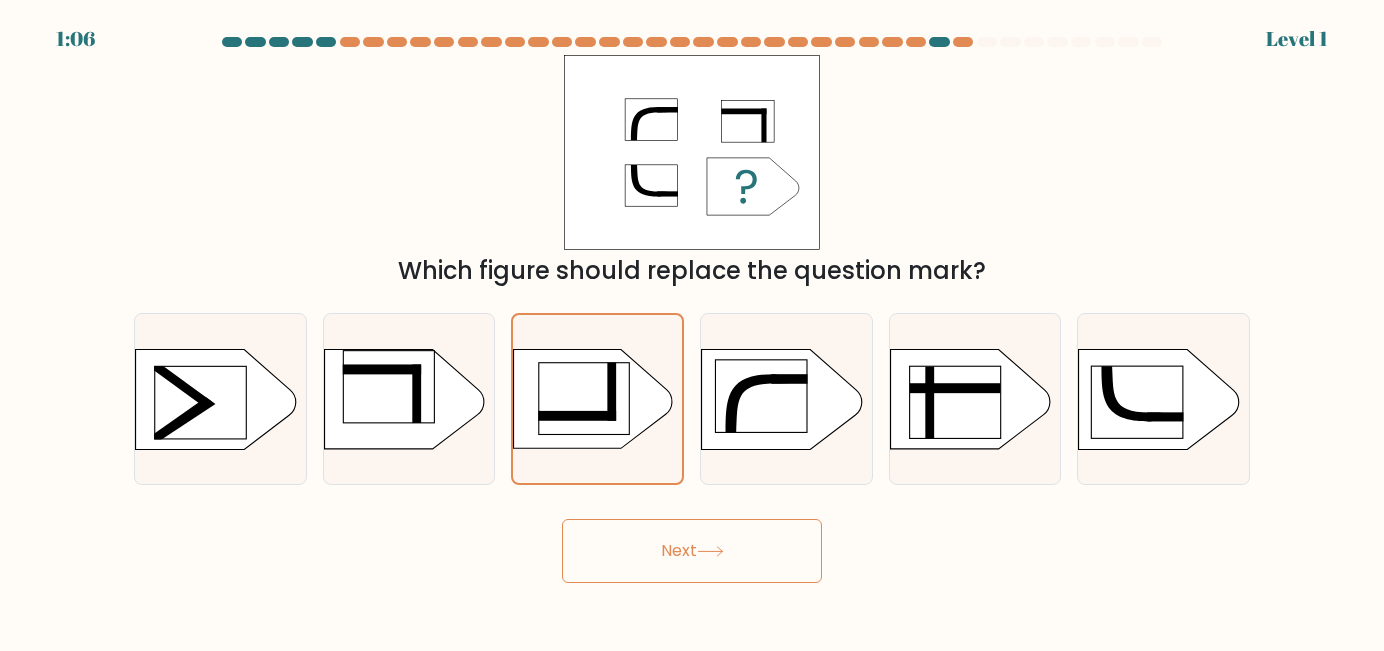 click on "Next" at bounding box center [692, 551] 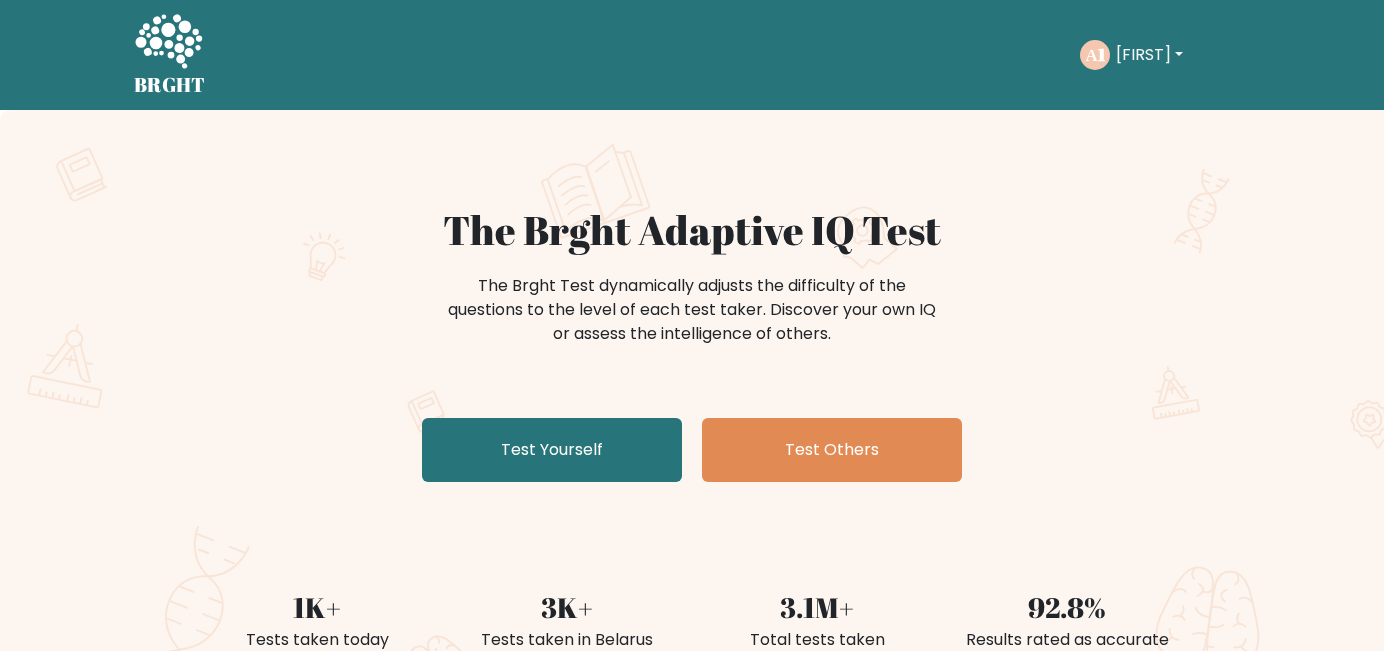 scroll, scrollTop: 0, scrollLeft: 0, axis: both 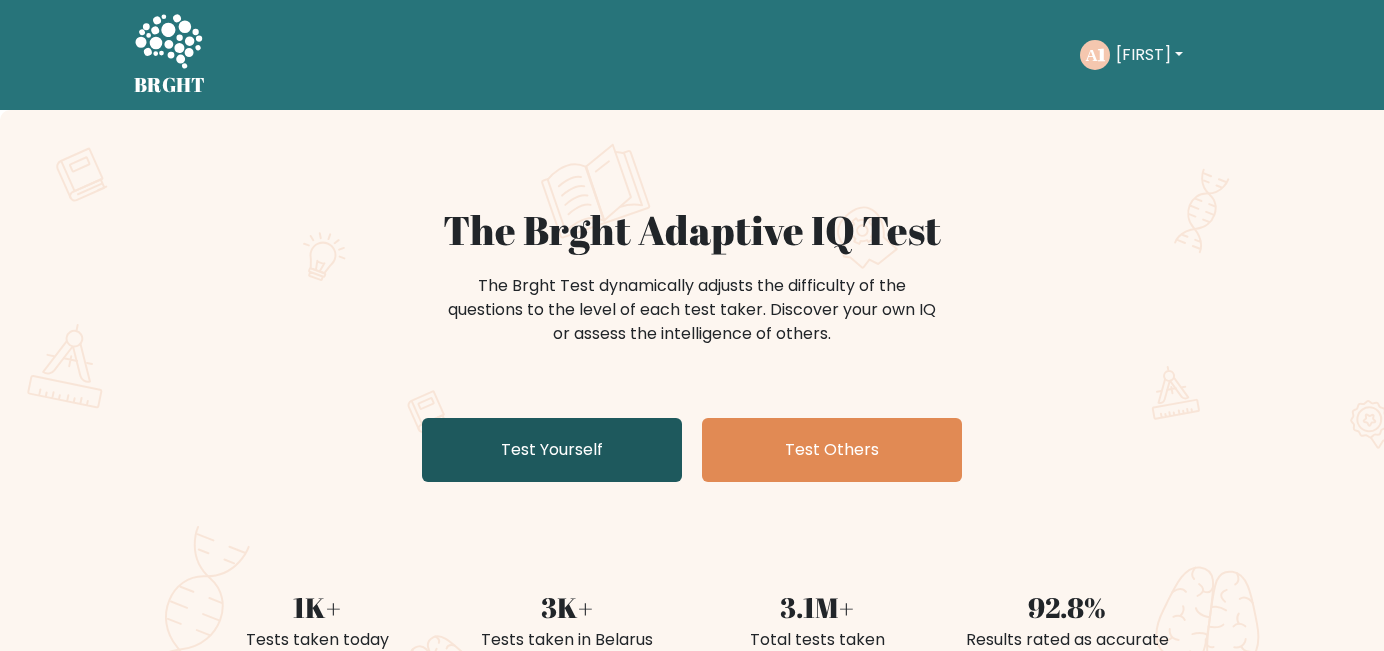click on "Test Yourself" at bounding box center [552, 450] 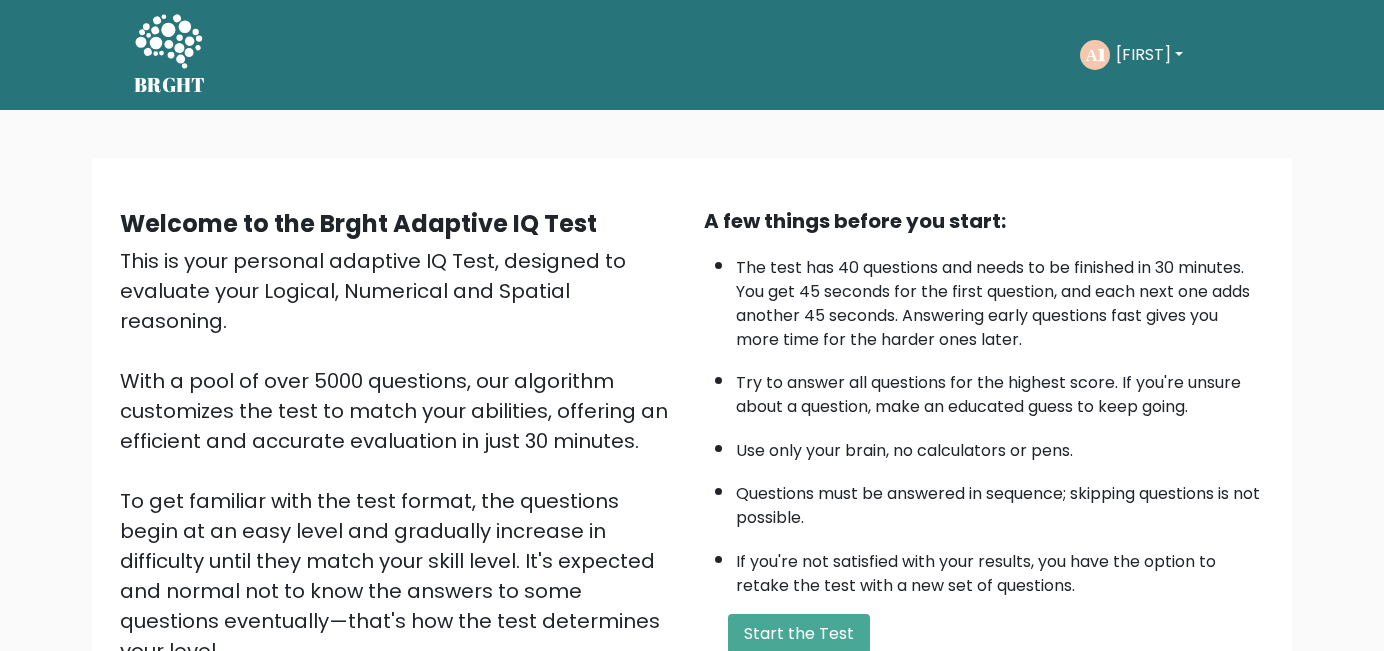scroll, scrollTop: 0, scrollLeft: 0, axis: both 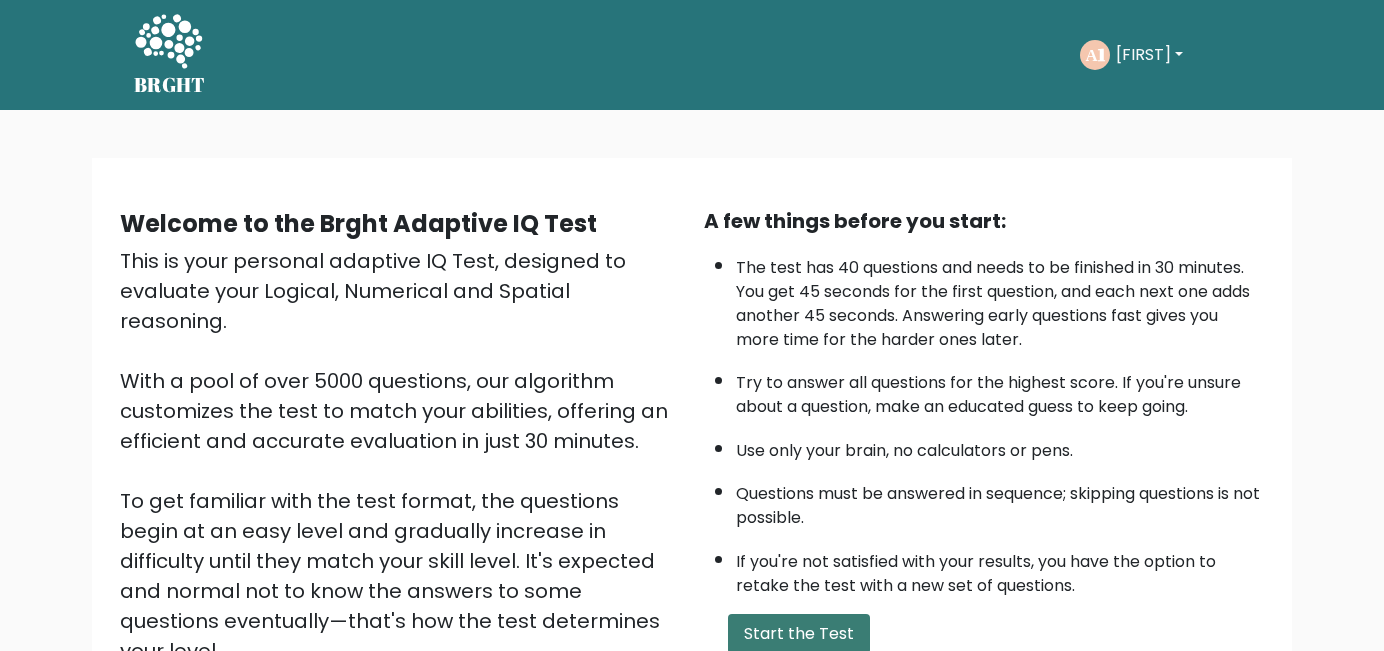 click on "Start the Test" at bounding box center (799, 634) 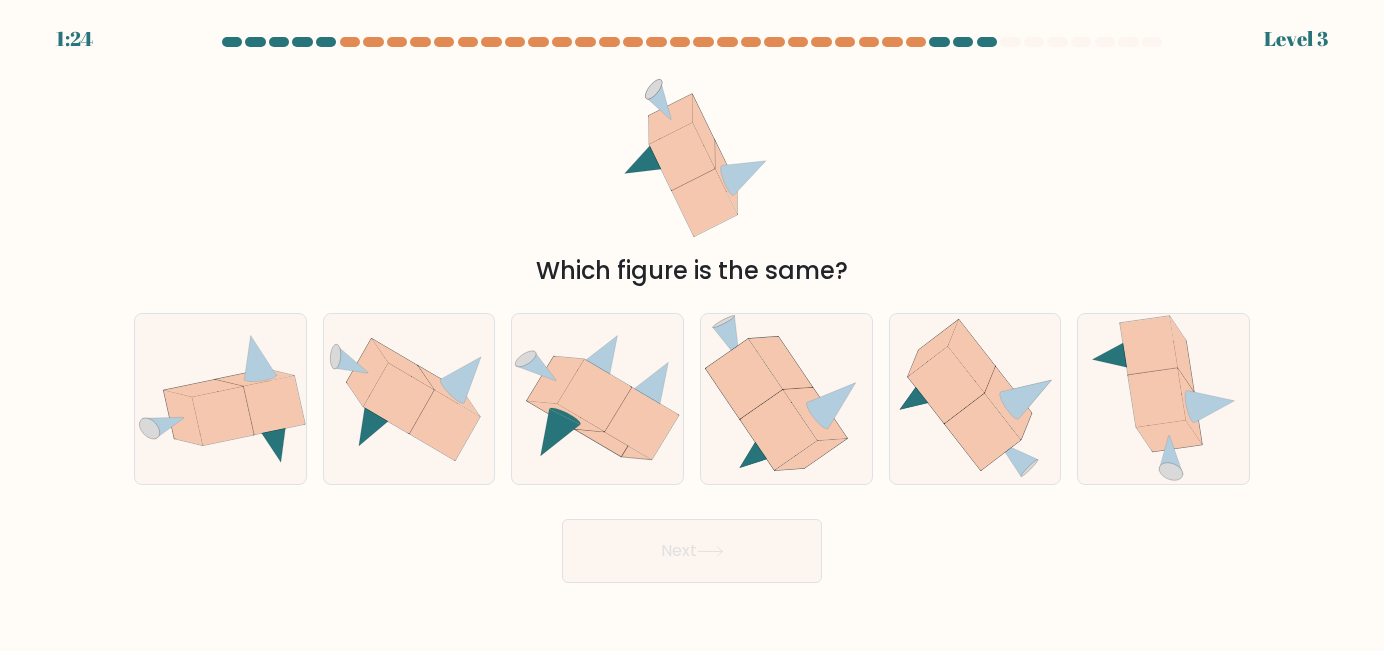 scroll, scrollTop: 0, scrollLeft: 0, axis: both 